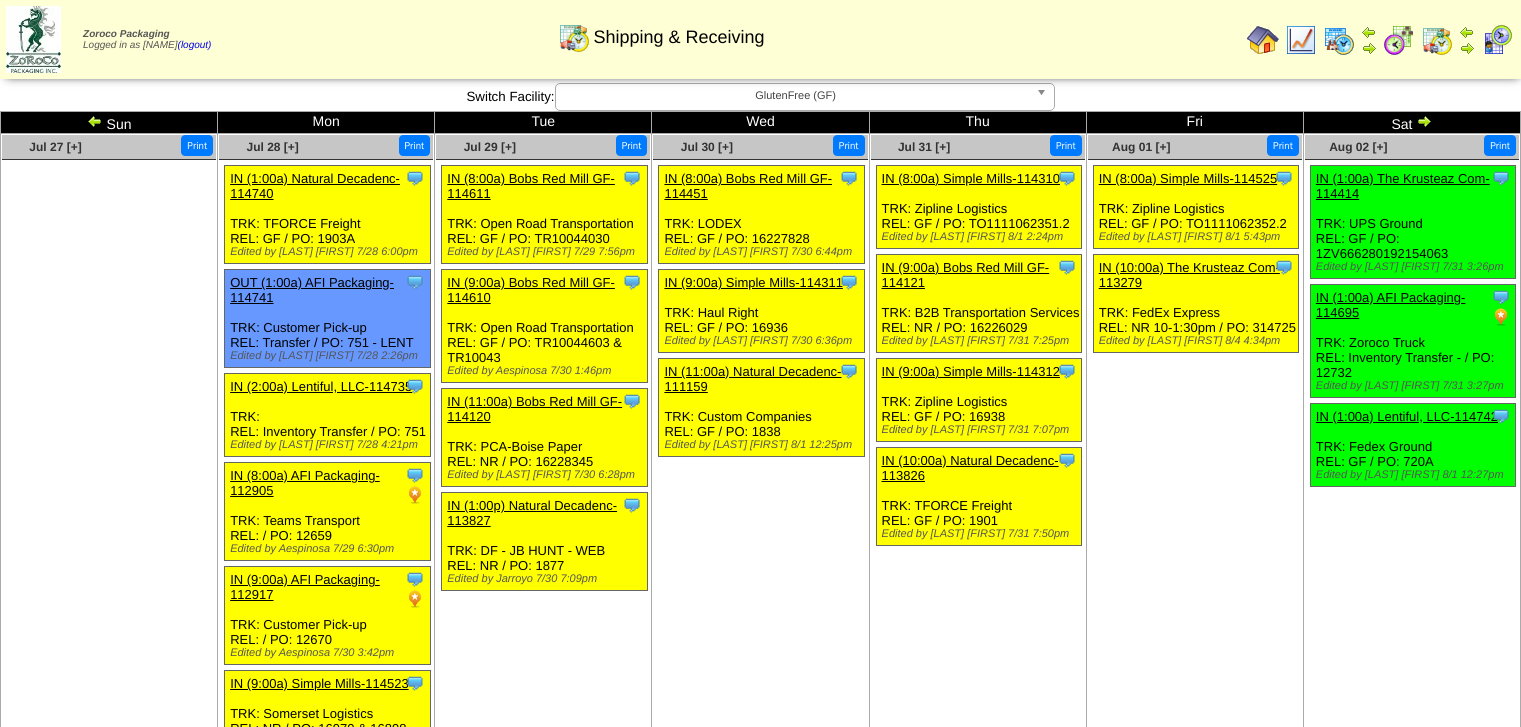 scroll, scrollTop: 0, scrollLeft: 0, axis: both 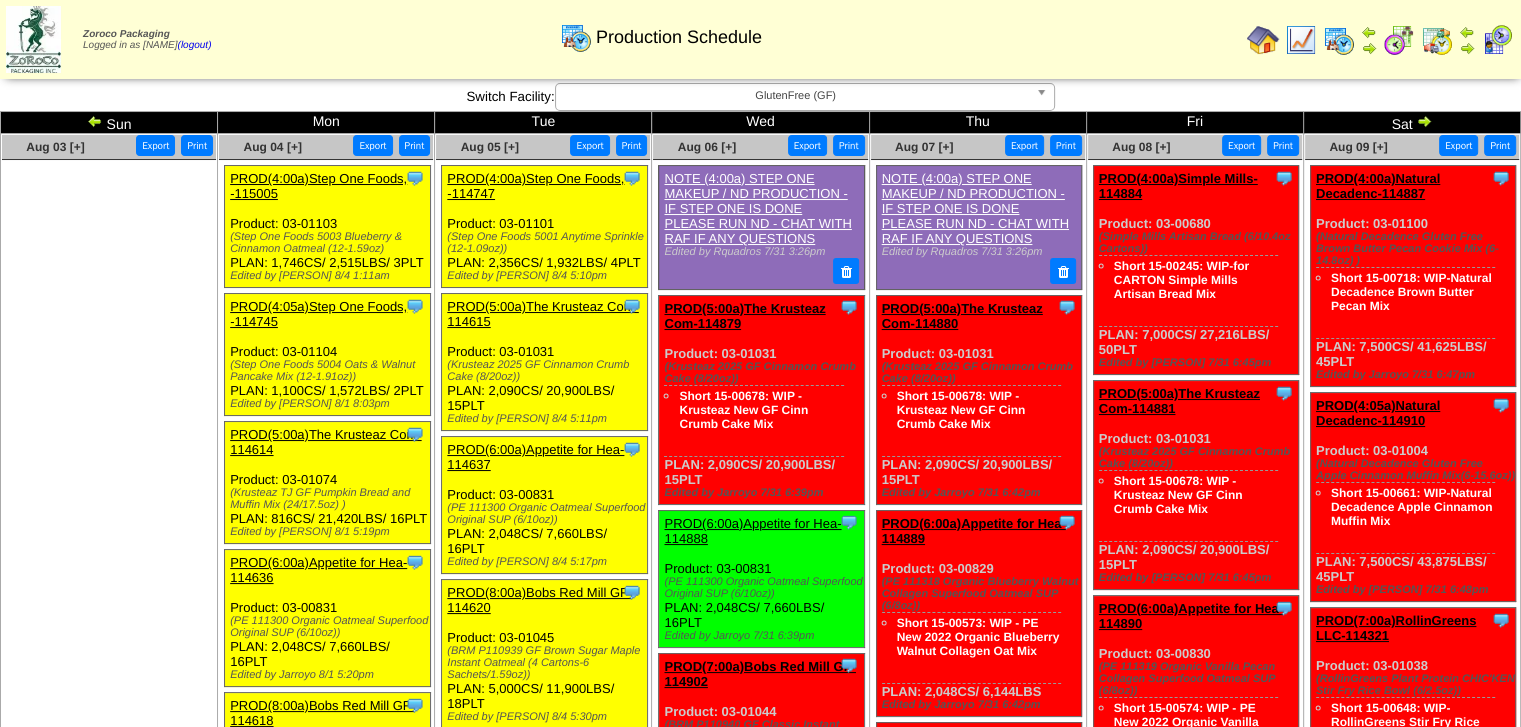 click at bounding box center [109, 310] 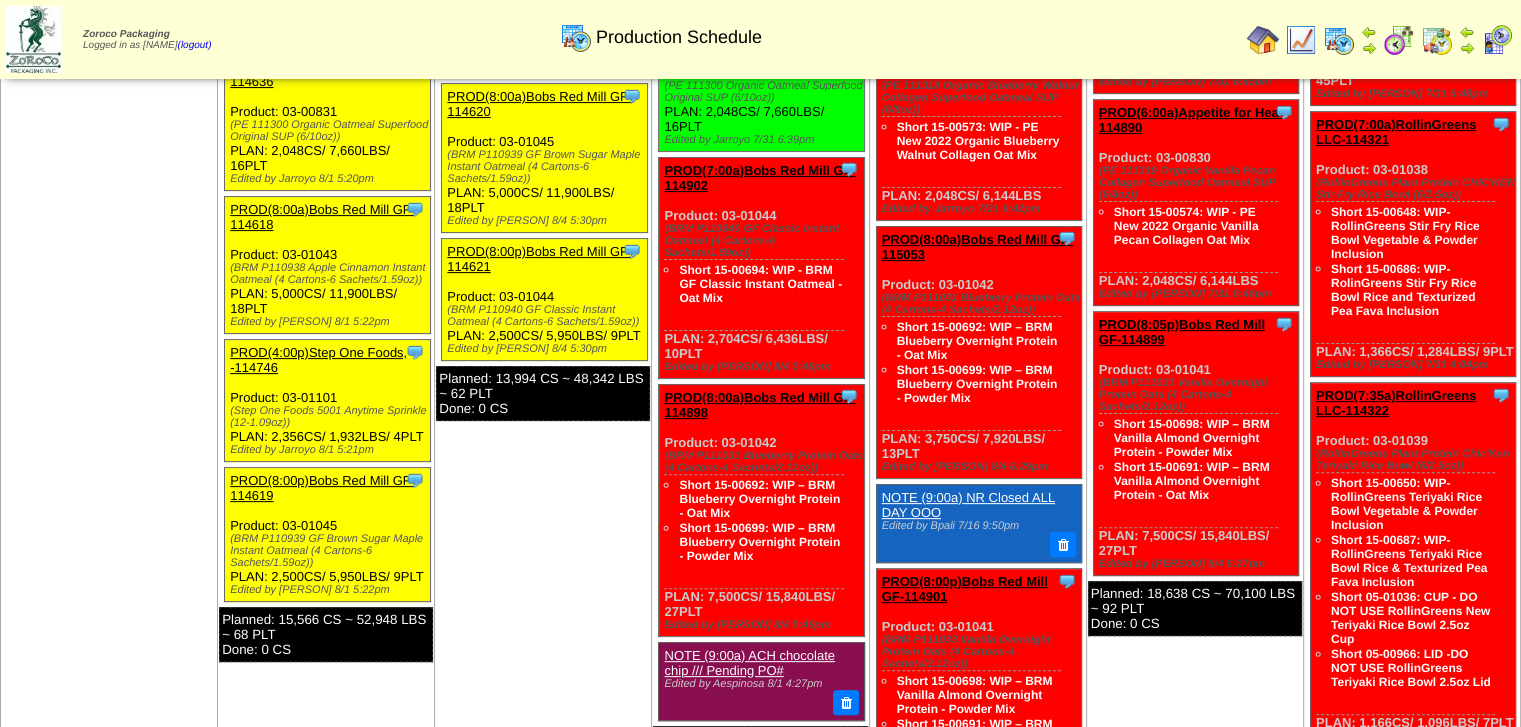 scroll, scrollTop: 497, scrollLeft: 0, axis: vertical 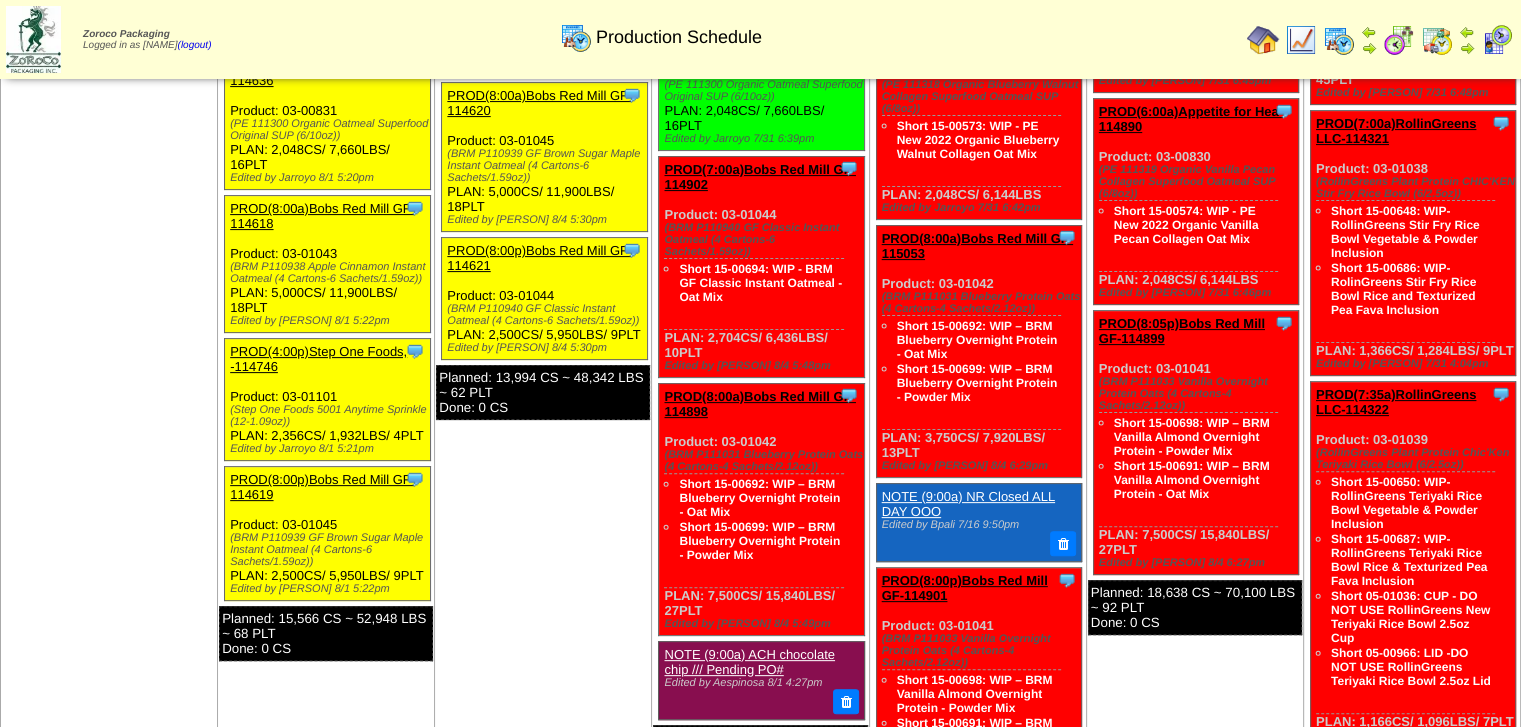 click on "PROD(8:00a)Bobs Red Mill GF-115053" at bounding box center (977, 246) 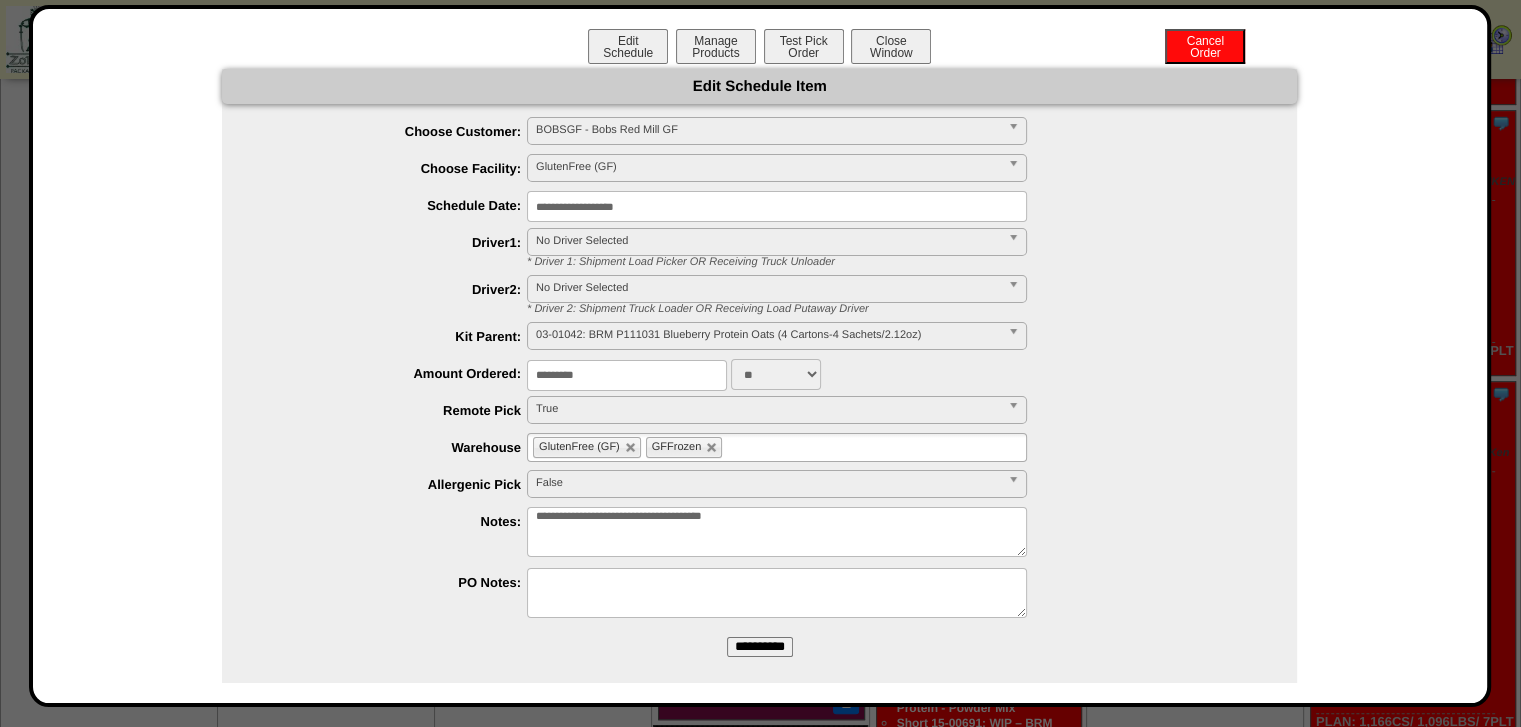 drag, startPoint x: 623, startPoint y: 515, endPoint x: 496, endPoint y: 529, distance: 127.769325 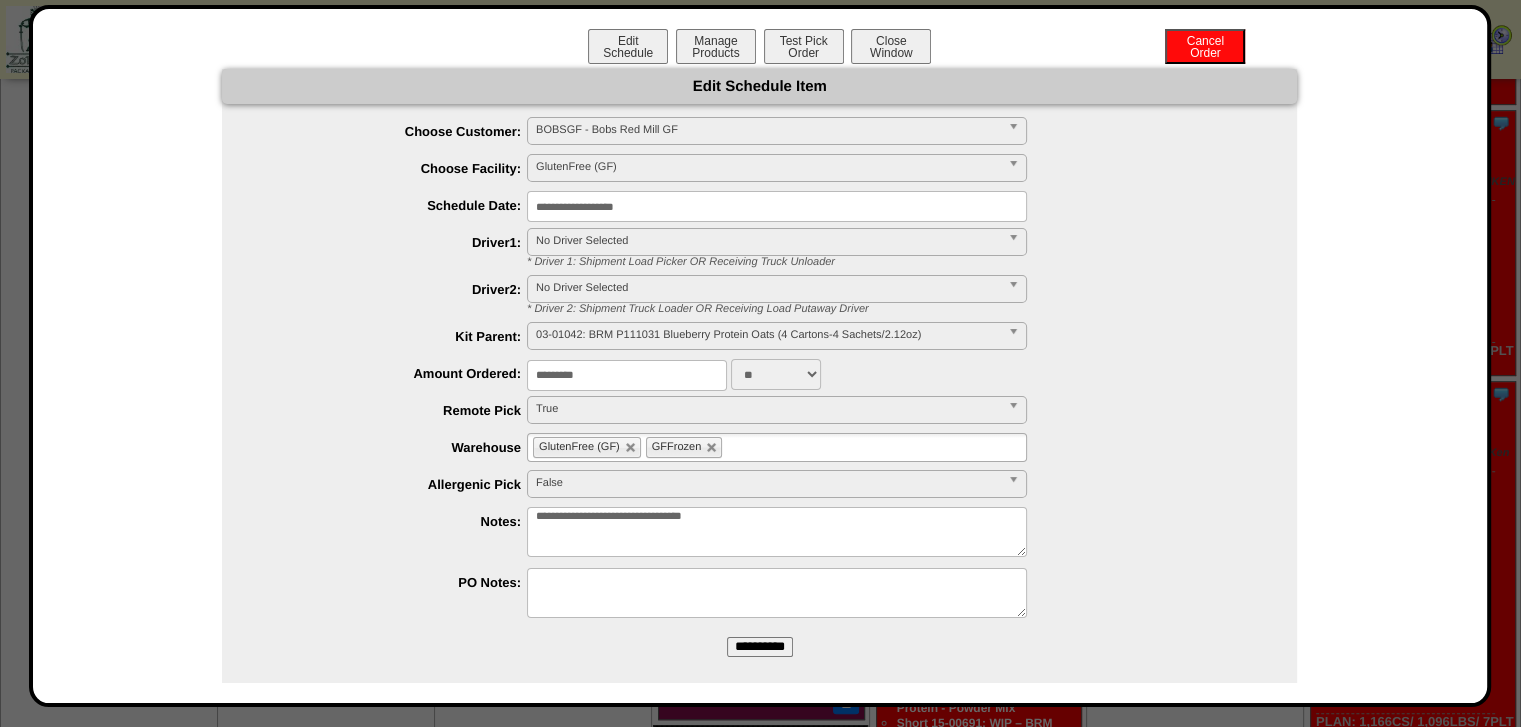 paste on "**********" 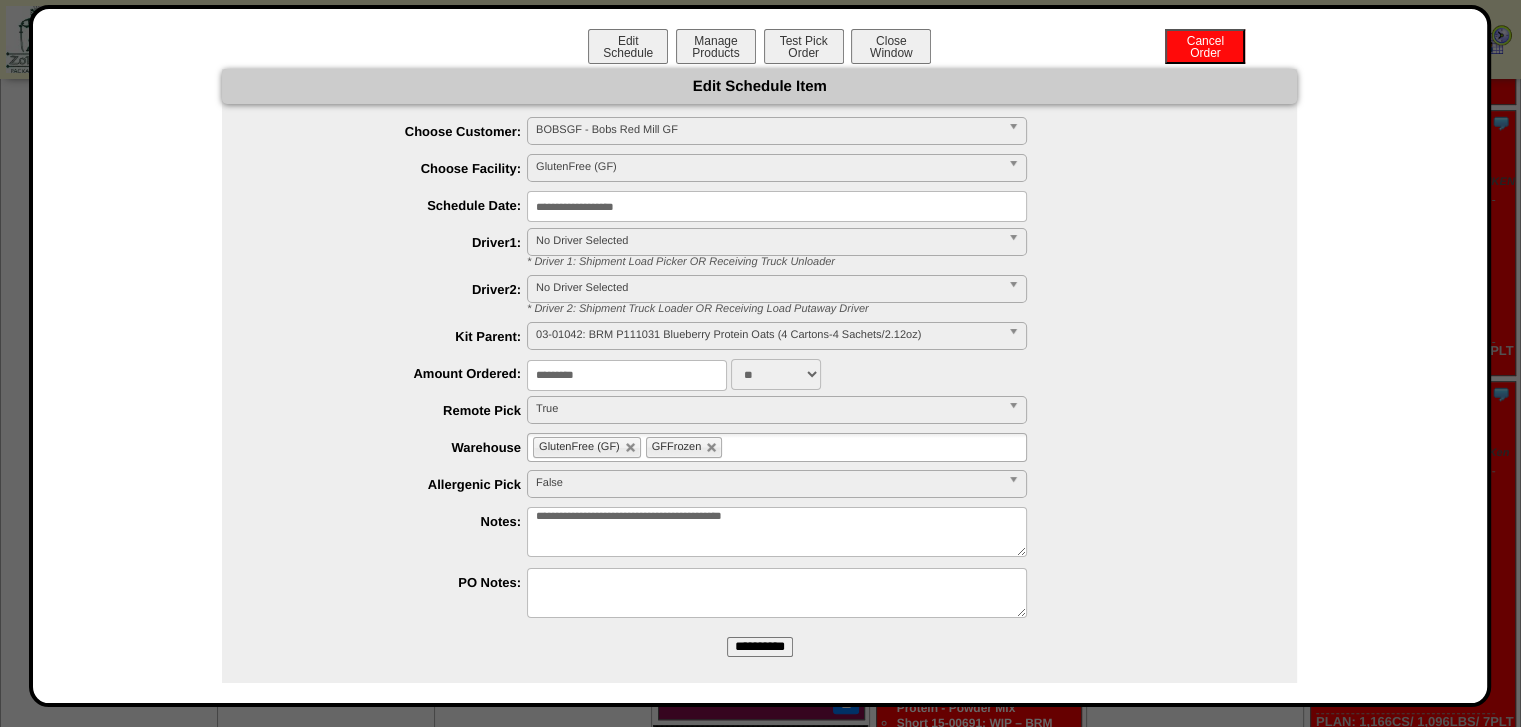 type on "**********" 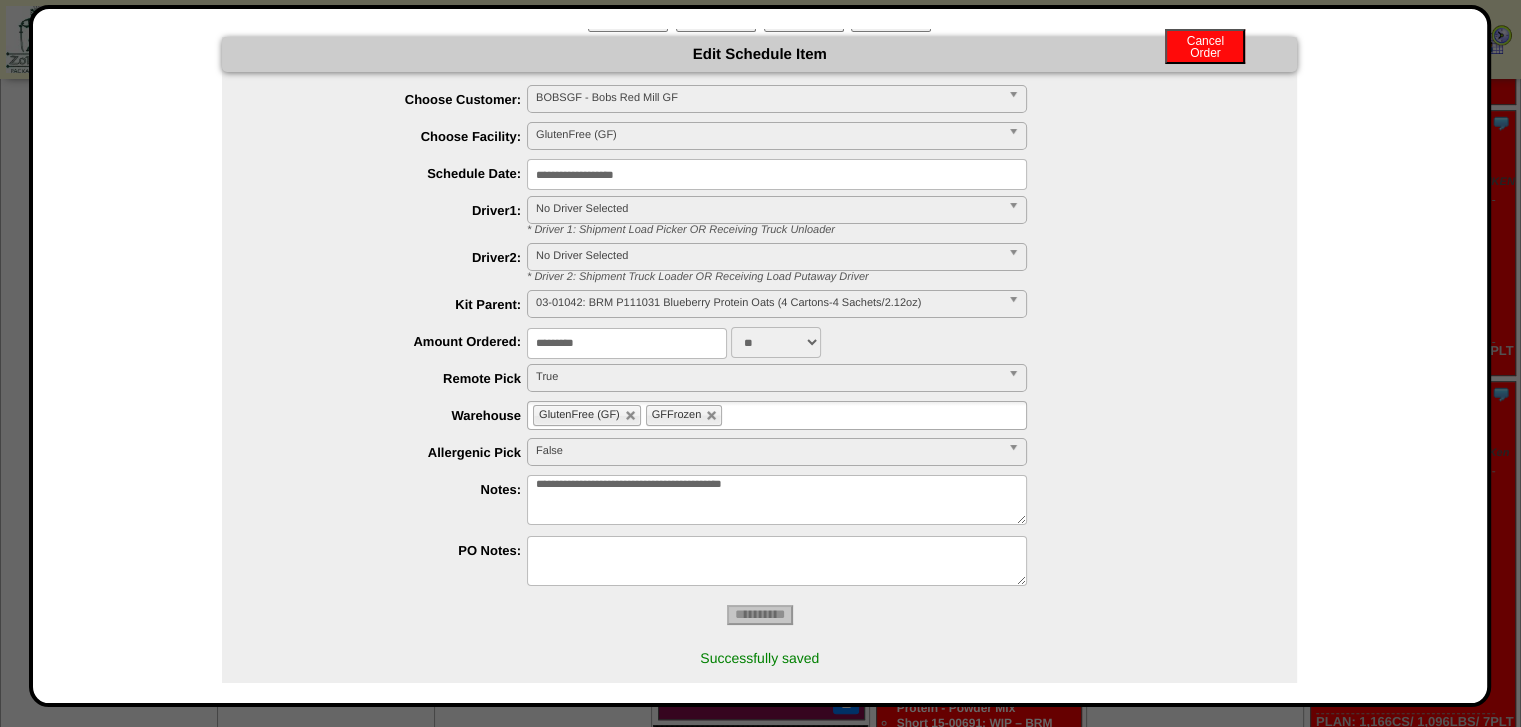 scroll, scrollTop: 57, scrollLeft: 0, axis: vertical 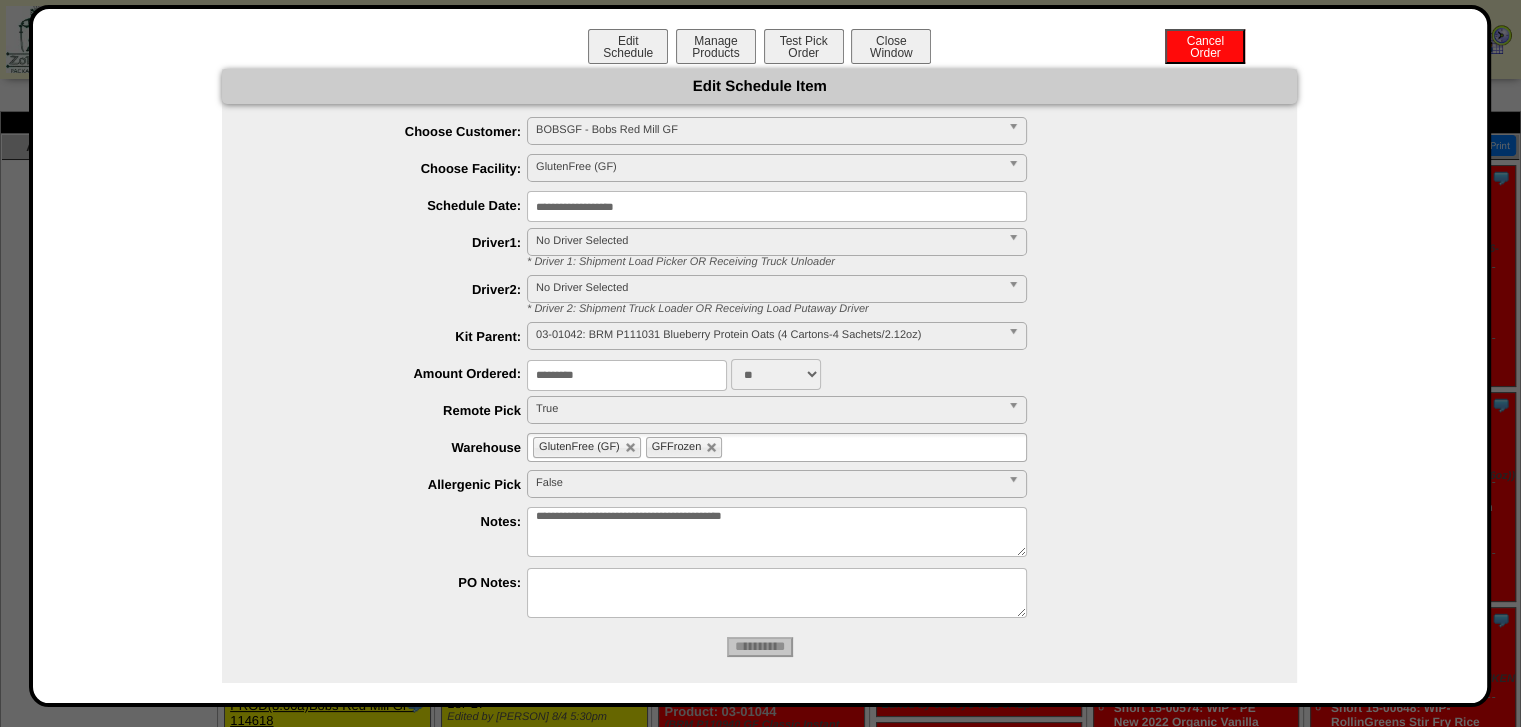 click on "Close Window" at bounding box center [891, 46] 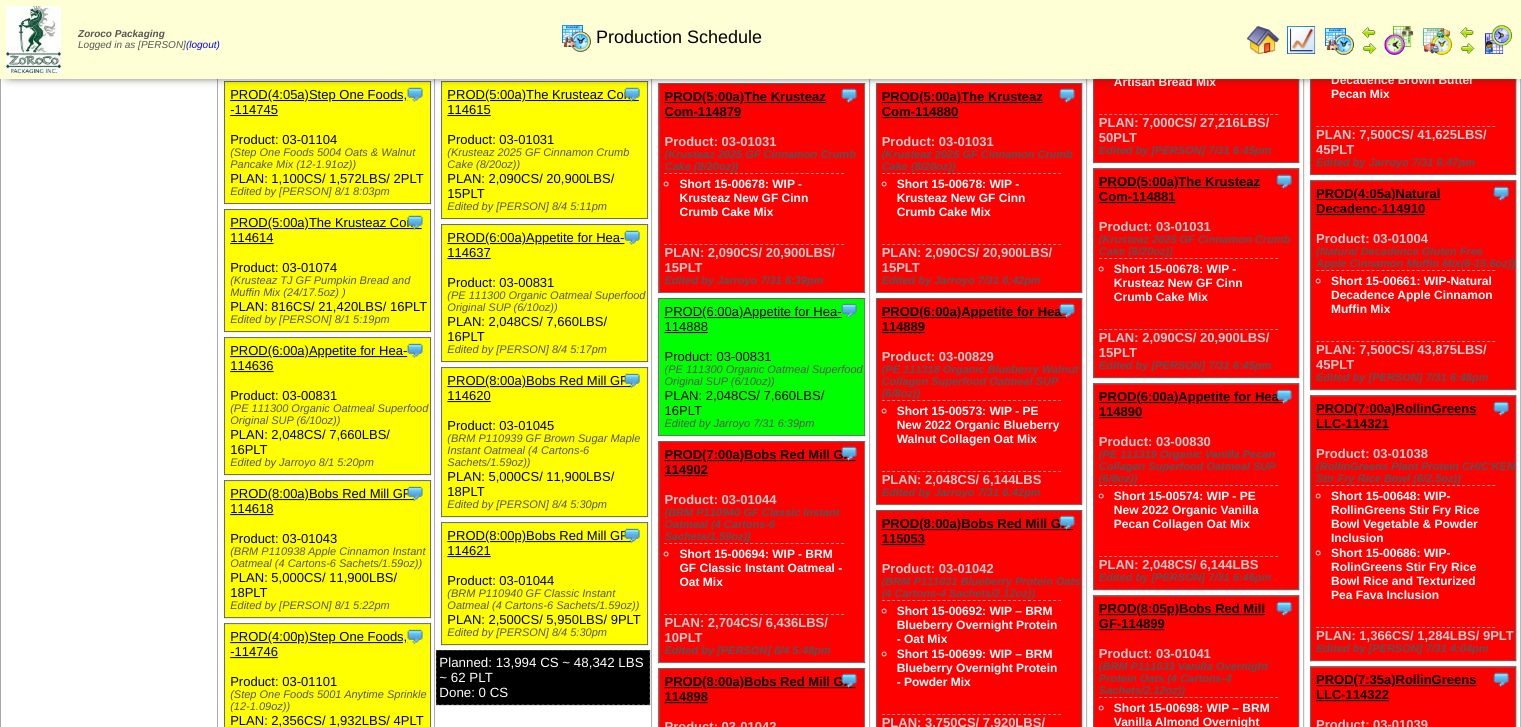 scroll, scrollTop: 0, scrollLeft: 0, axis: both 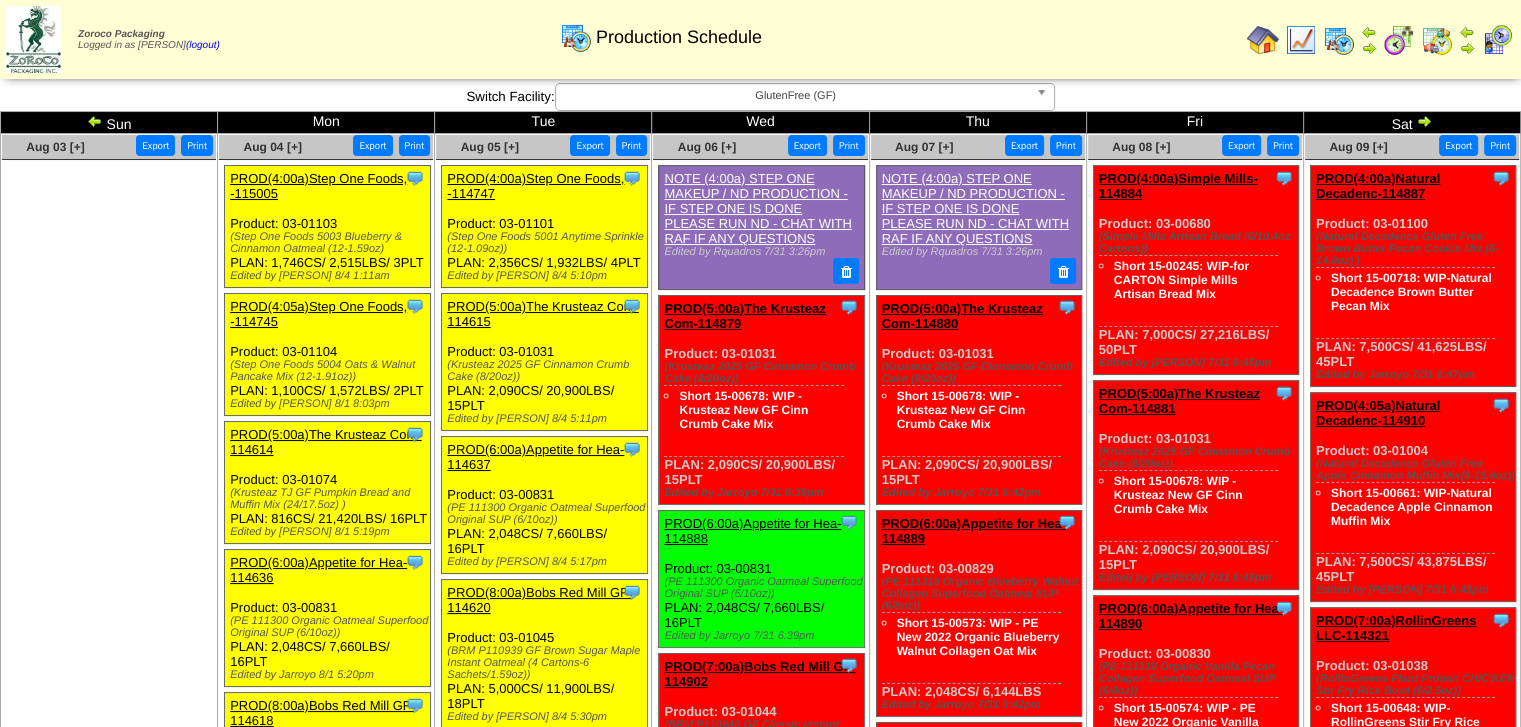 click on "Production Schedule" at bounding box center (661, 30) 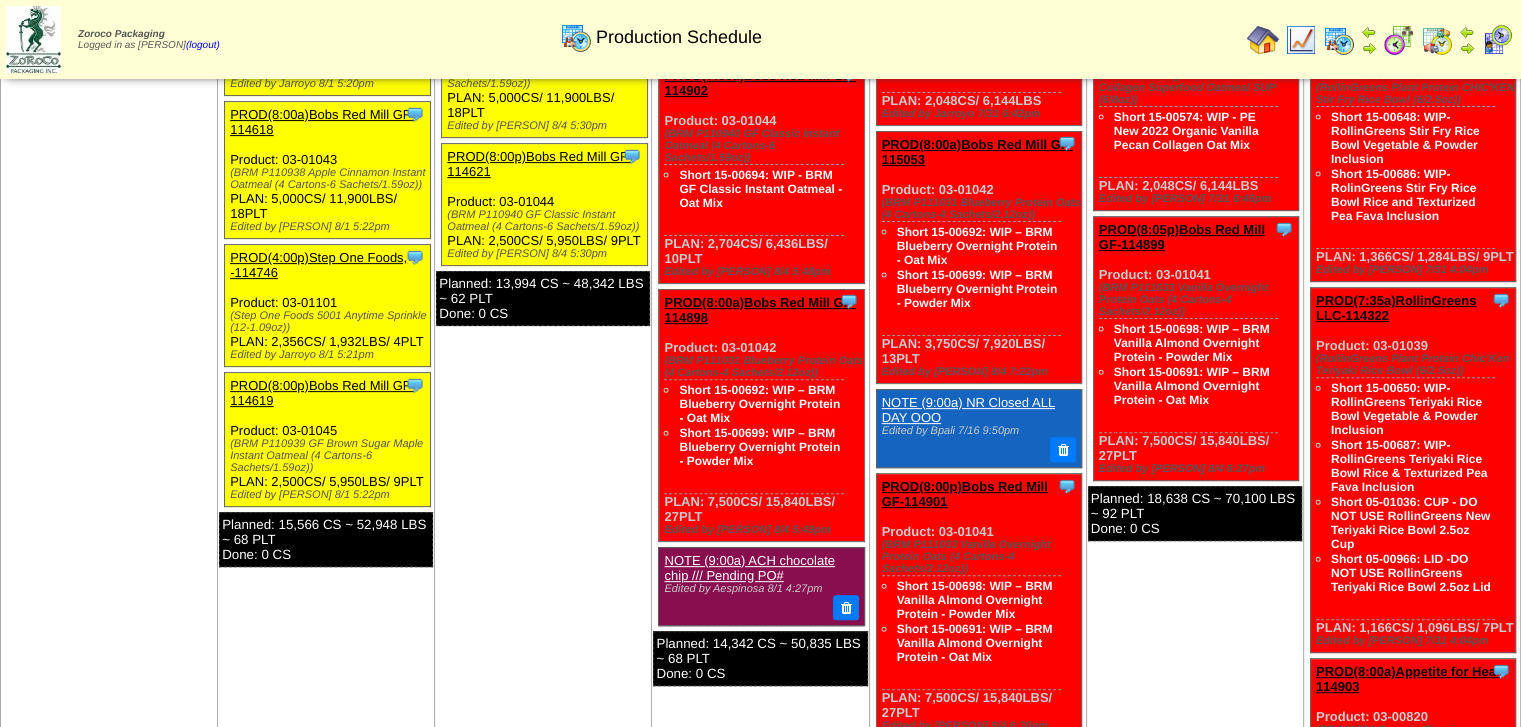 scroll, scrollTop: 590, scrollLeft: 0, axis: vertical 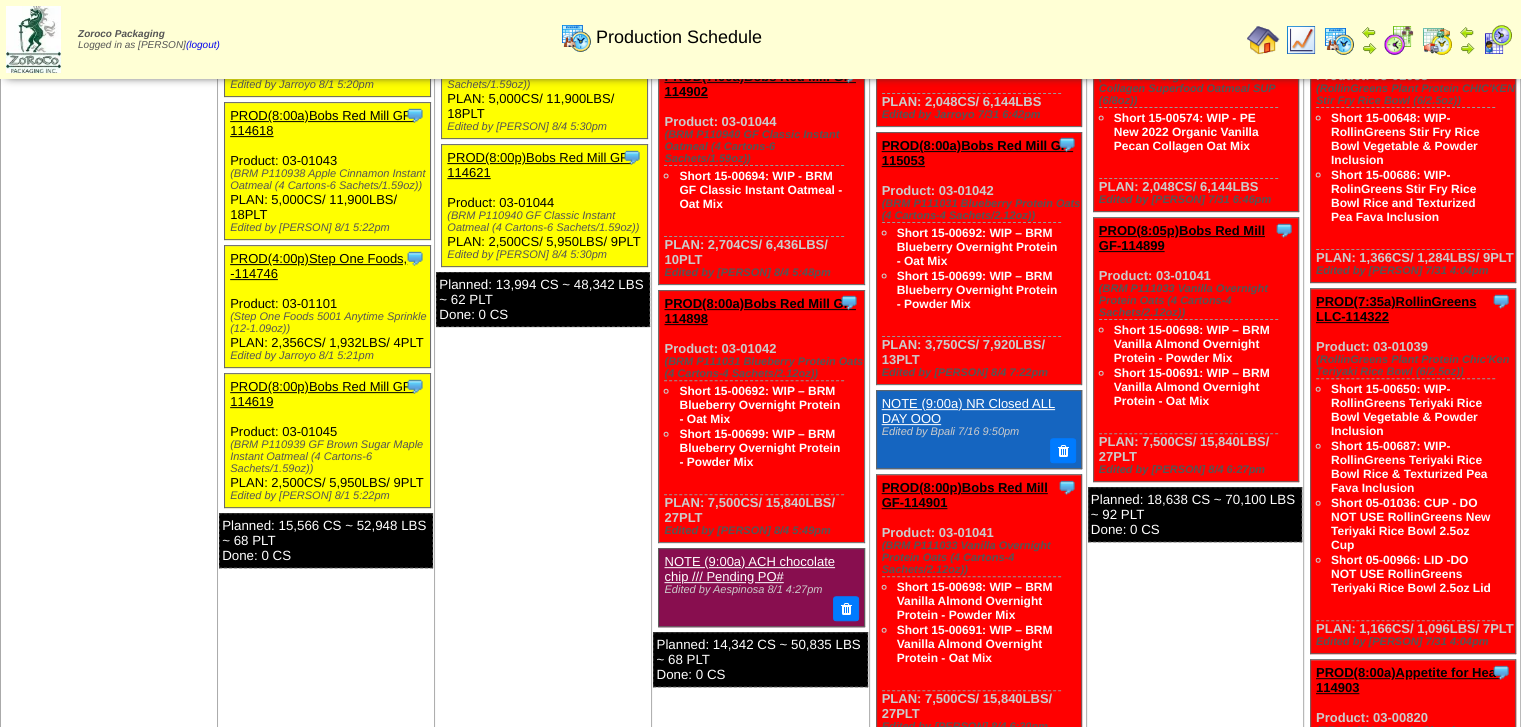 click on "PROD(8:05p)Bobs Red Mill GF-114899" at bounding box center [1182, 238] 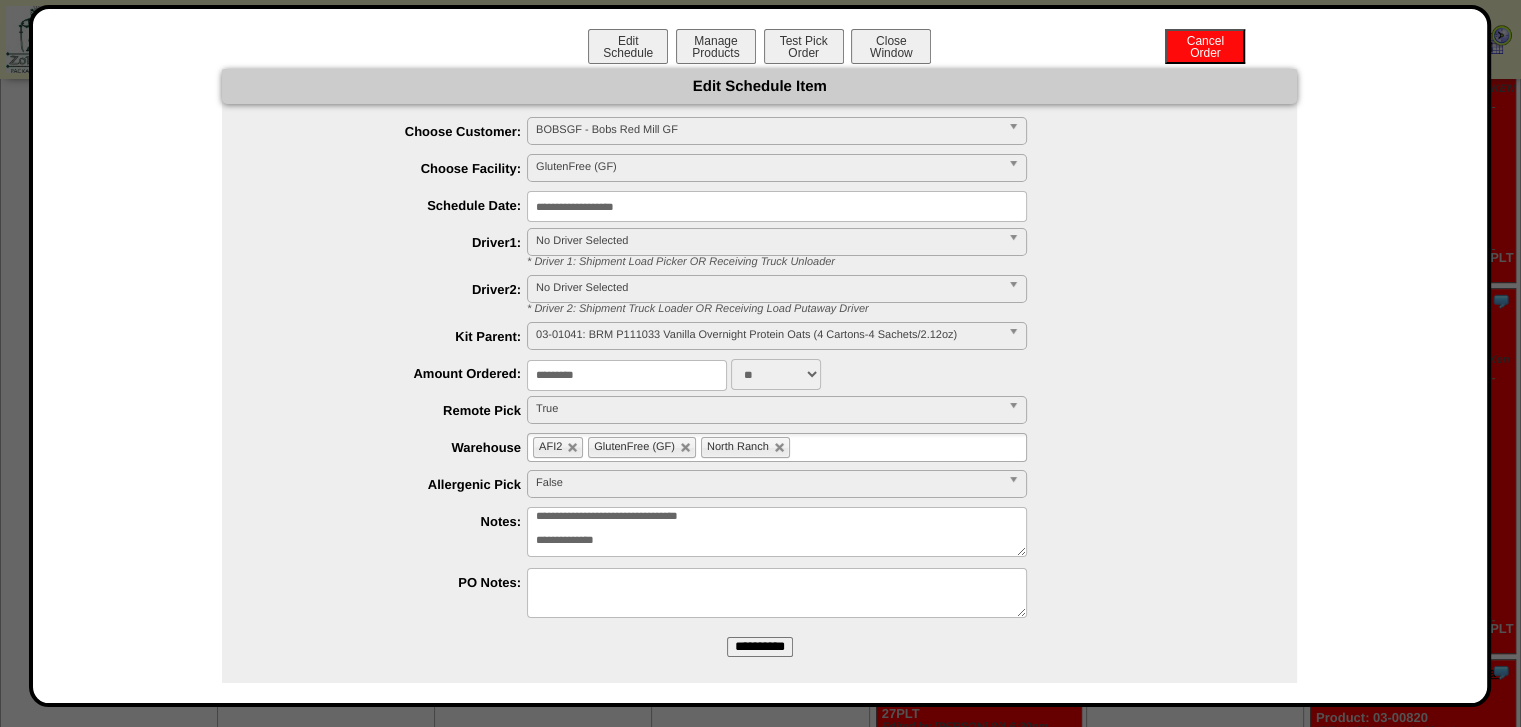 drag, startPoint x: 696, startPoint y: 49, endPoint x: 656, endPoint y: 48, distance: 40.012497 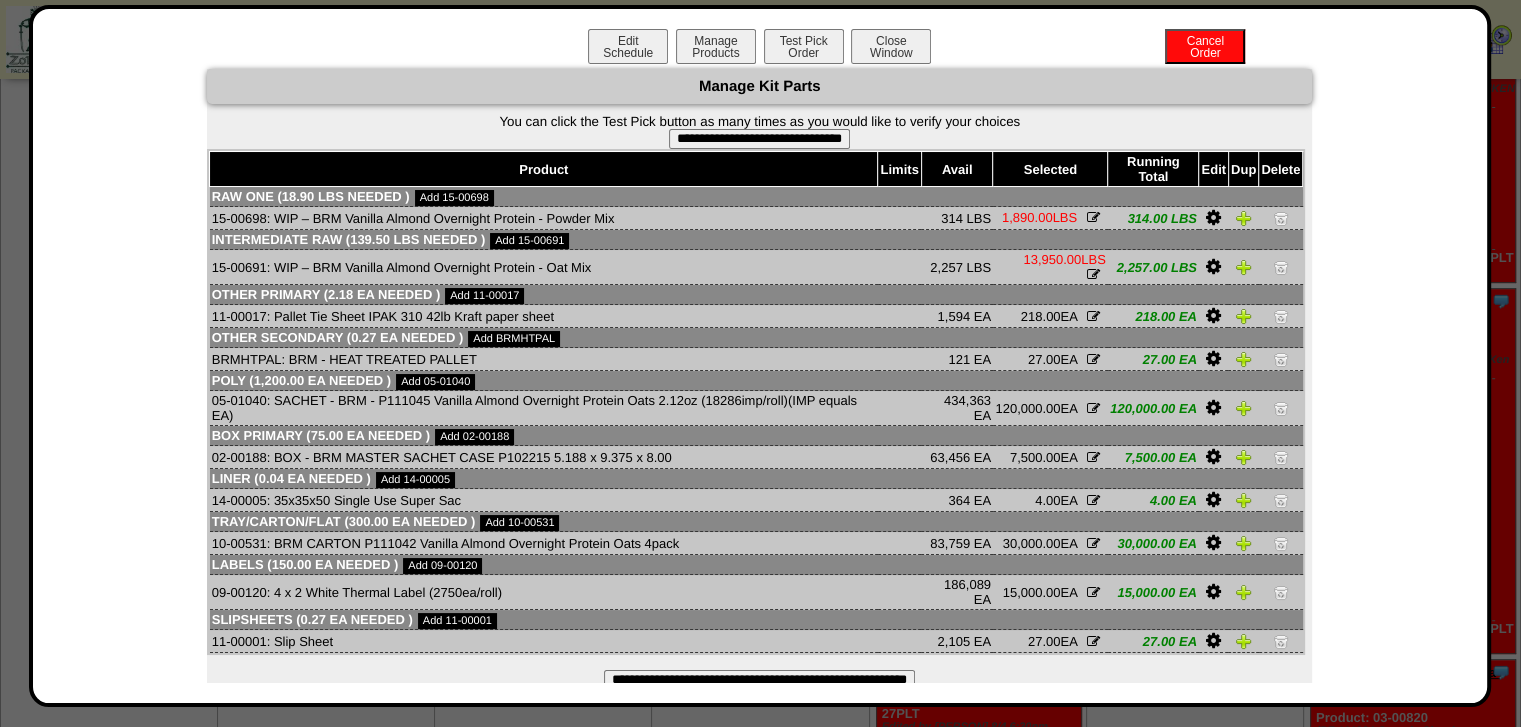 click on "Edit Schedule" at bounding box center [628, 46] 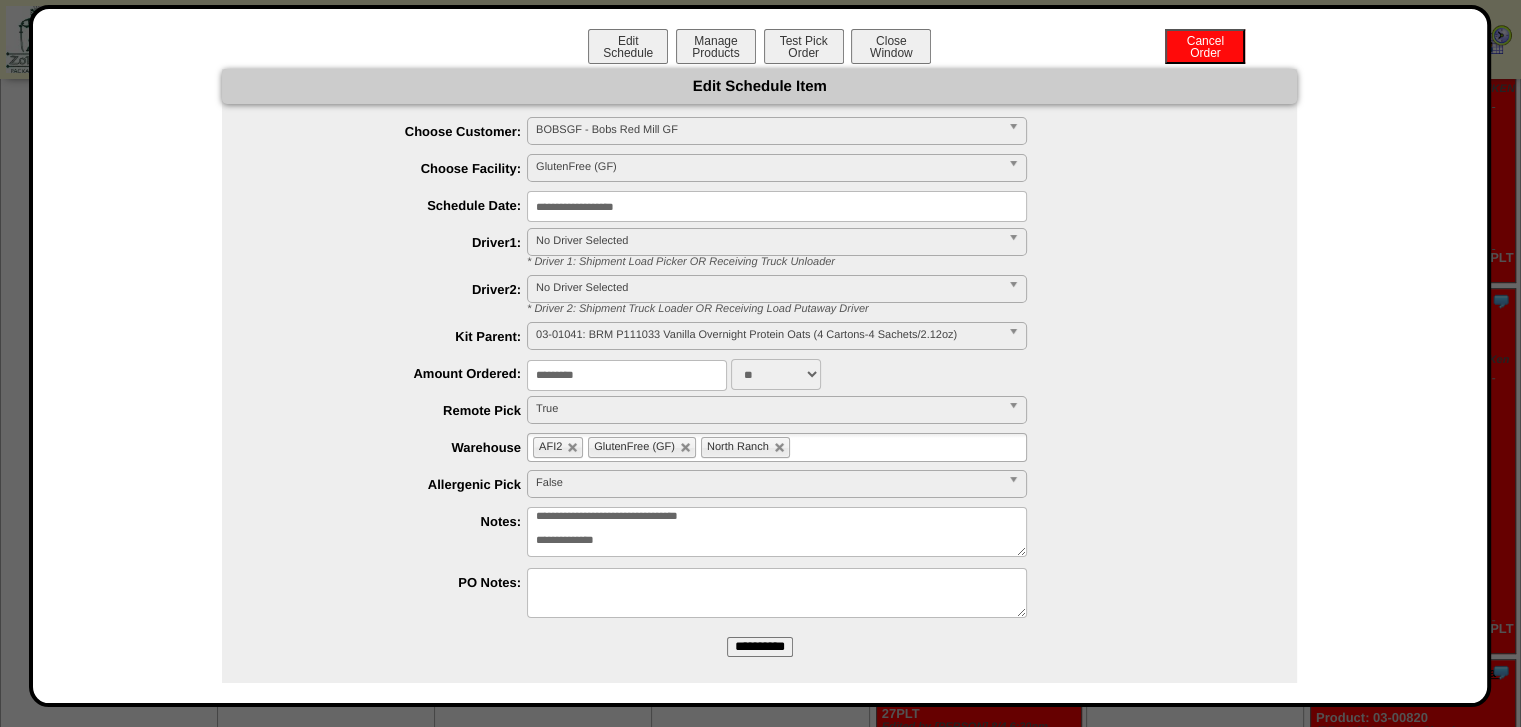 click on "Close Window" at bounding box center (891, 46) 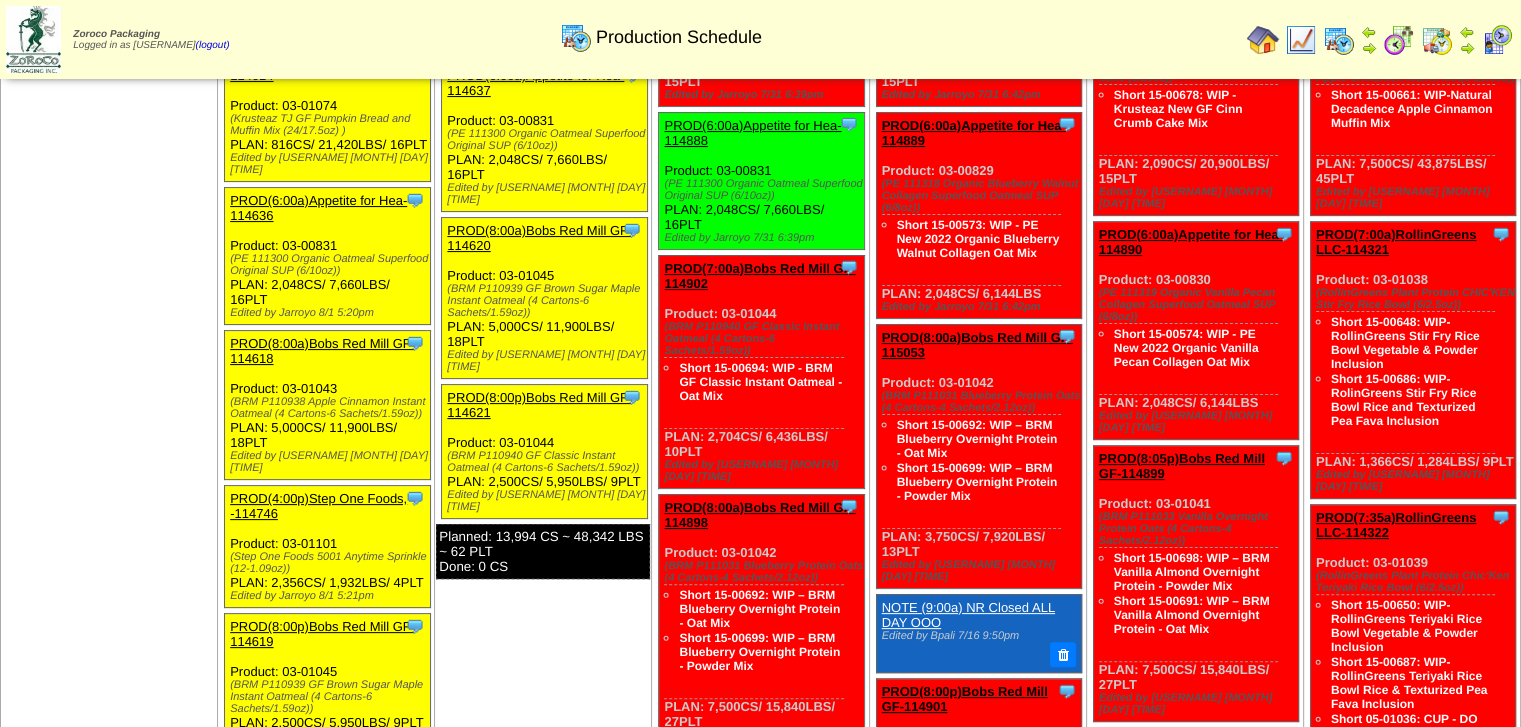 scroll, scrollTop: 399, scrollLeft: 0, axis: vertical 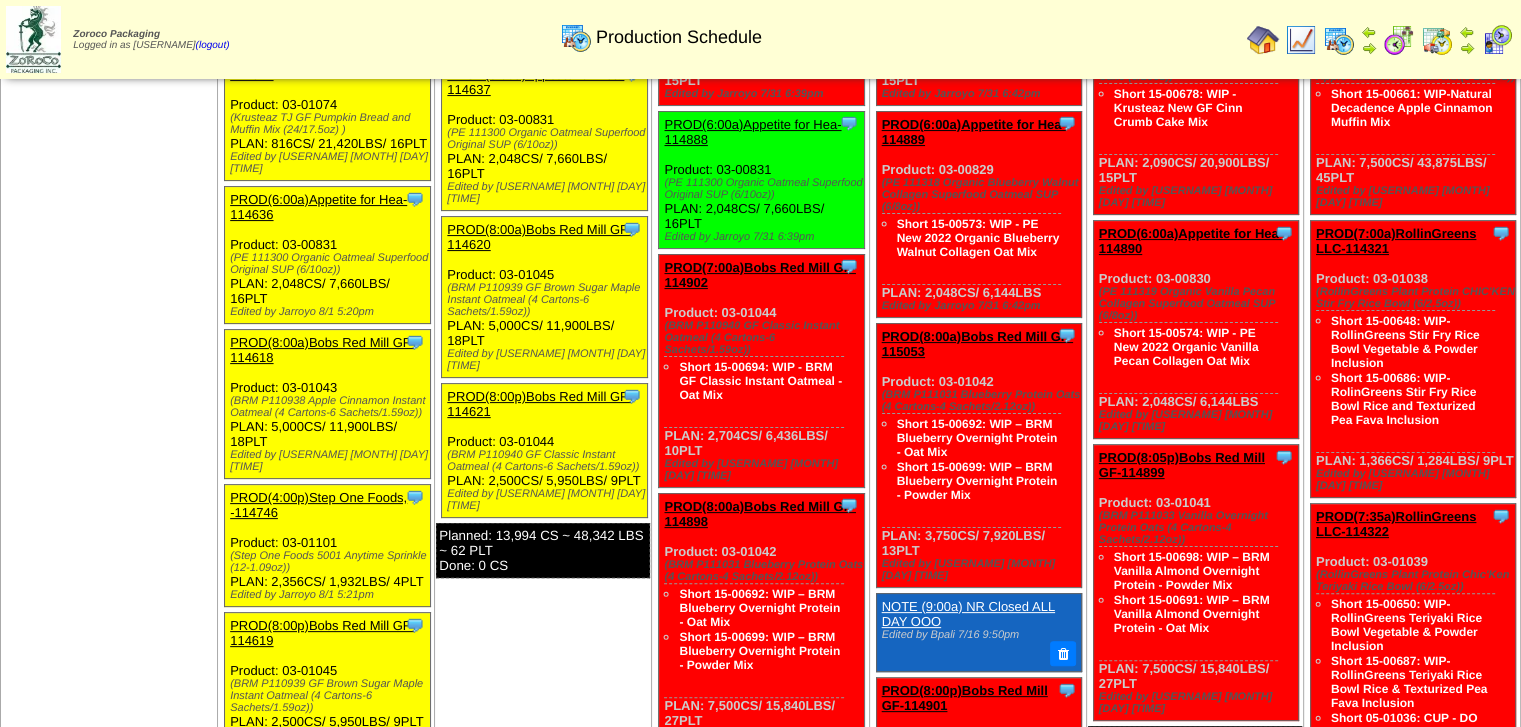 click on "PROD(8:05p)Bobs Red Mill GF-114899" at bounding box center [1182, 465] 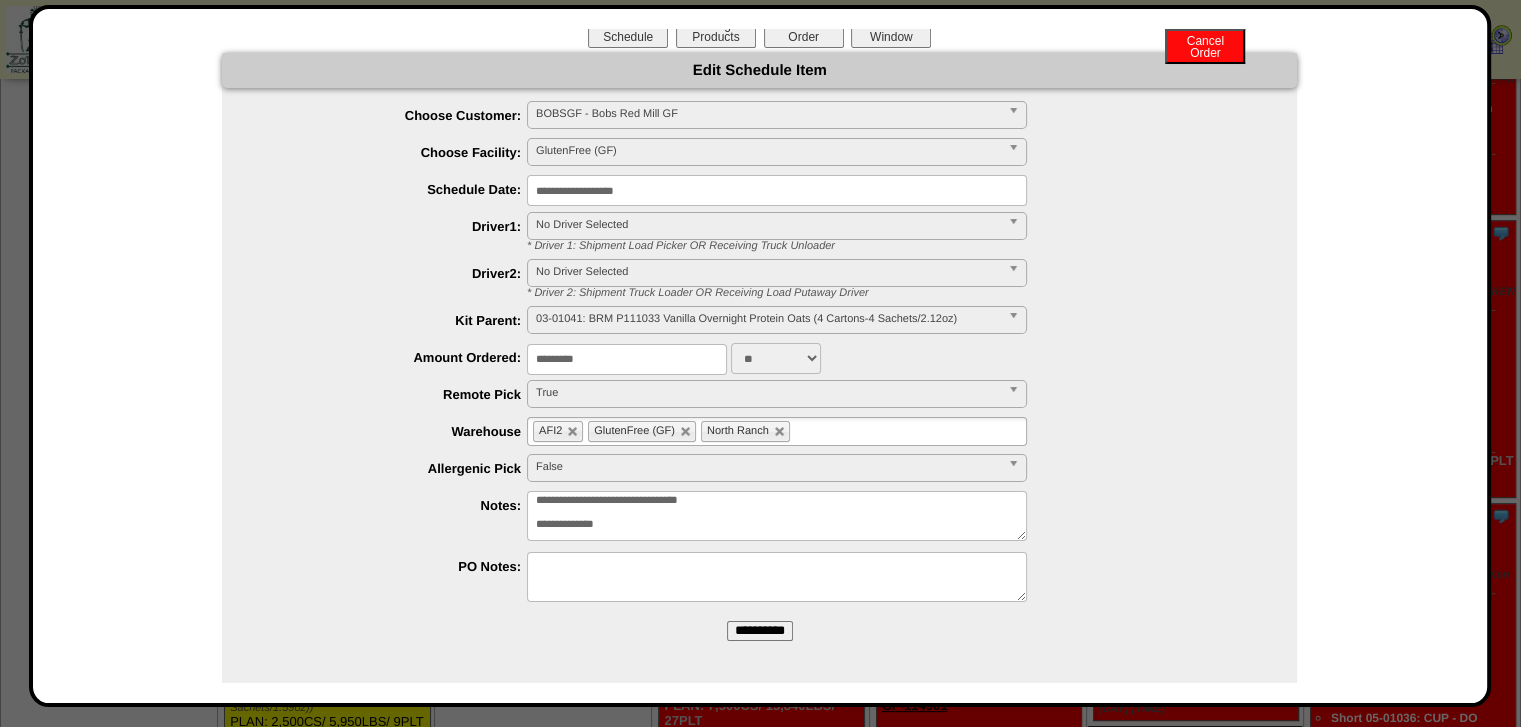 scroll, scrollTop: 20, scrollLeft: 0, axis: vertical 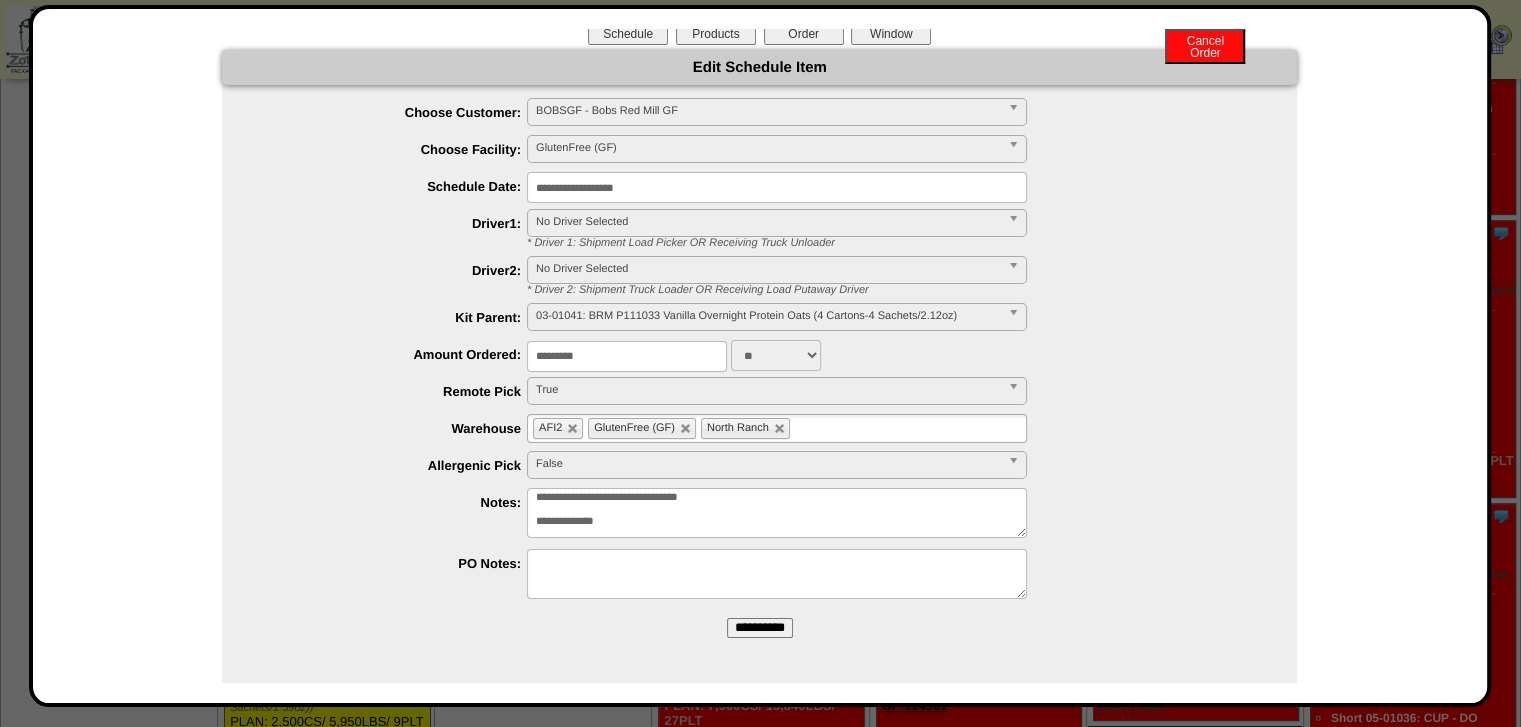 click at bounding box center [760, 1383] 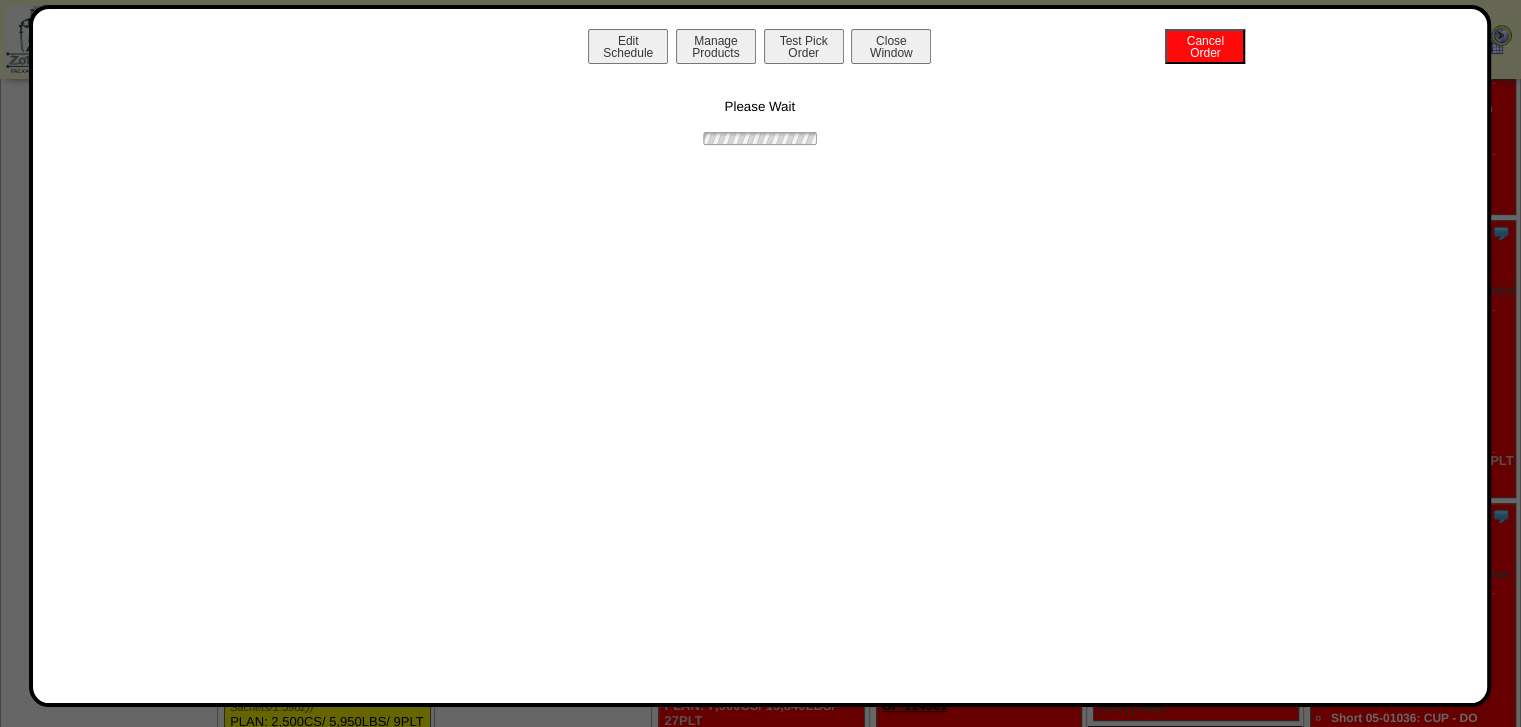 scroll, scrollTop: 0, scrollLeft: 0, axis: both 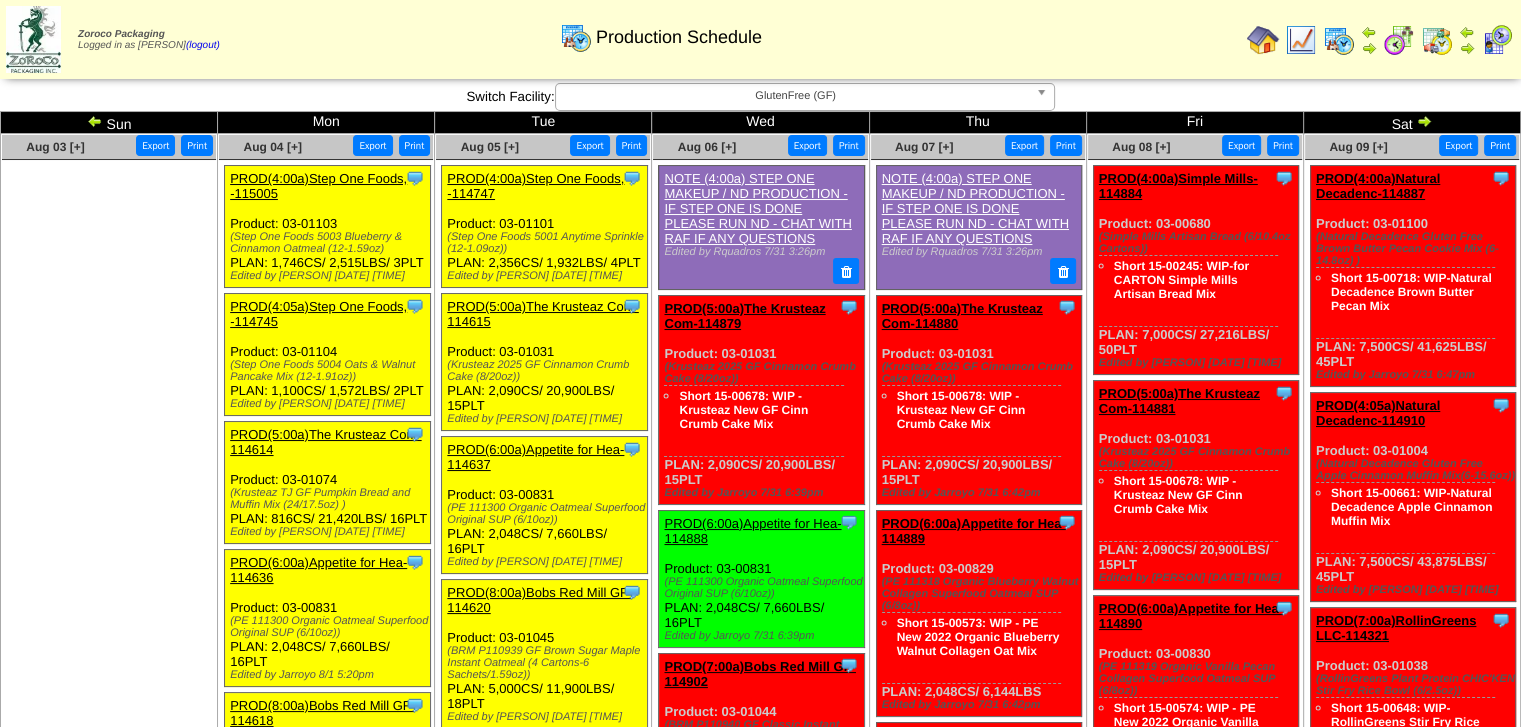 click on "Production Schedule" at bounding box center [661, 30] 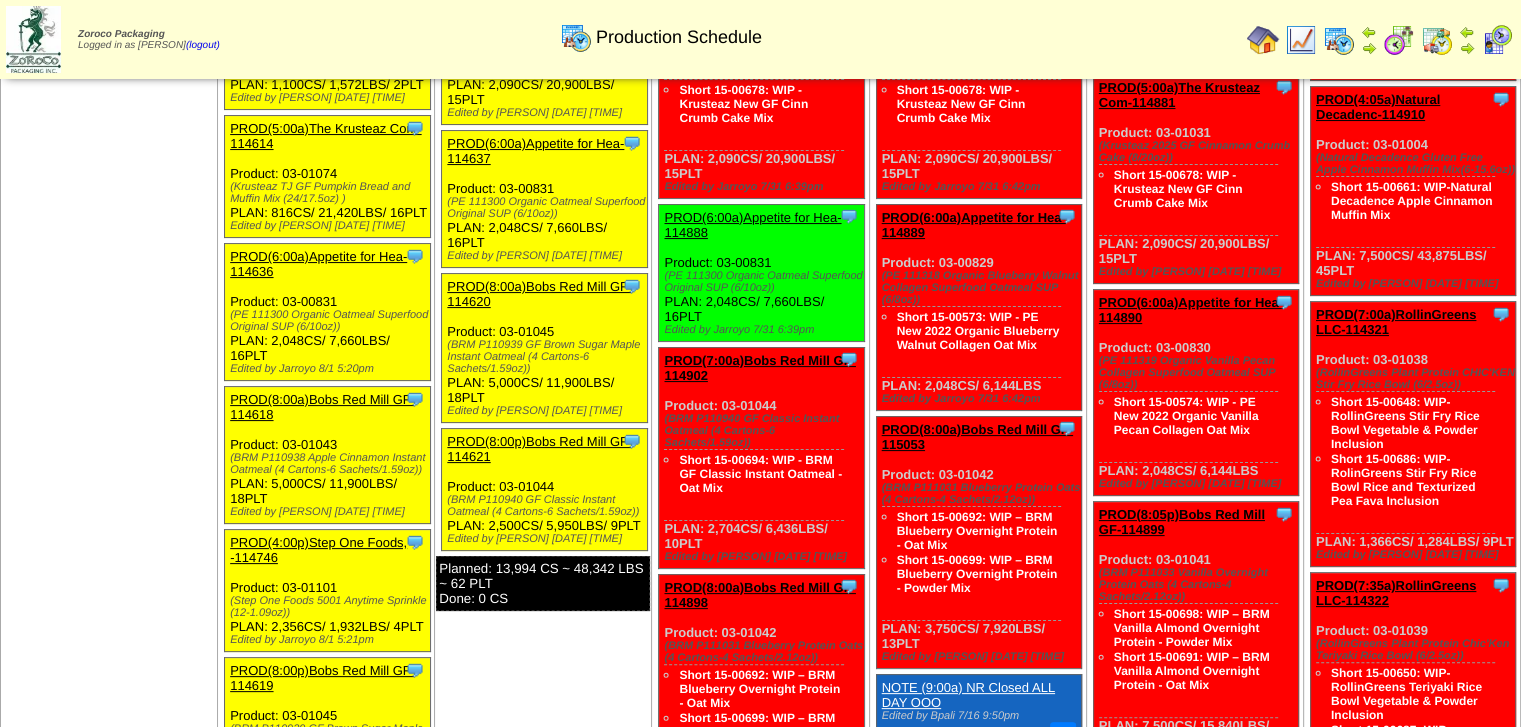 scroll, scrollTop: 38, scrollLeft: 0, axis: vertical 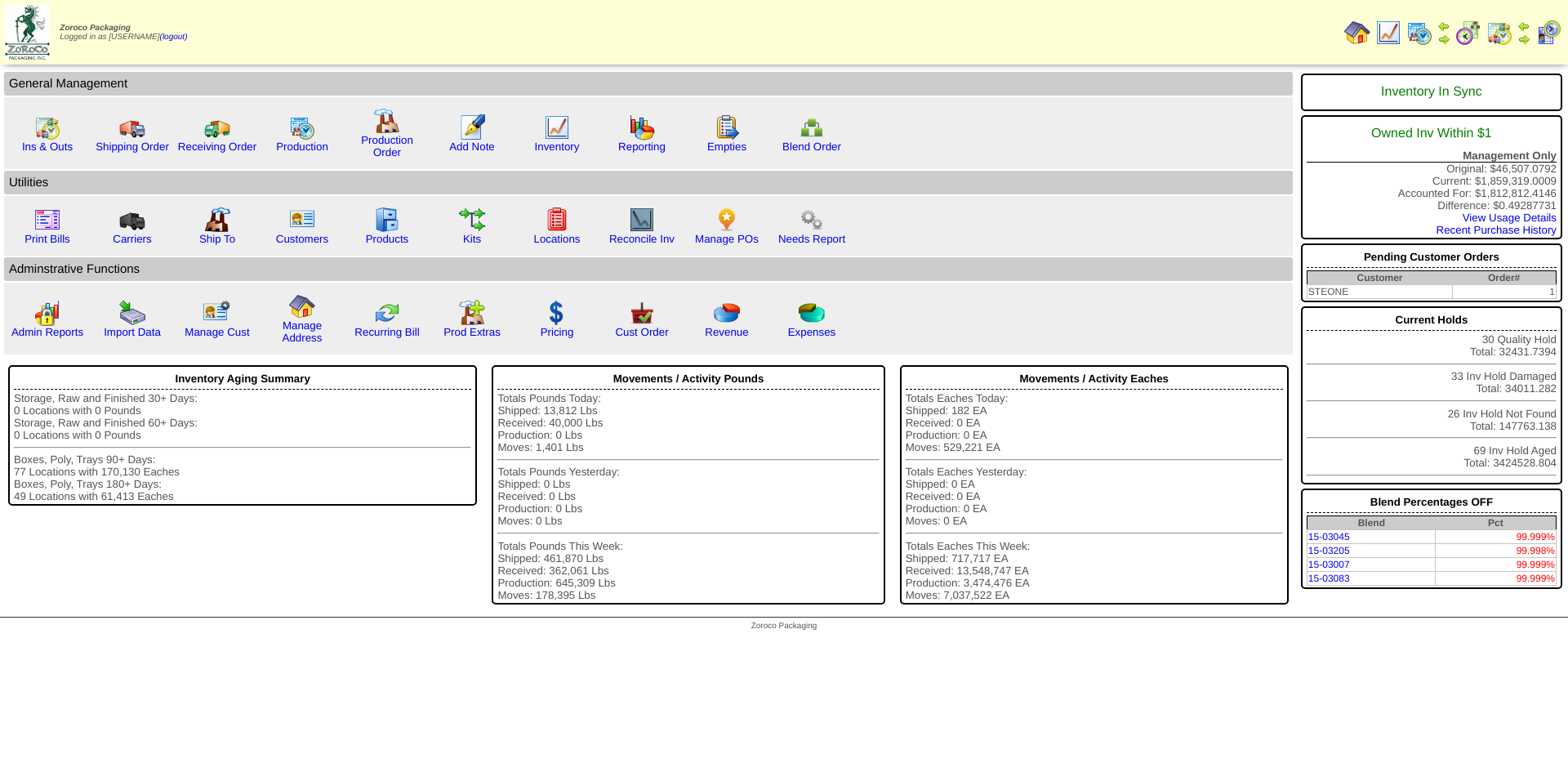 click on "Needs Report" at bounding box center [812, 225] 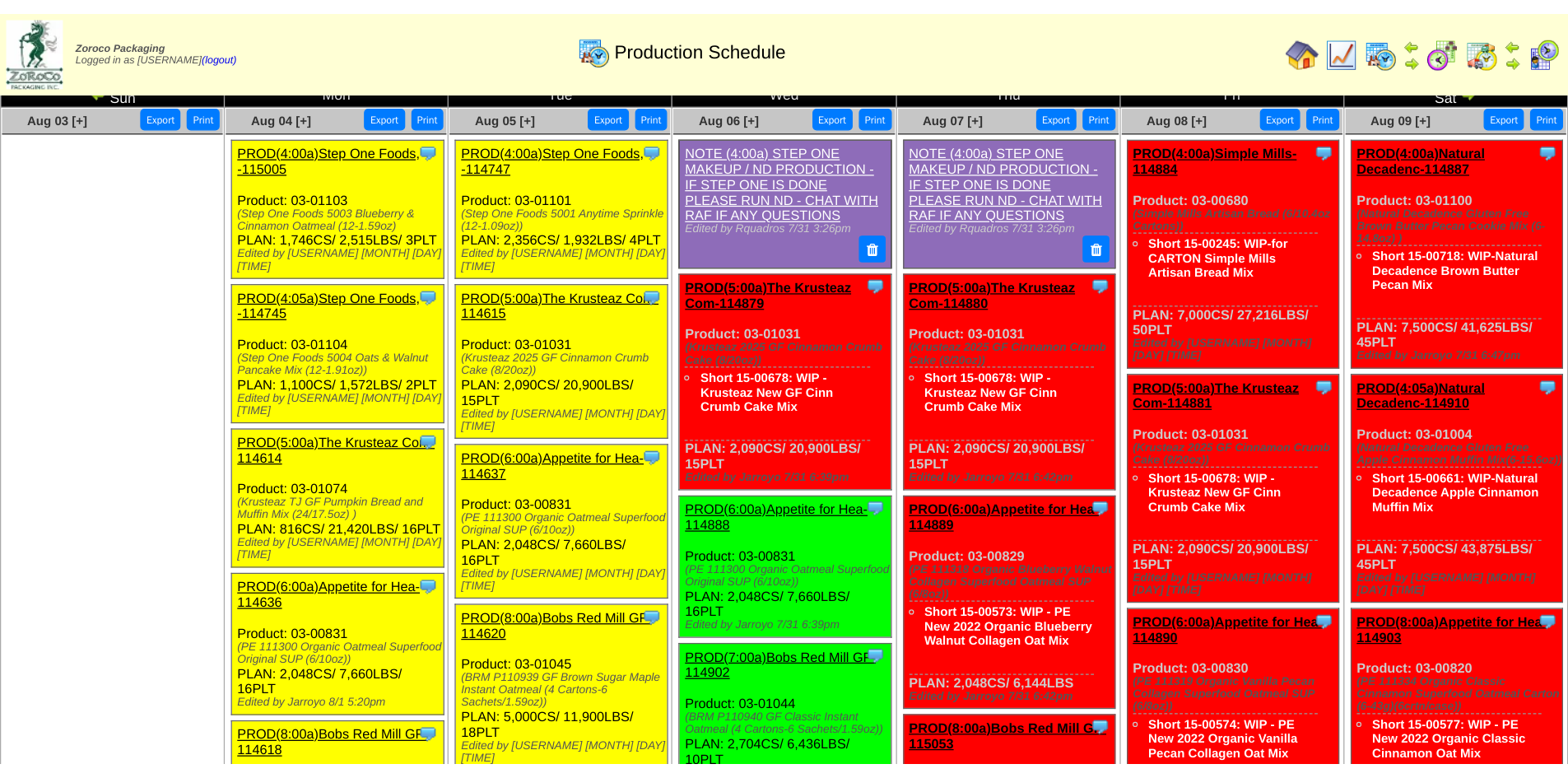 scroll, scrollTop: 20, scrollLeft: 0, axis: vertical 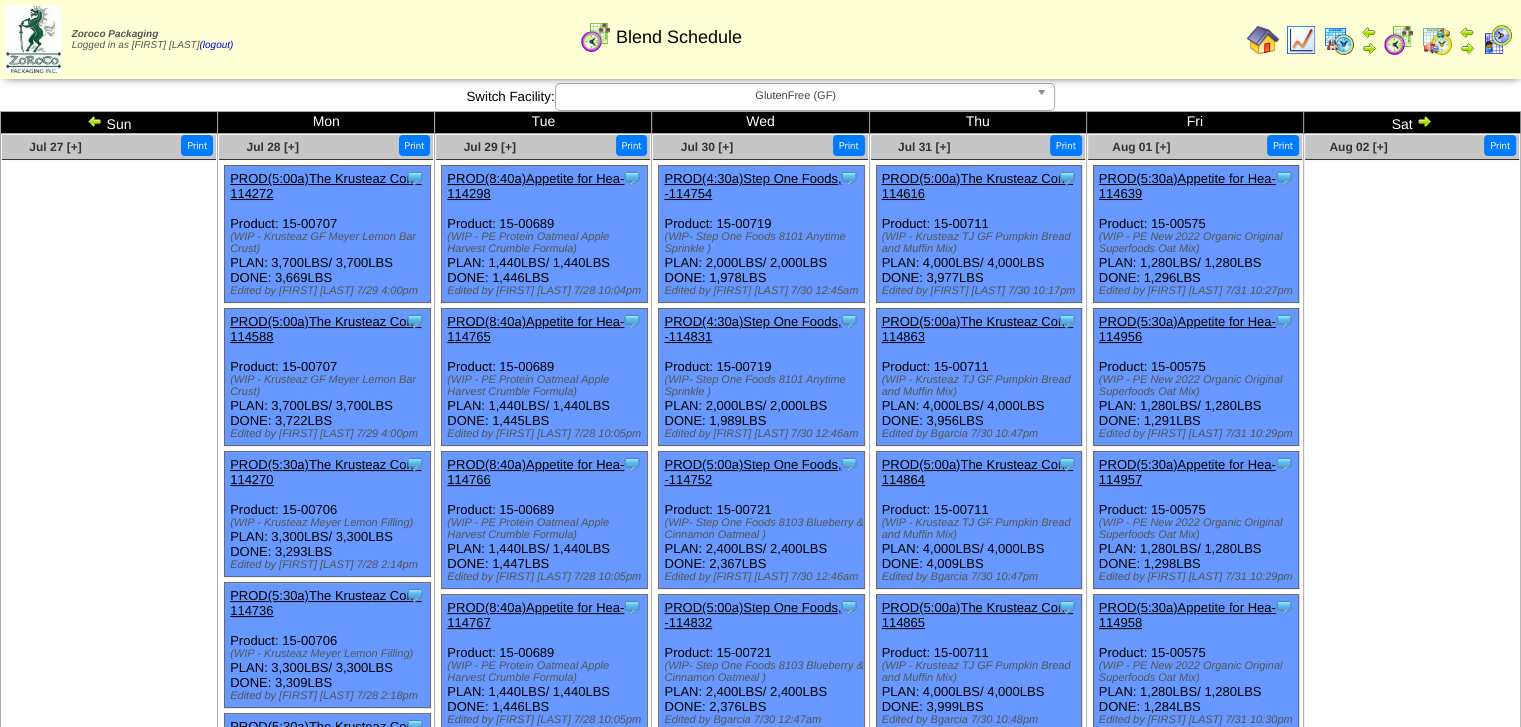 click at bounding box center [1424, 121] 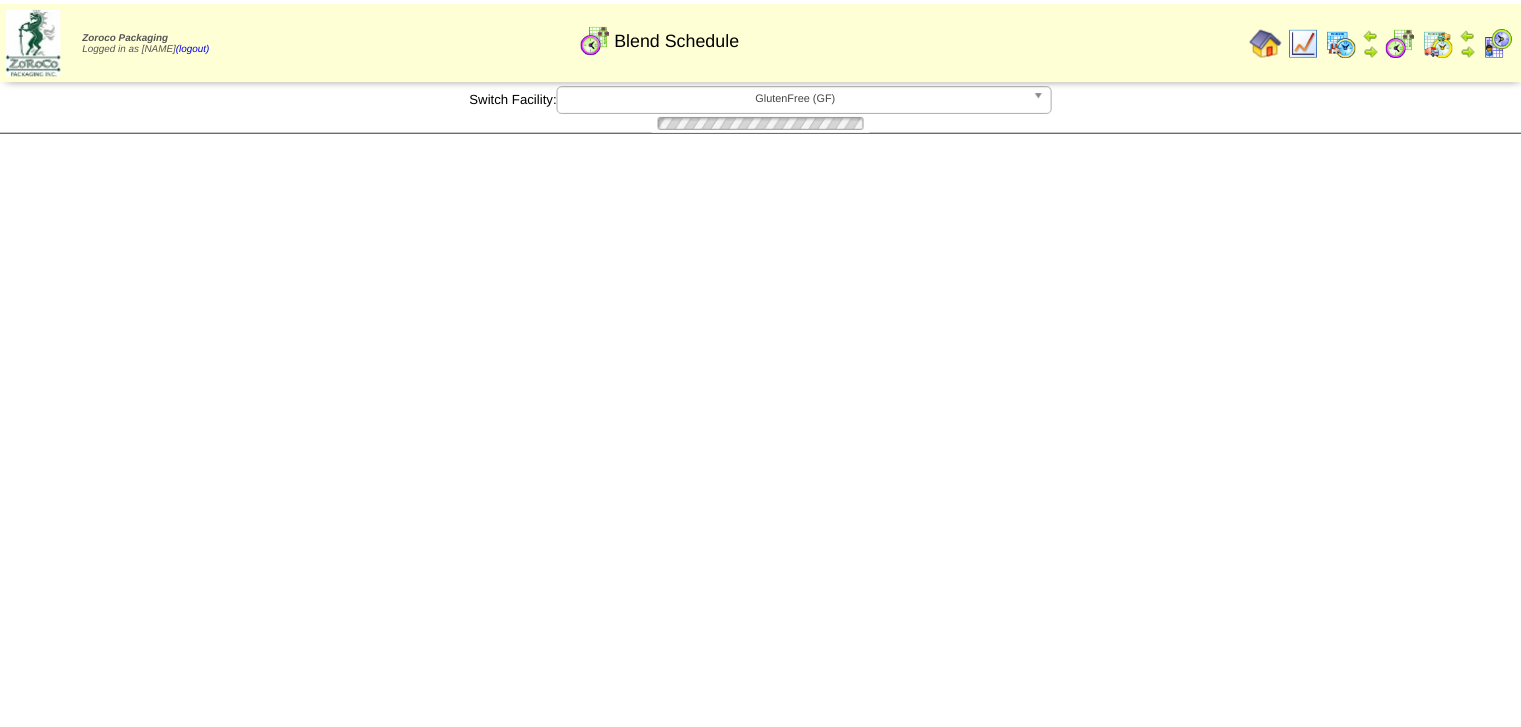 scroll, scrollTop: 0, scrollLeft: 0, axis: both 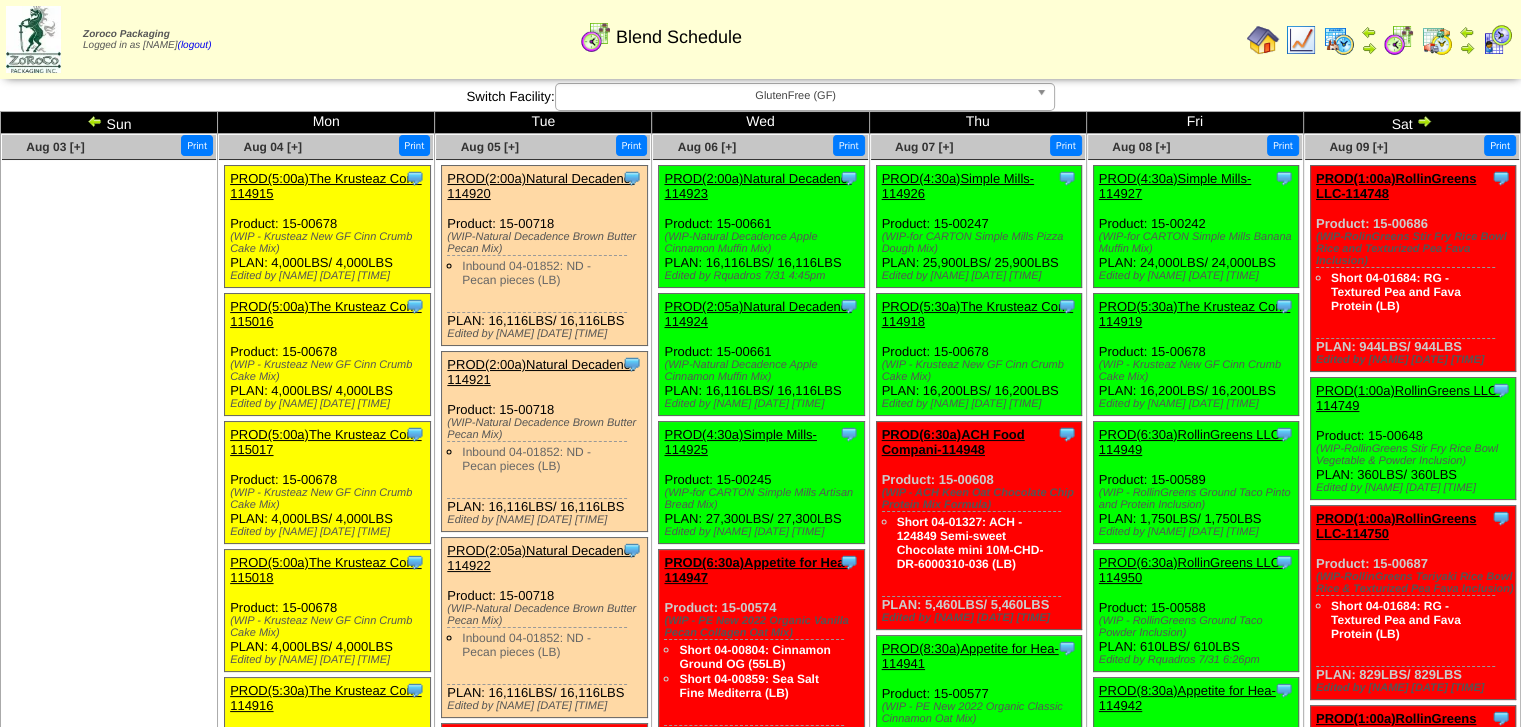 click at bounding box center [109, 310] 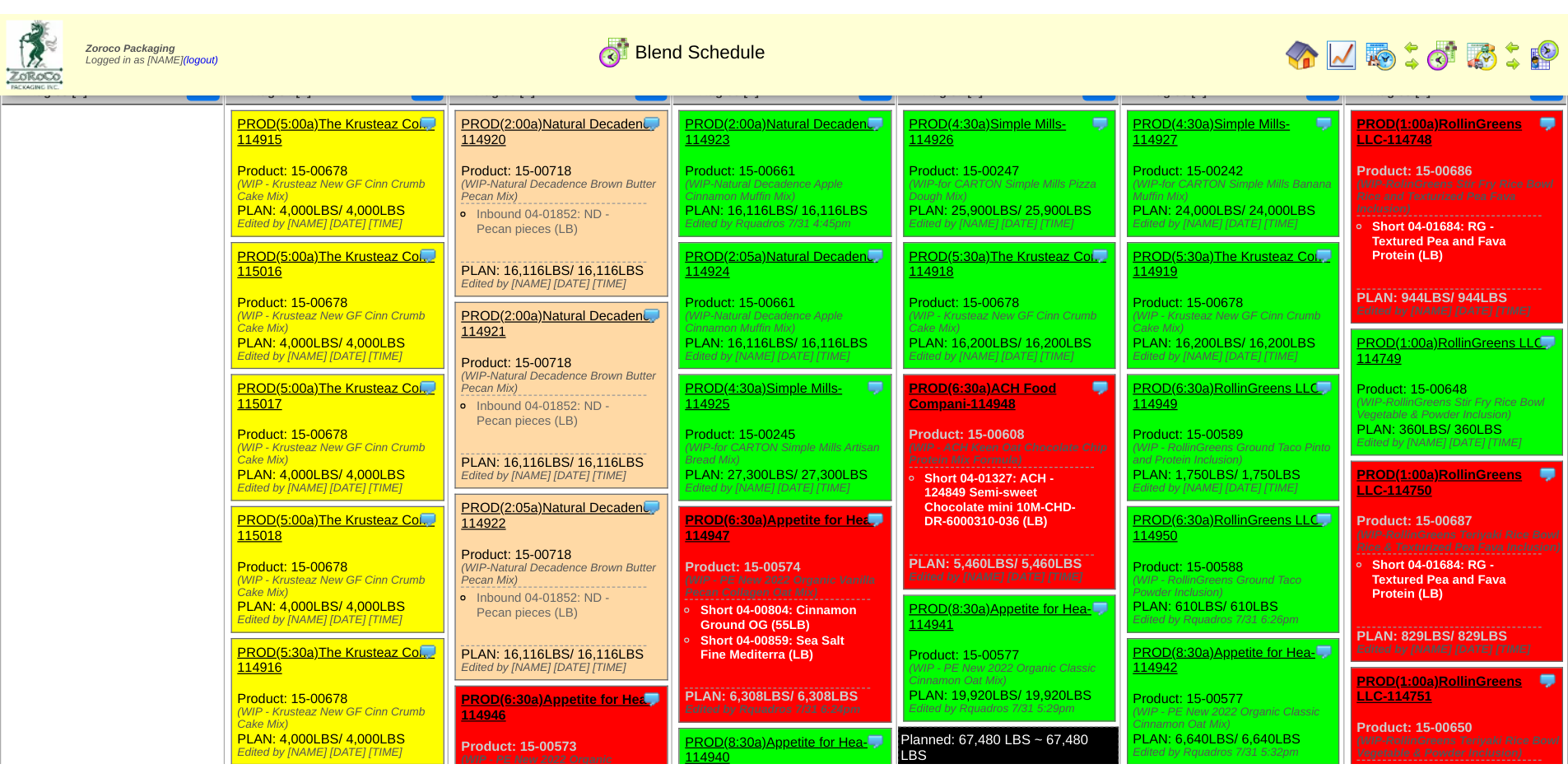 scroll, scrollTop: 0, scrollLeft: 0, axis: both 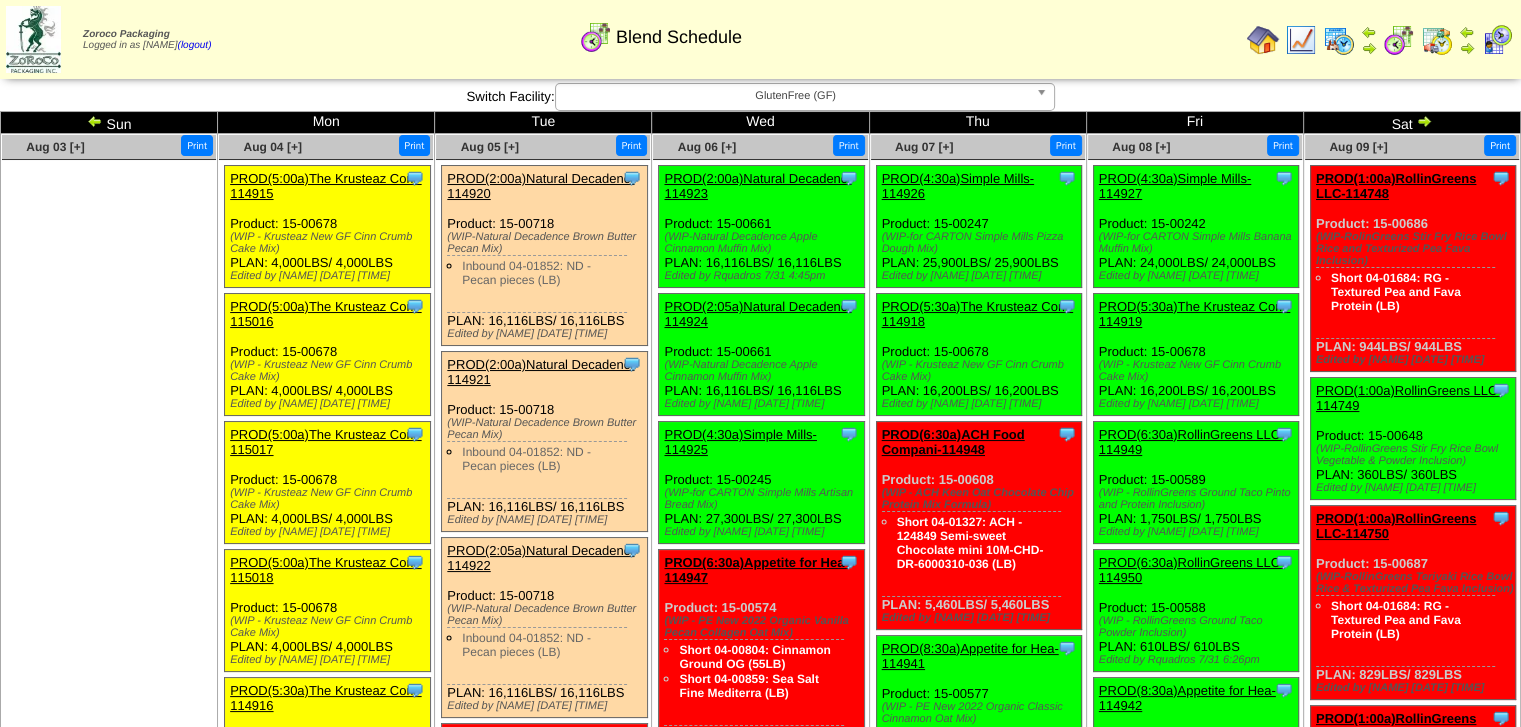 click at bounding box center (109, 310) 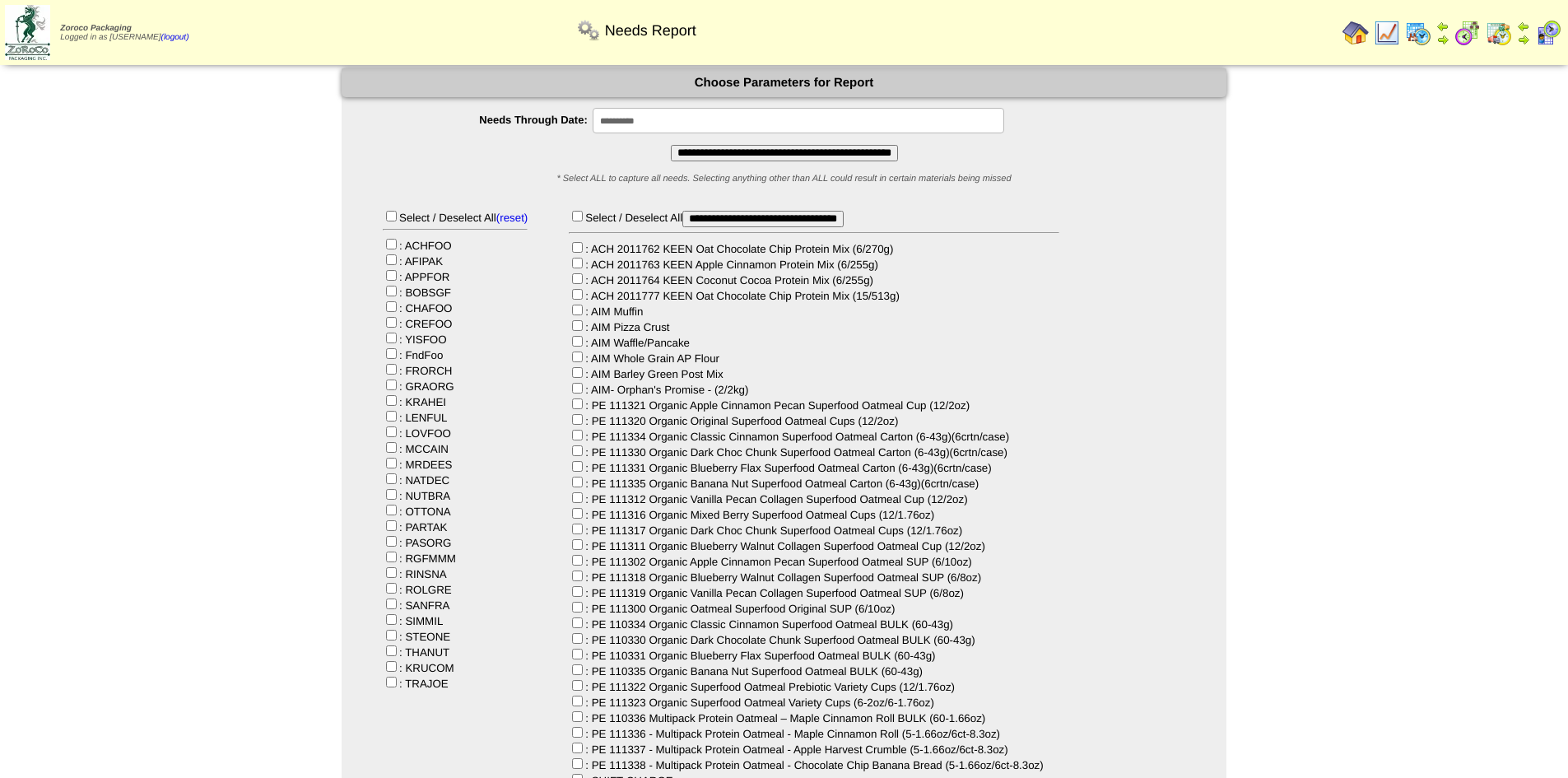 scroll, scrollTop: 0, scrollLeft: 0, axis: both 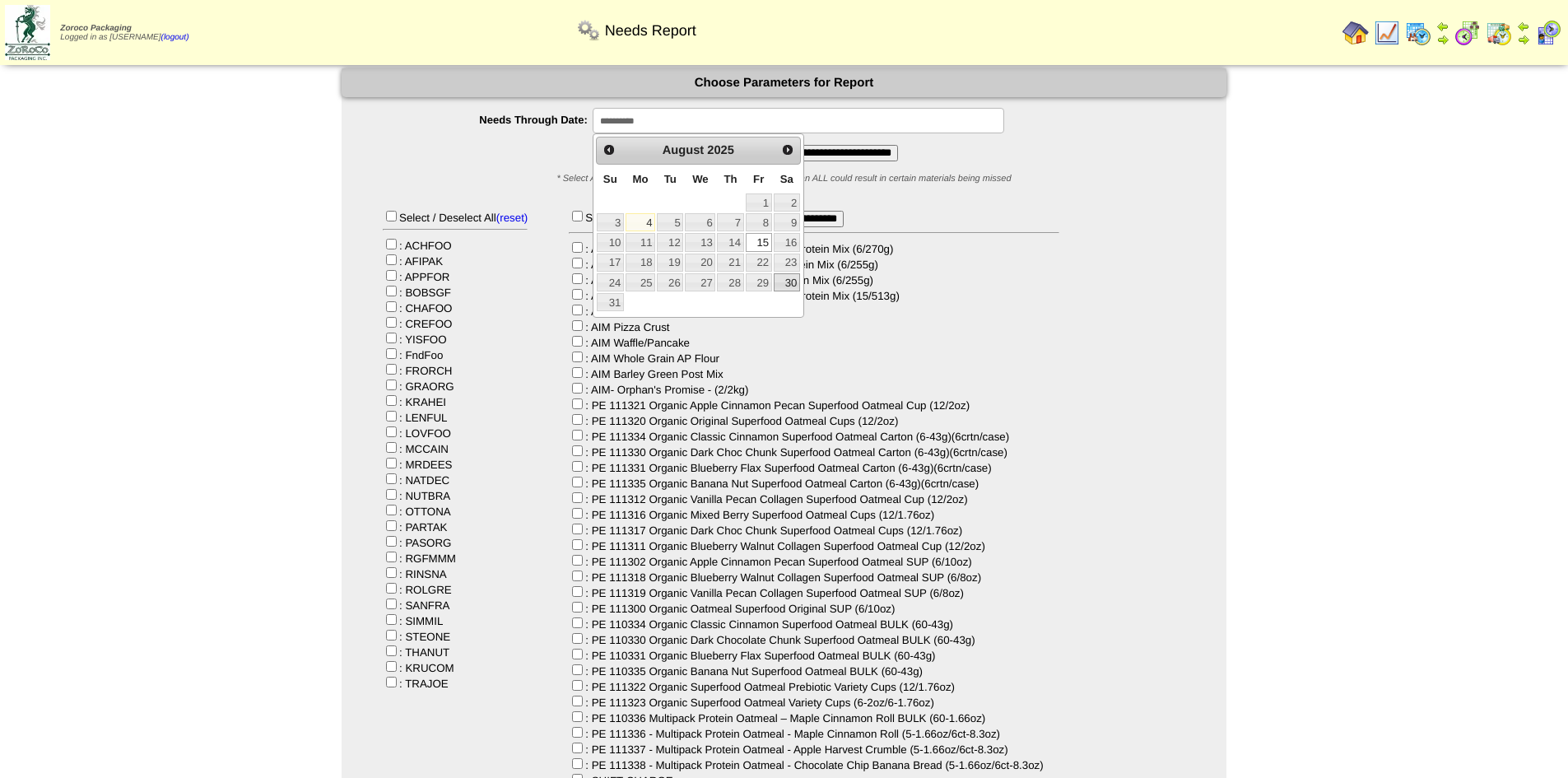 click on "30" at bounding box center (787, 282) 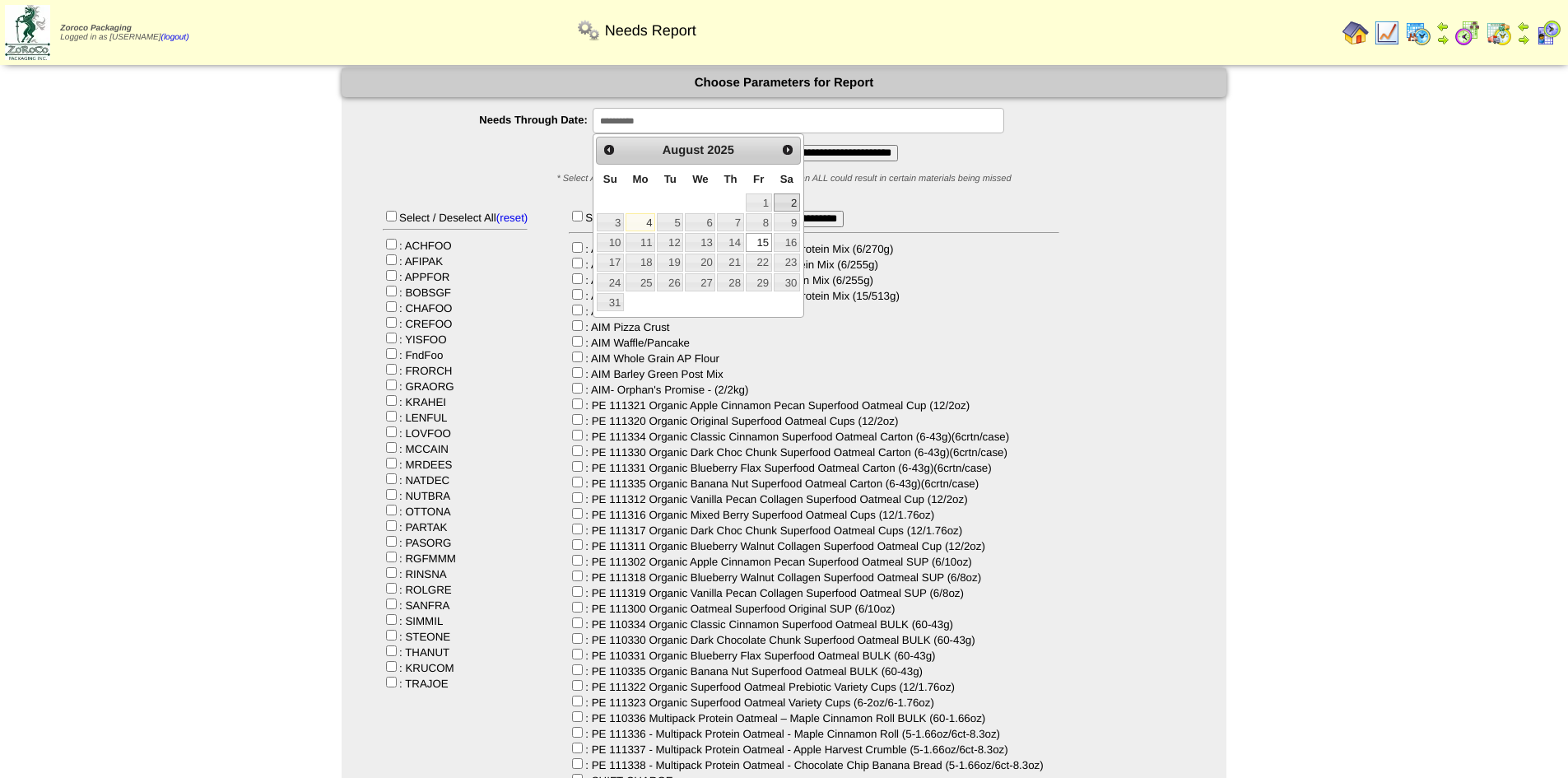 type on "**********" 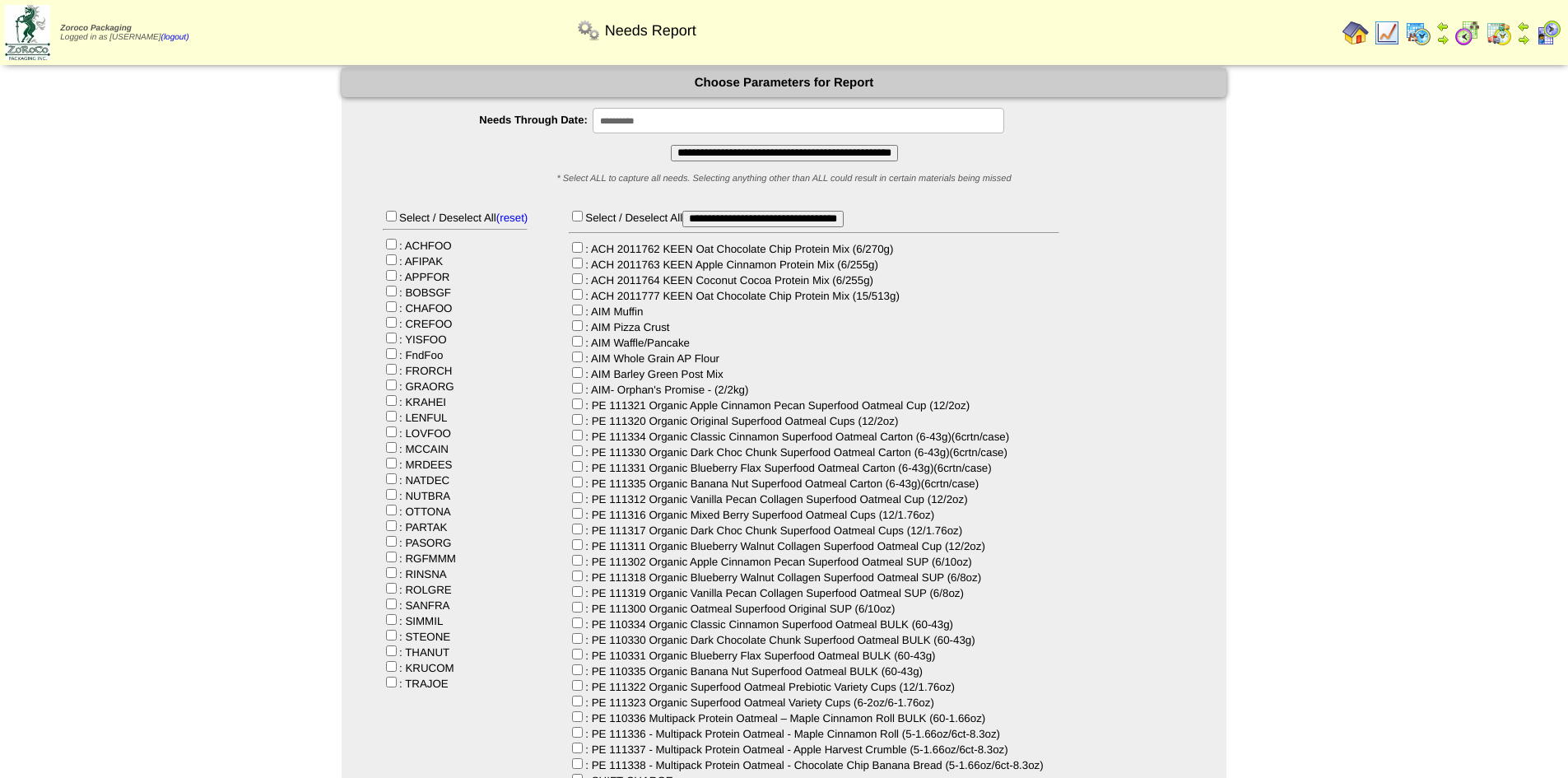 click on "**********" at bounding box center [784, 153] 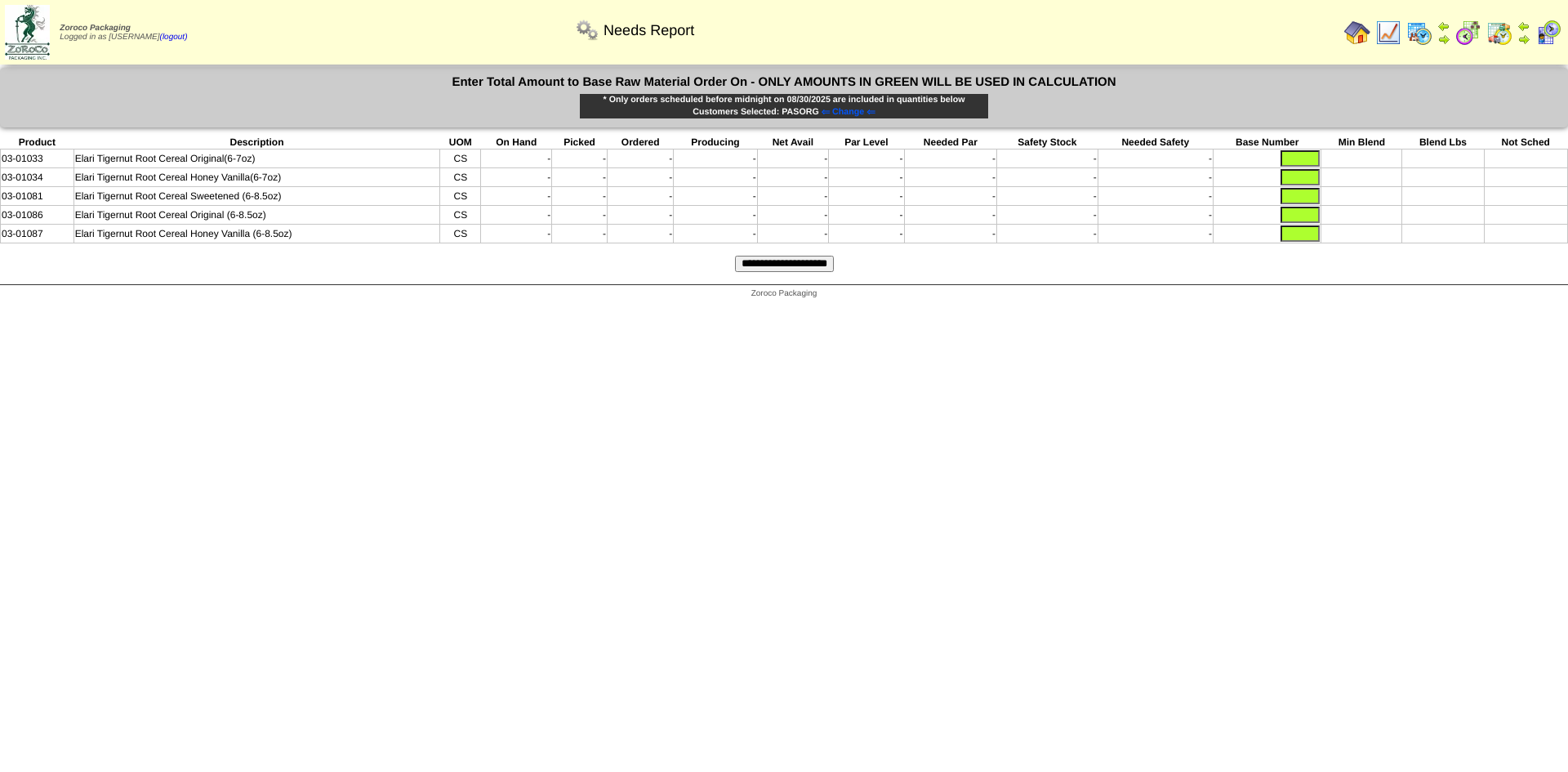 scroll, scrollTop: 0, scrollLeft: 0, axis: both 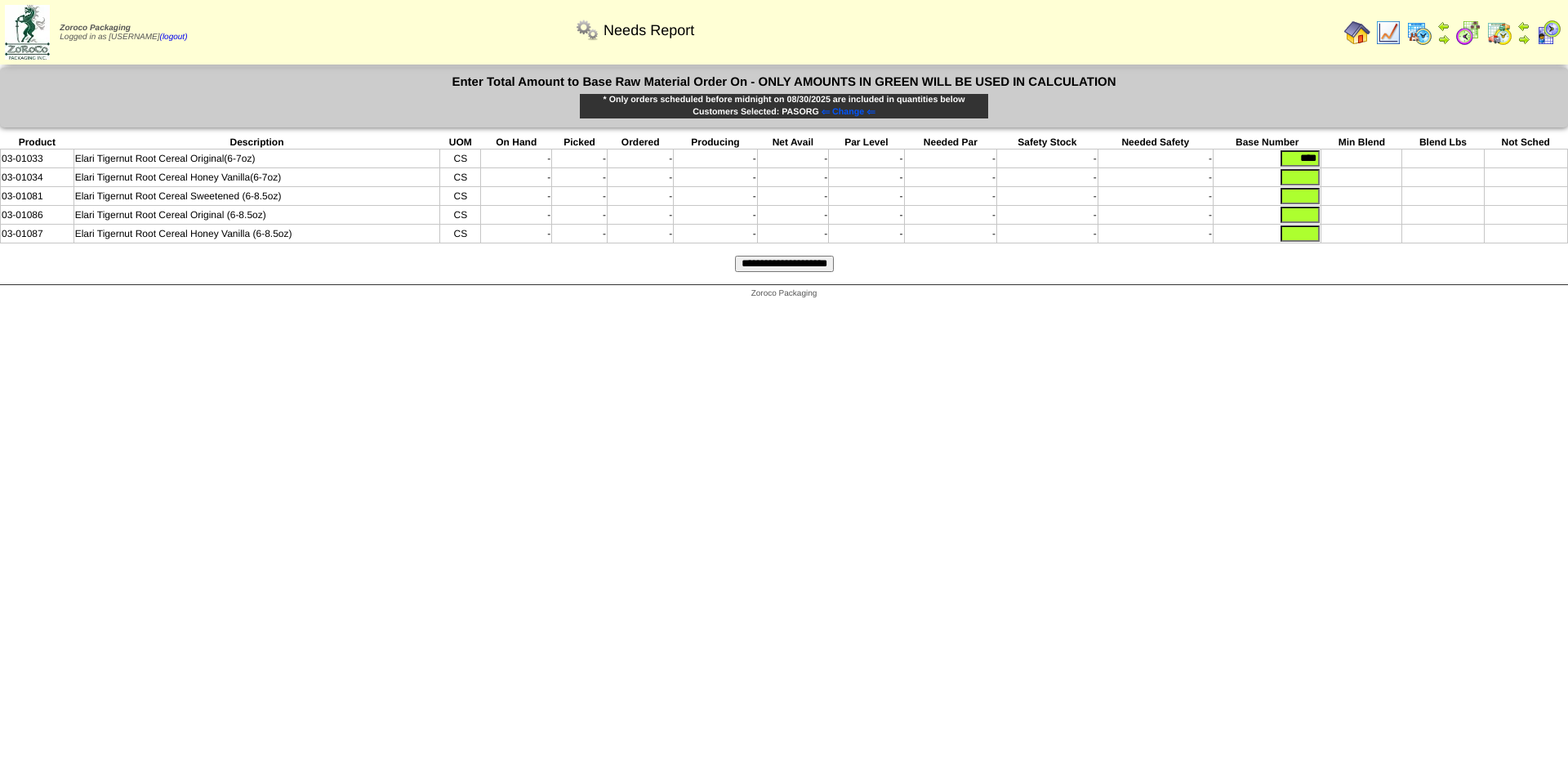 type on "****" 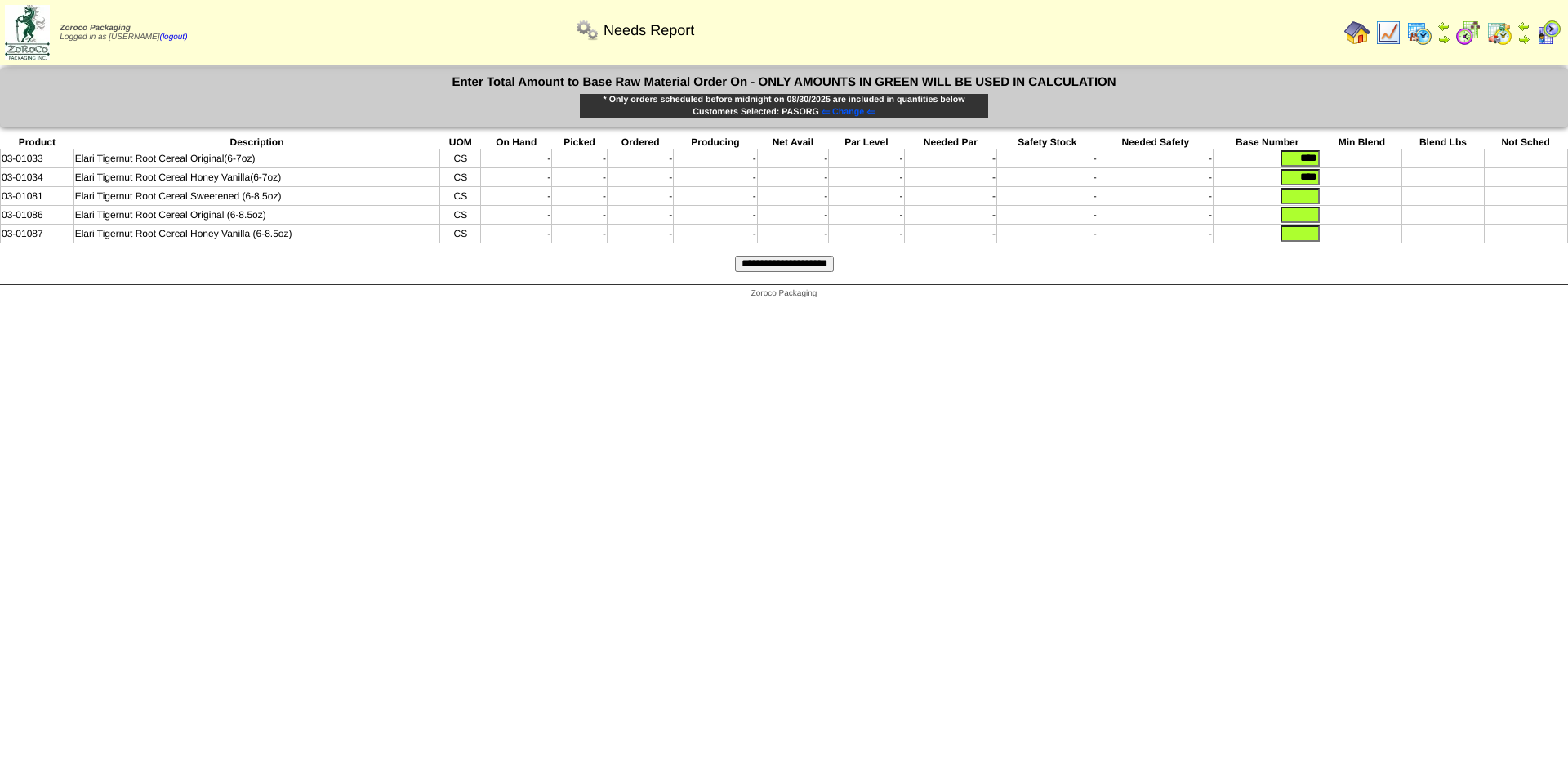 type on "****" 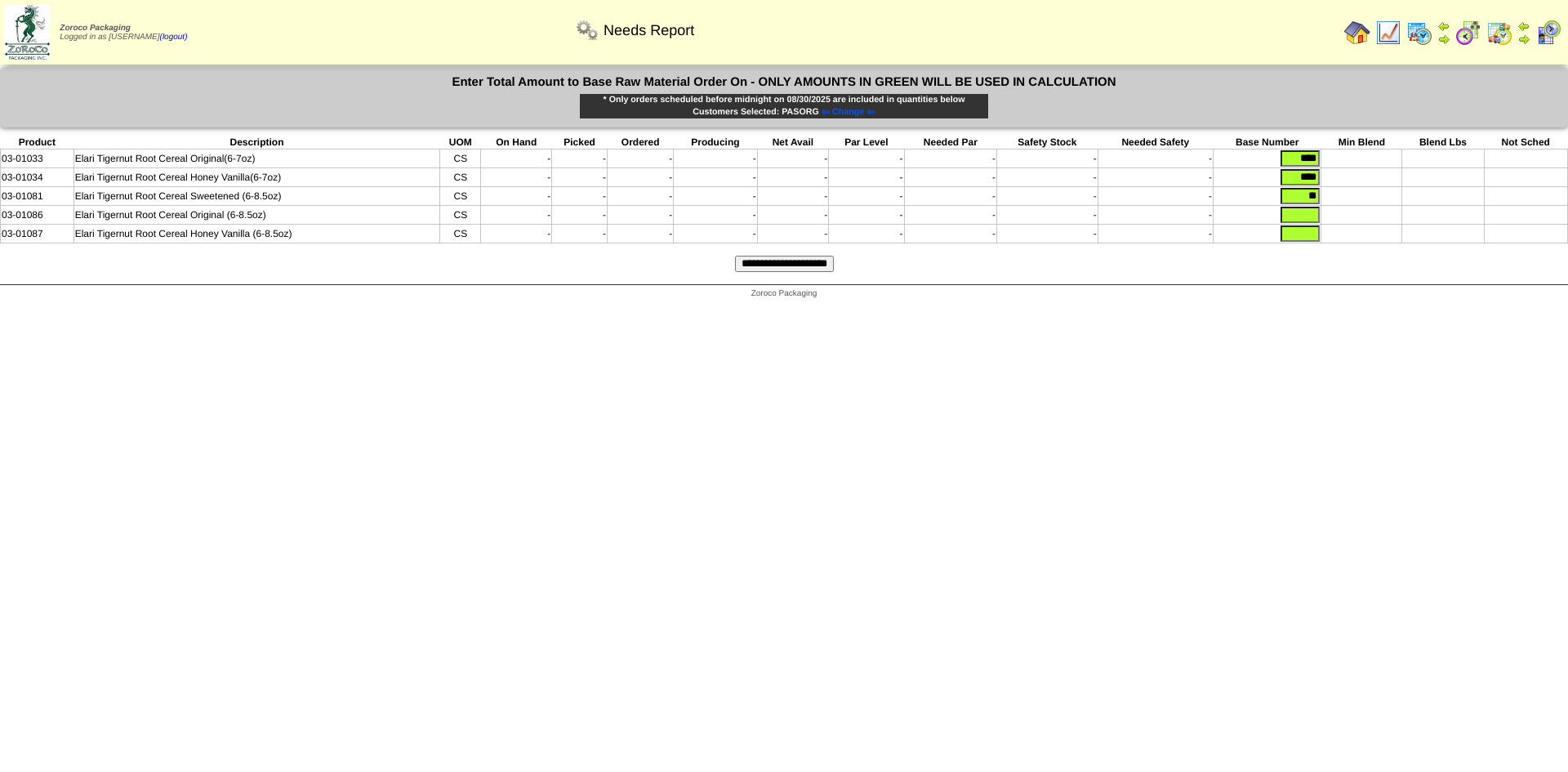 type on "**" 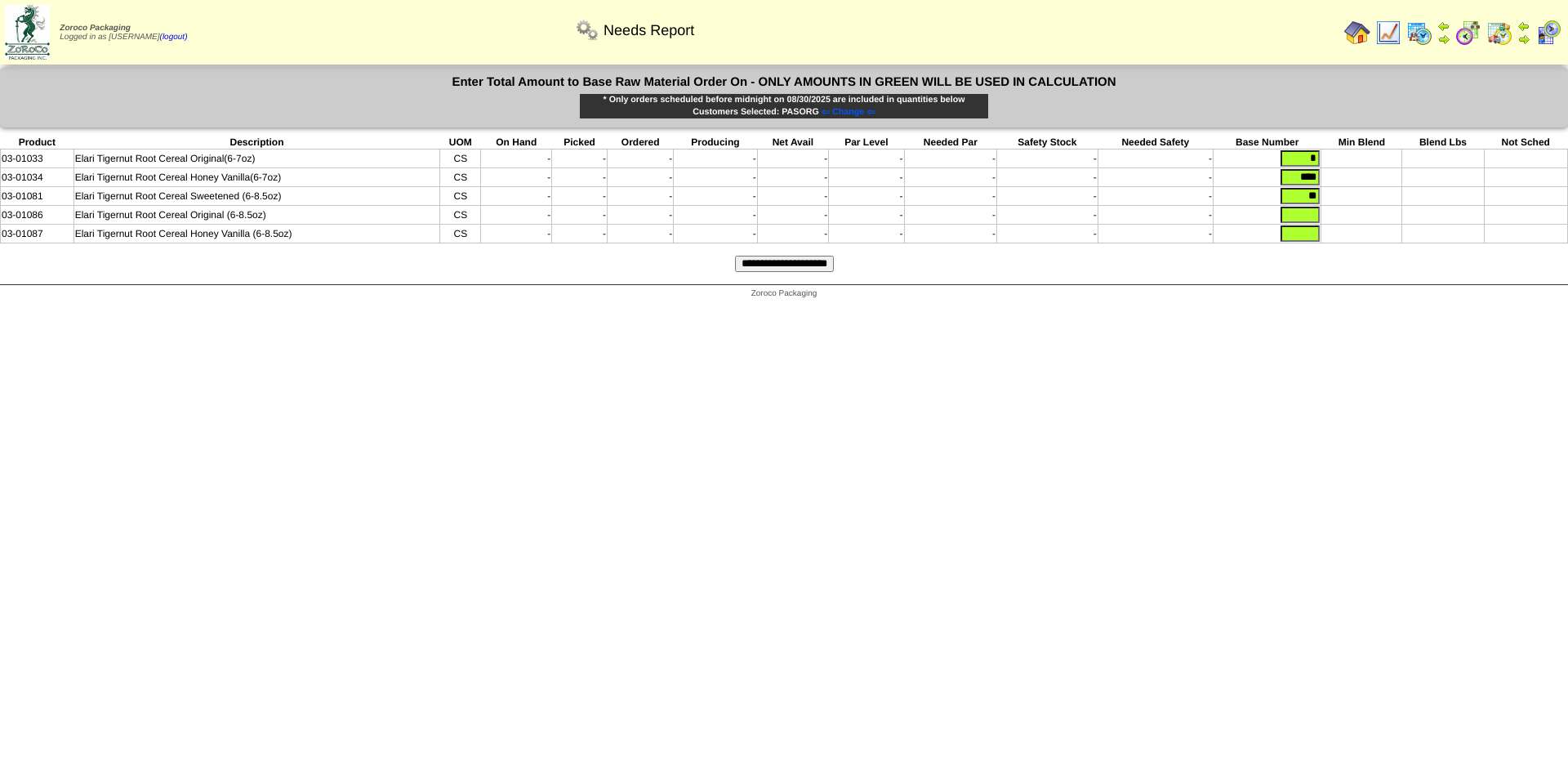 type on "*" 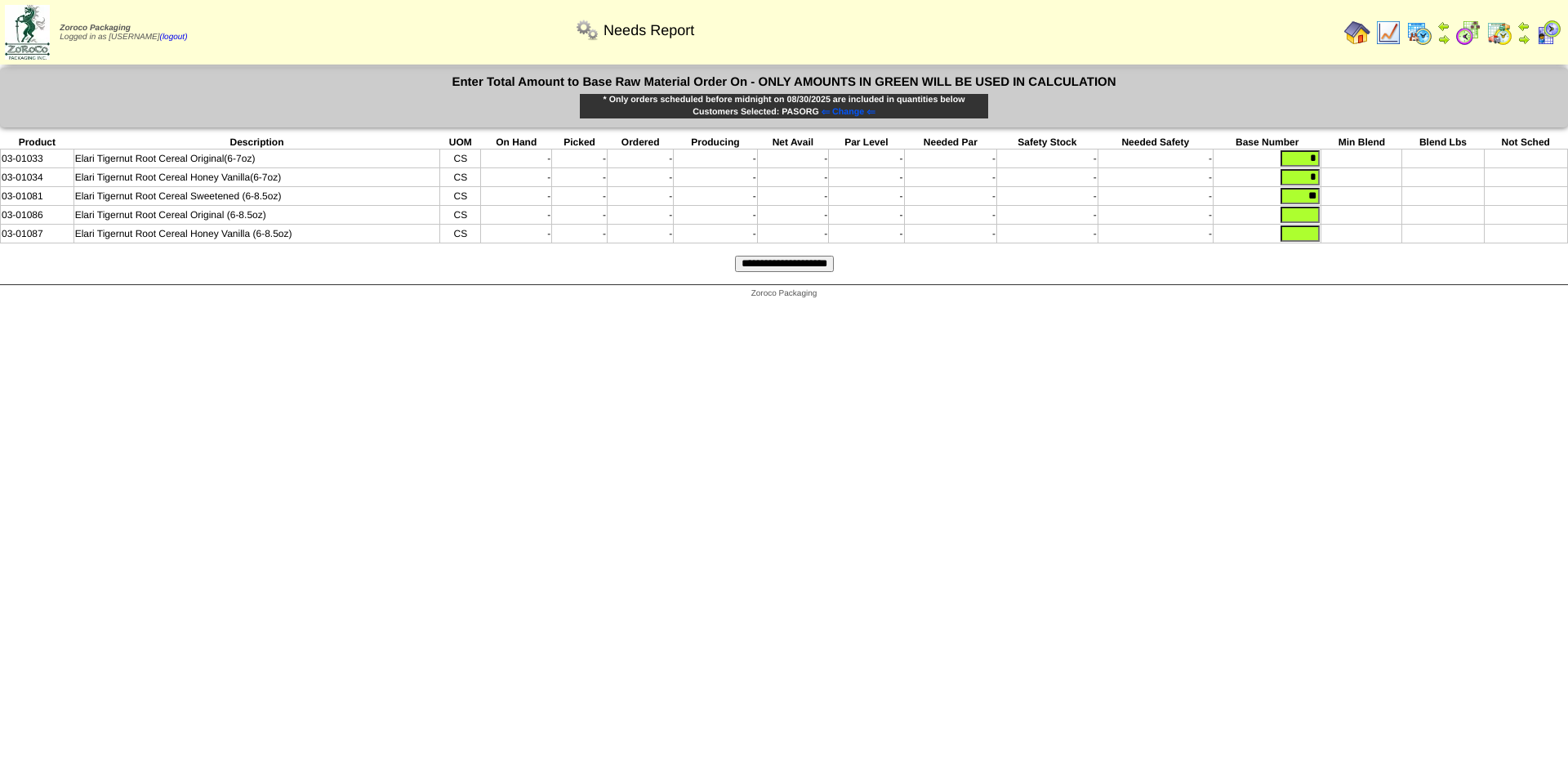type on "*" 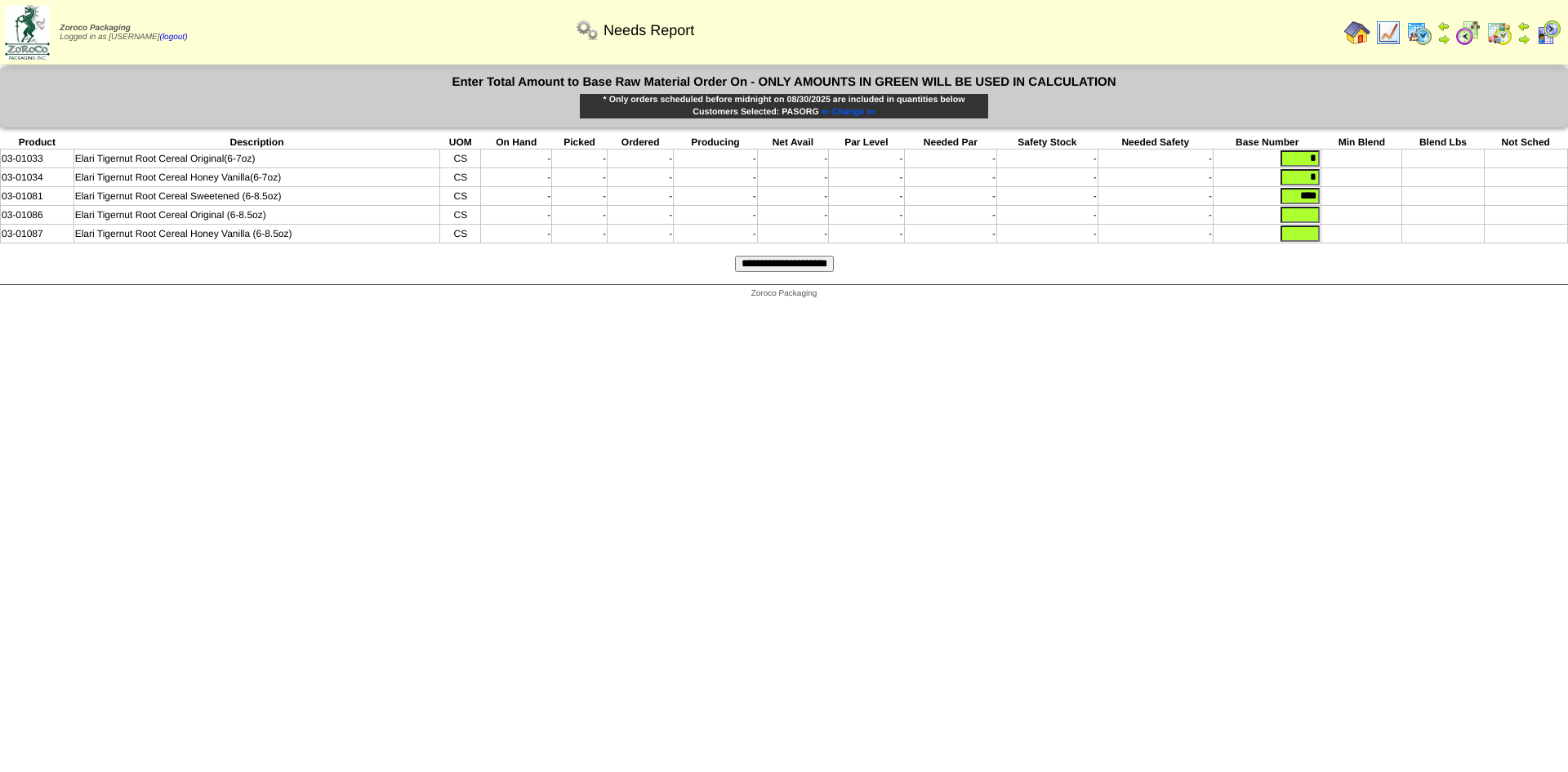 type on "****" 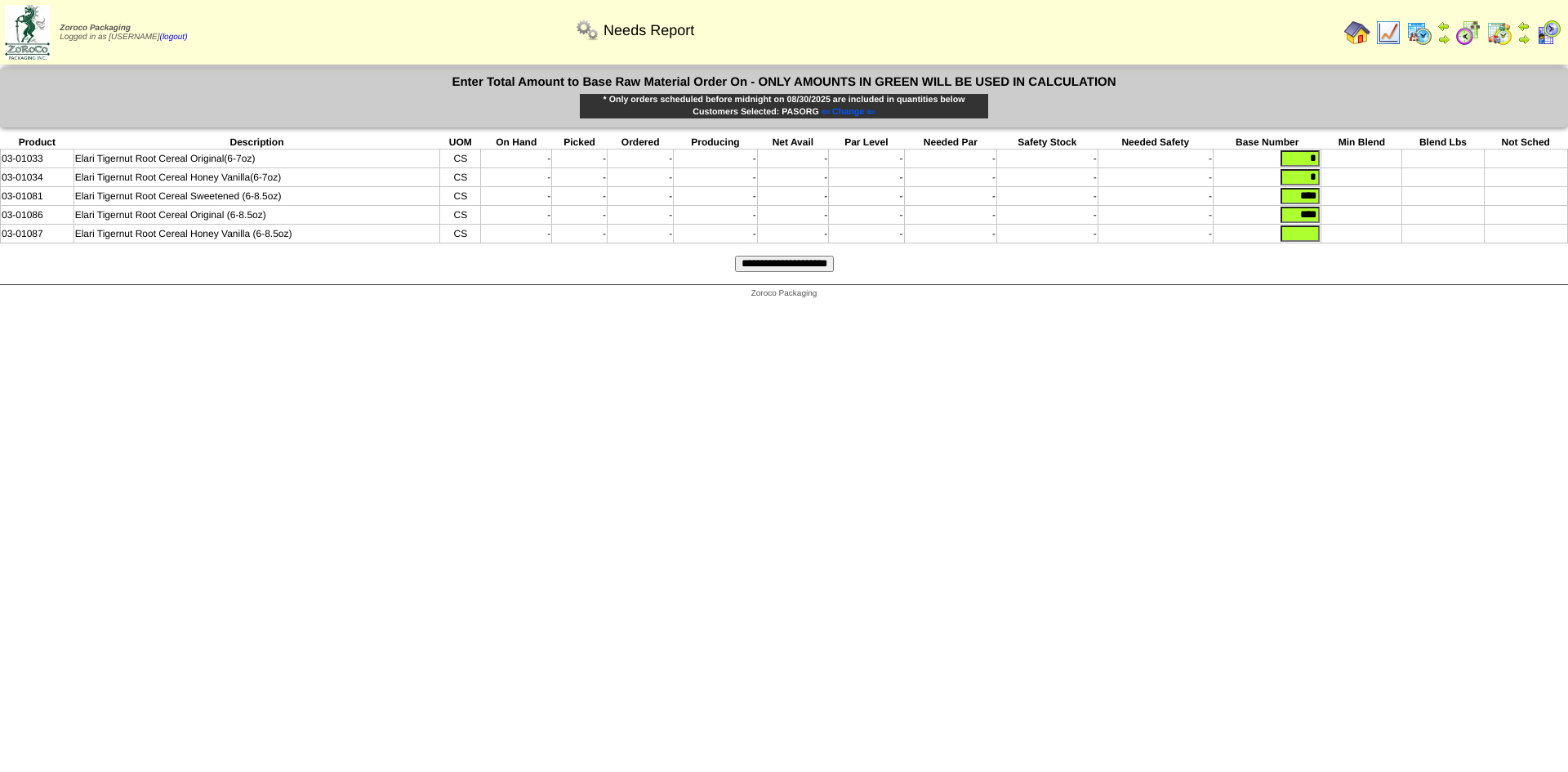 type on "****" 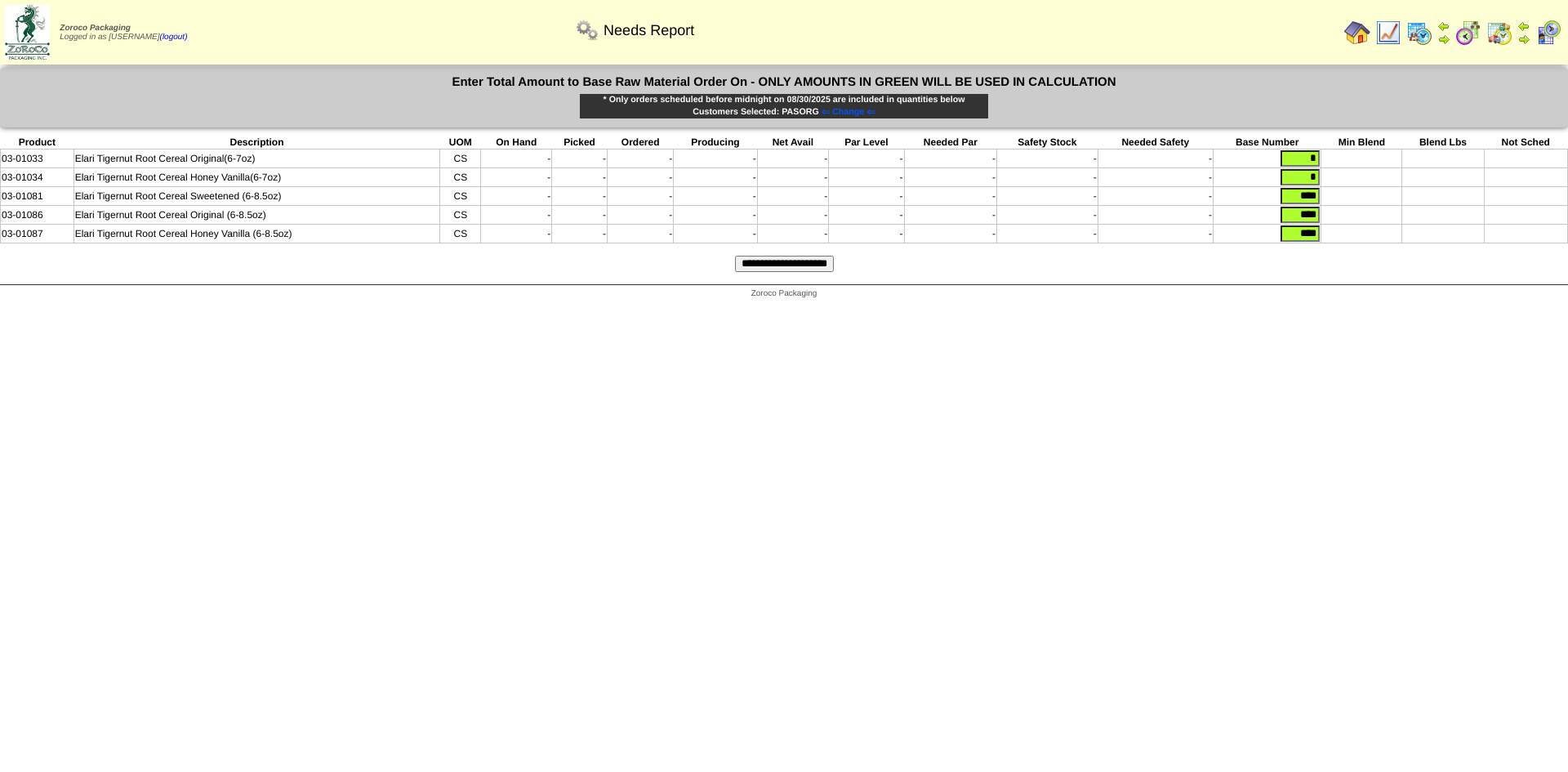 type on "****" 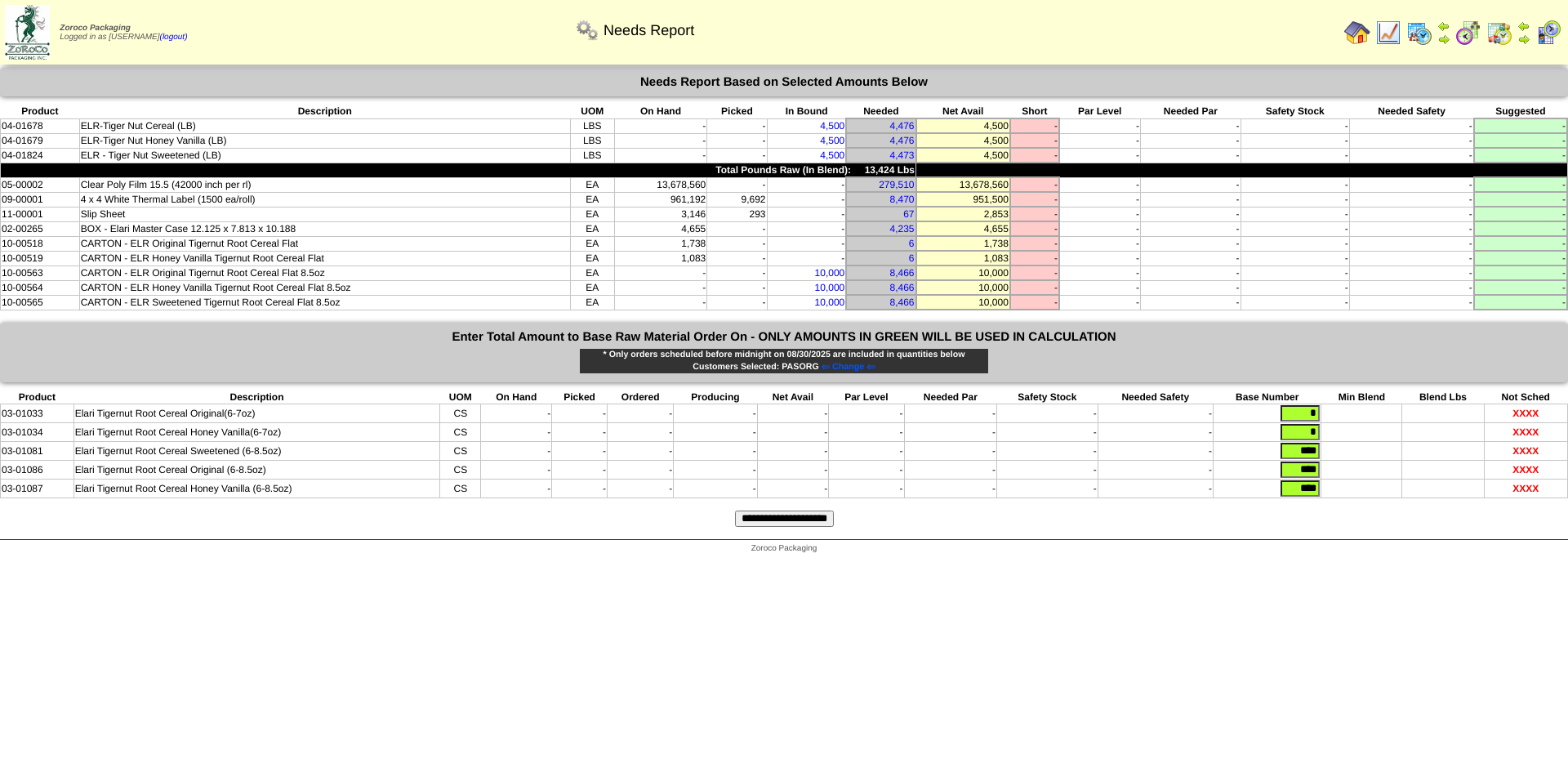 scroll, scrollTop: 0, scrollLeft: 0, axis: both 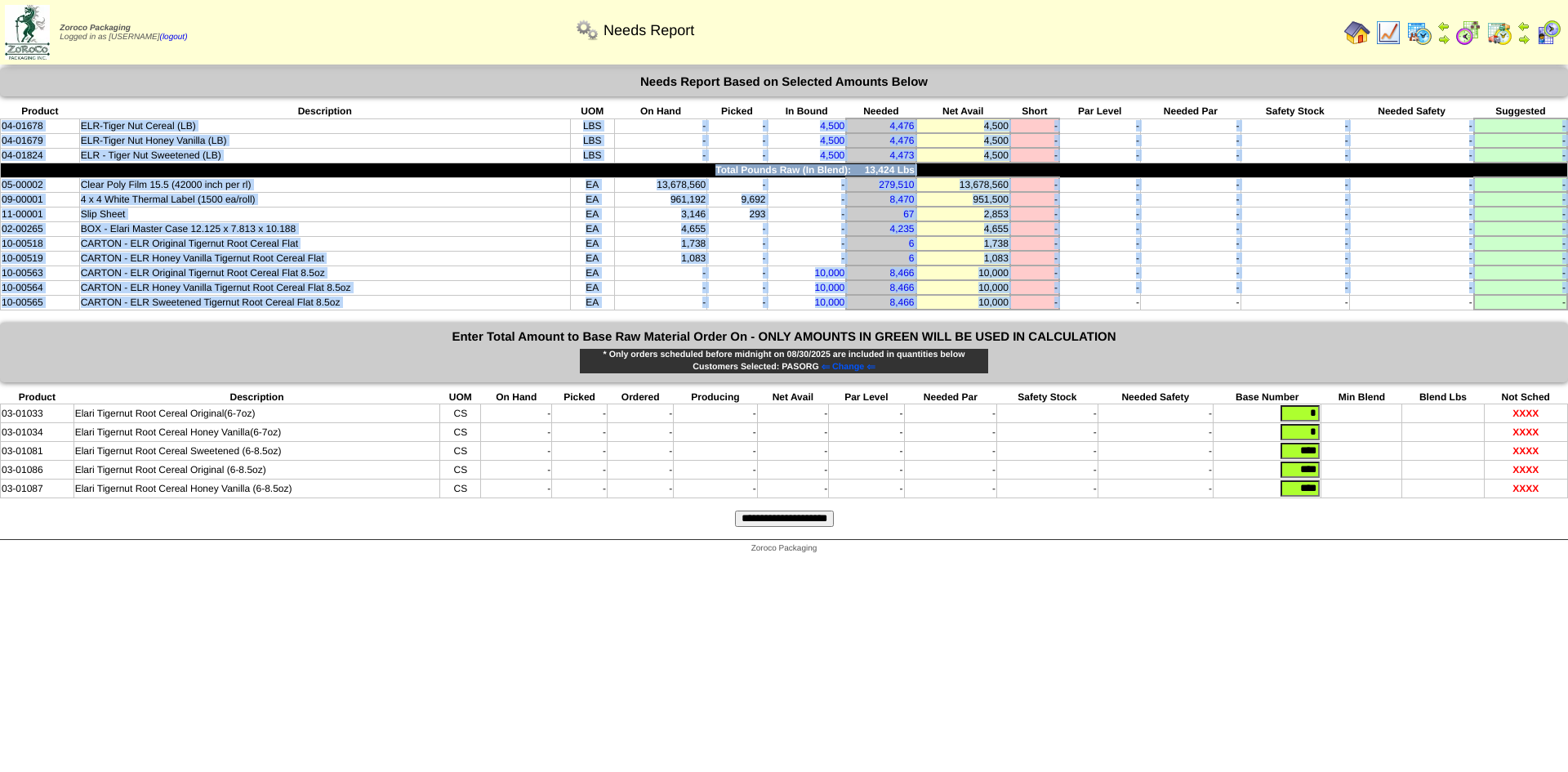 drag, startPoint x: 1097, startPoint y: 300, endPoint x: 0, endPoint y: 127, distance: 1110.5575 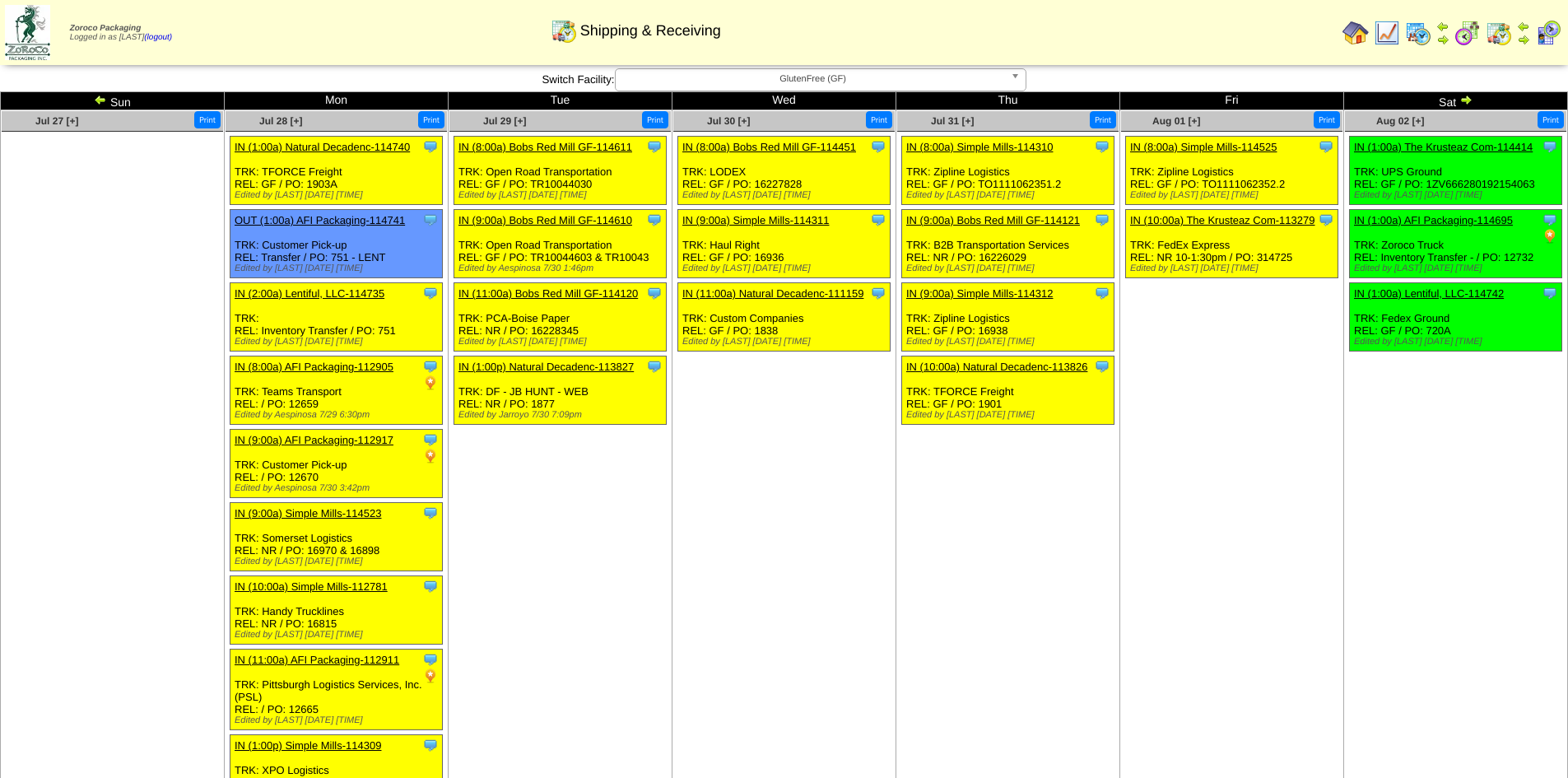 scroll, scrollTop: 0, scrollLeft: 0, axis: both 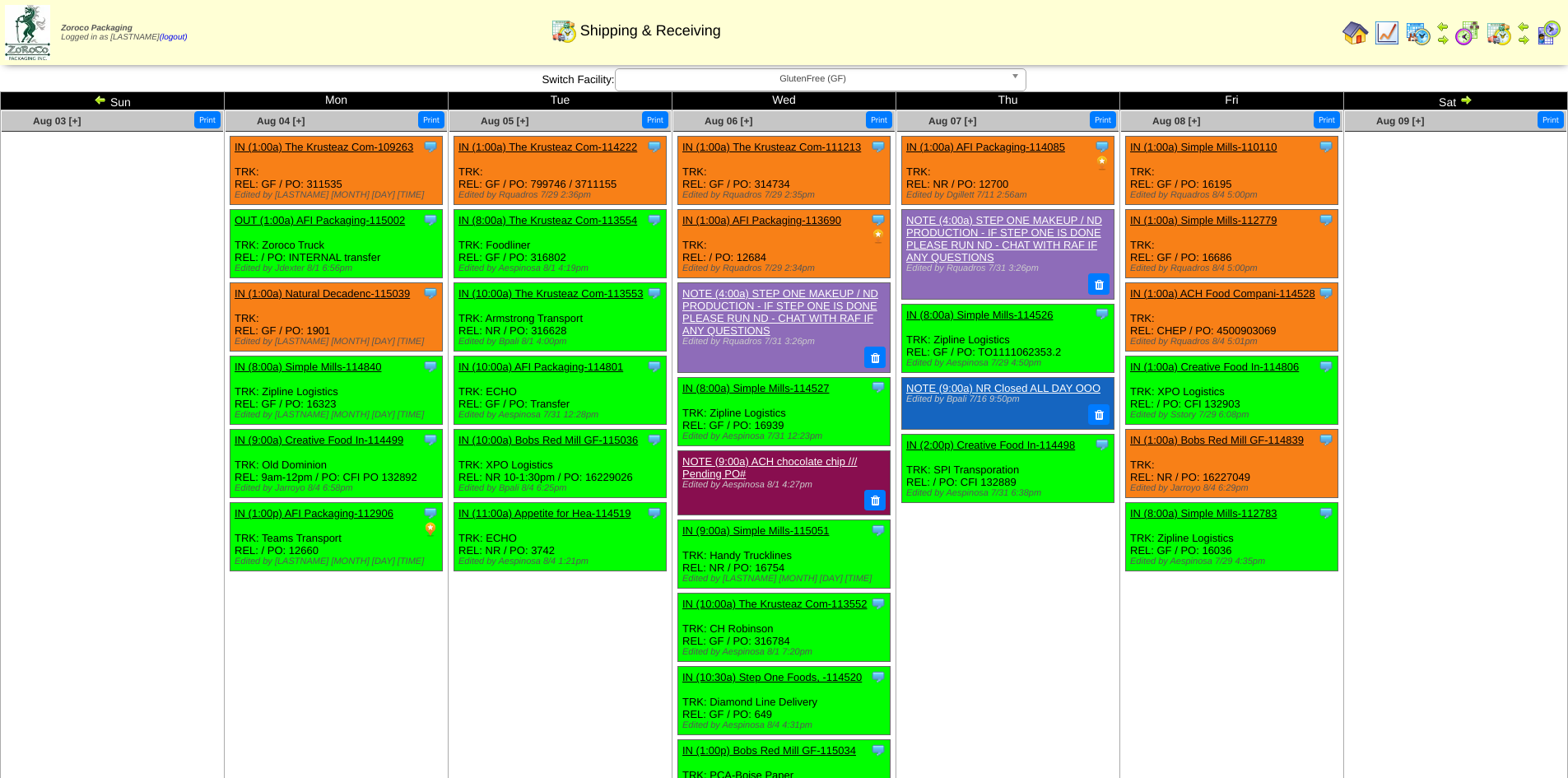click on "Aug 09                        [+]
Print" at bounding box center [1456, 462] 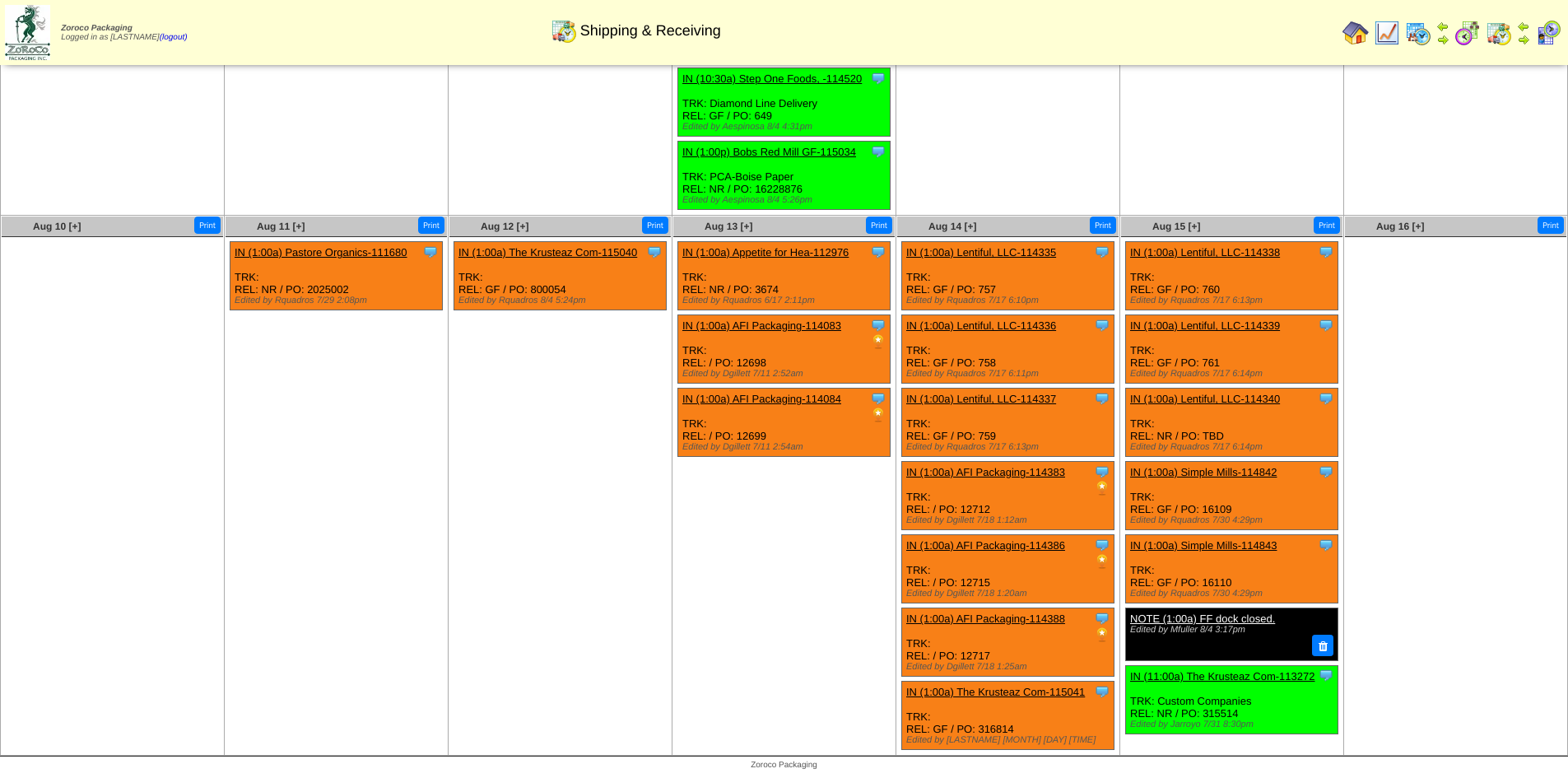 scroll, scrollTop: 599, scrollLeft: 0, axis: vertical 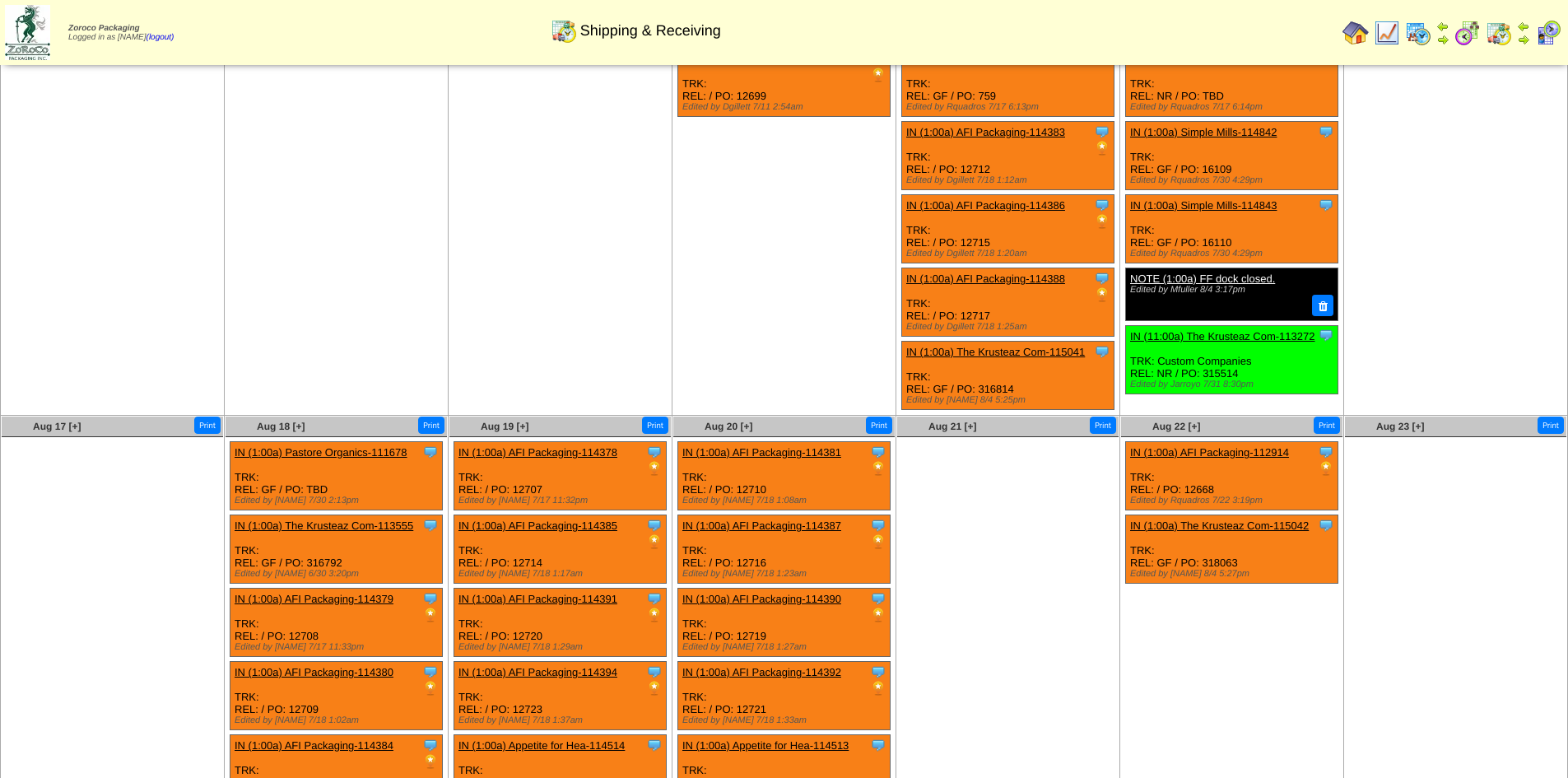 click on "IN
(1:00a)
Pastore Organics-111678" at bounding box center (321, 452) 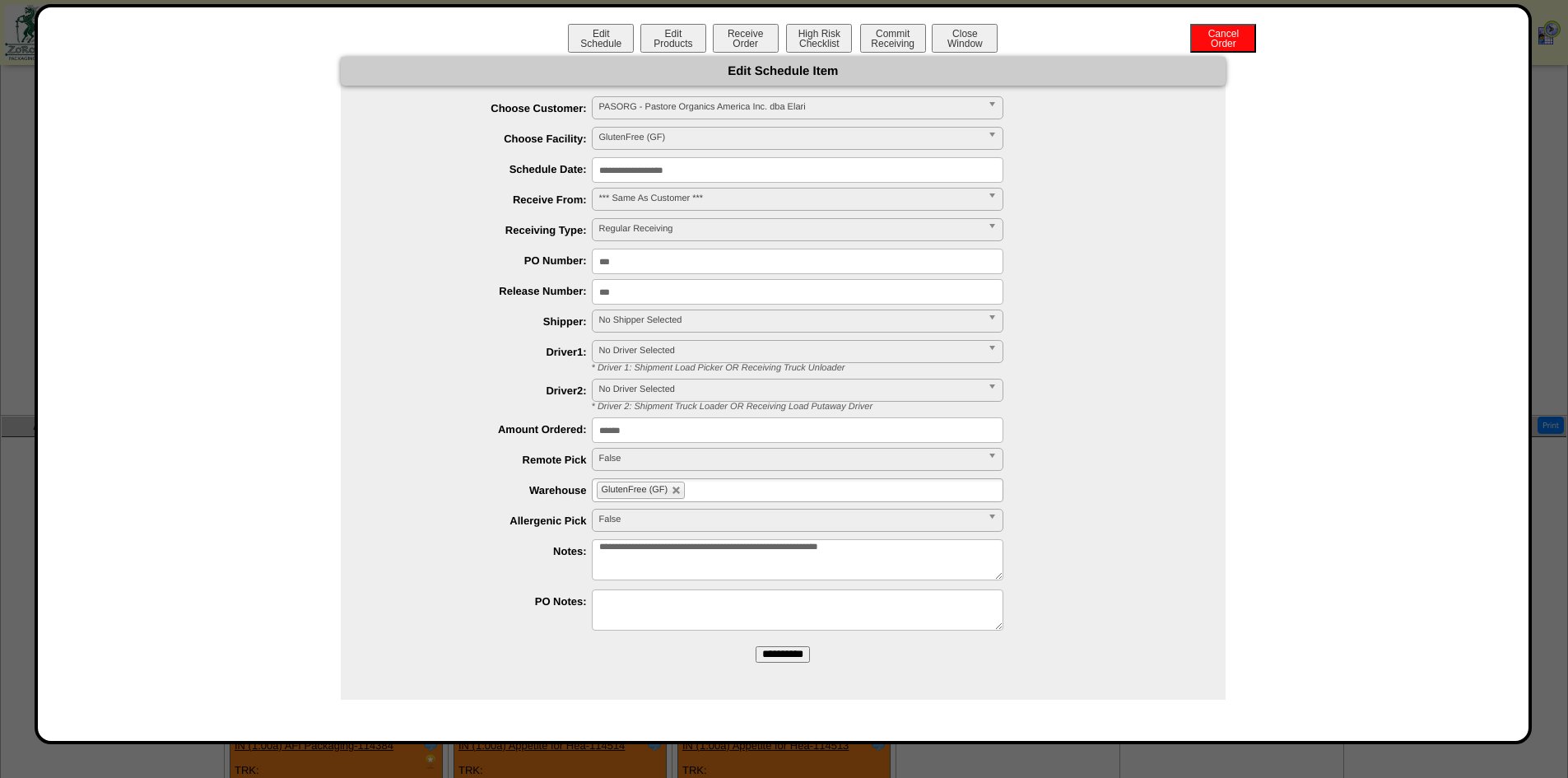 drag, startPoint x: 627, startPoint y: 293, endPoint x: 498, endPoint y: 305, distance: 129.55694 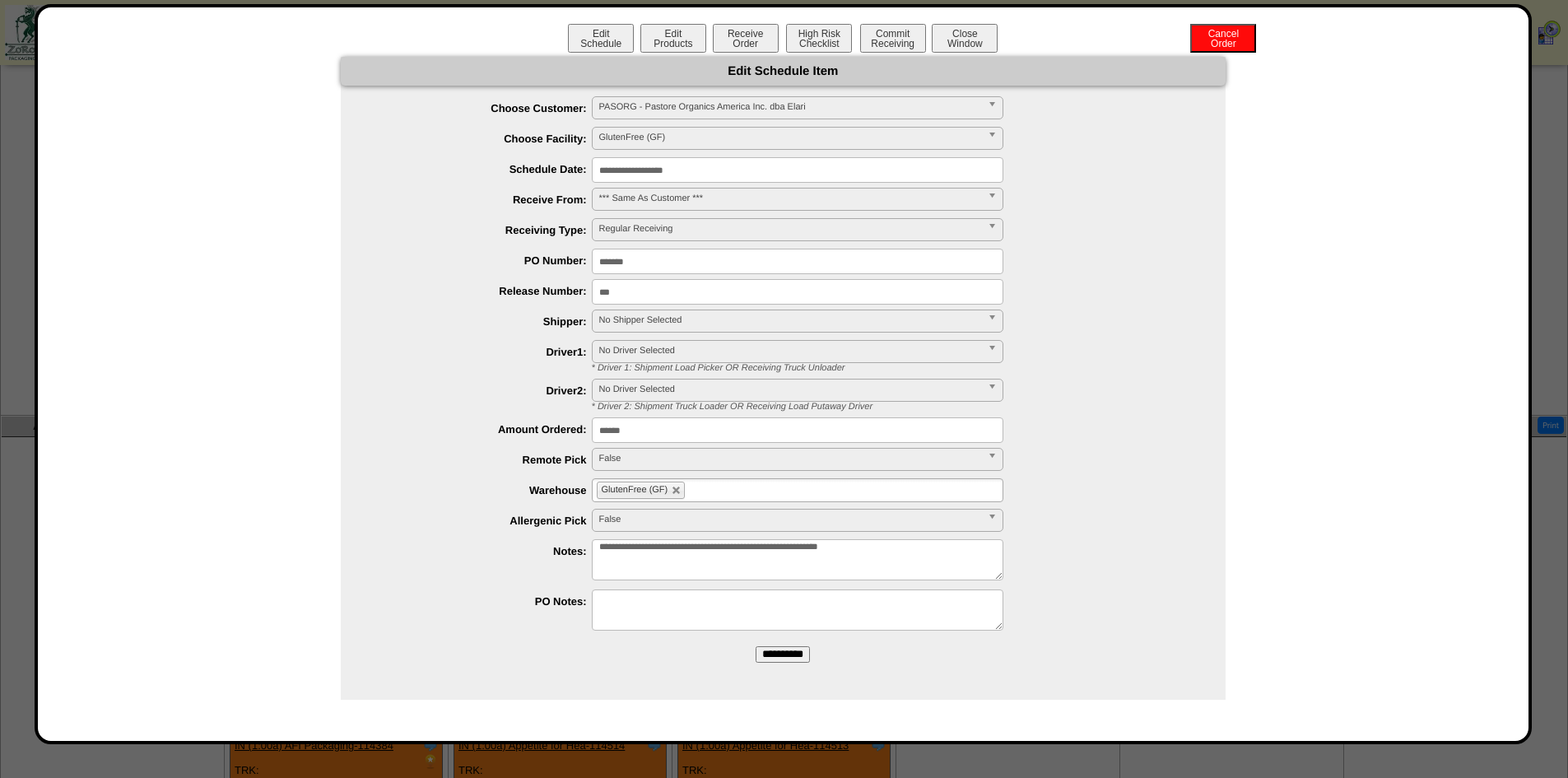 type on "*******" 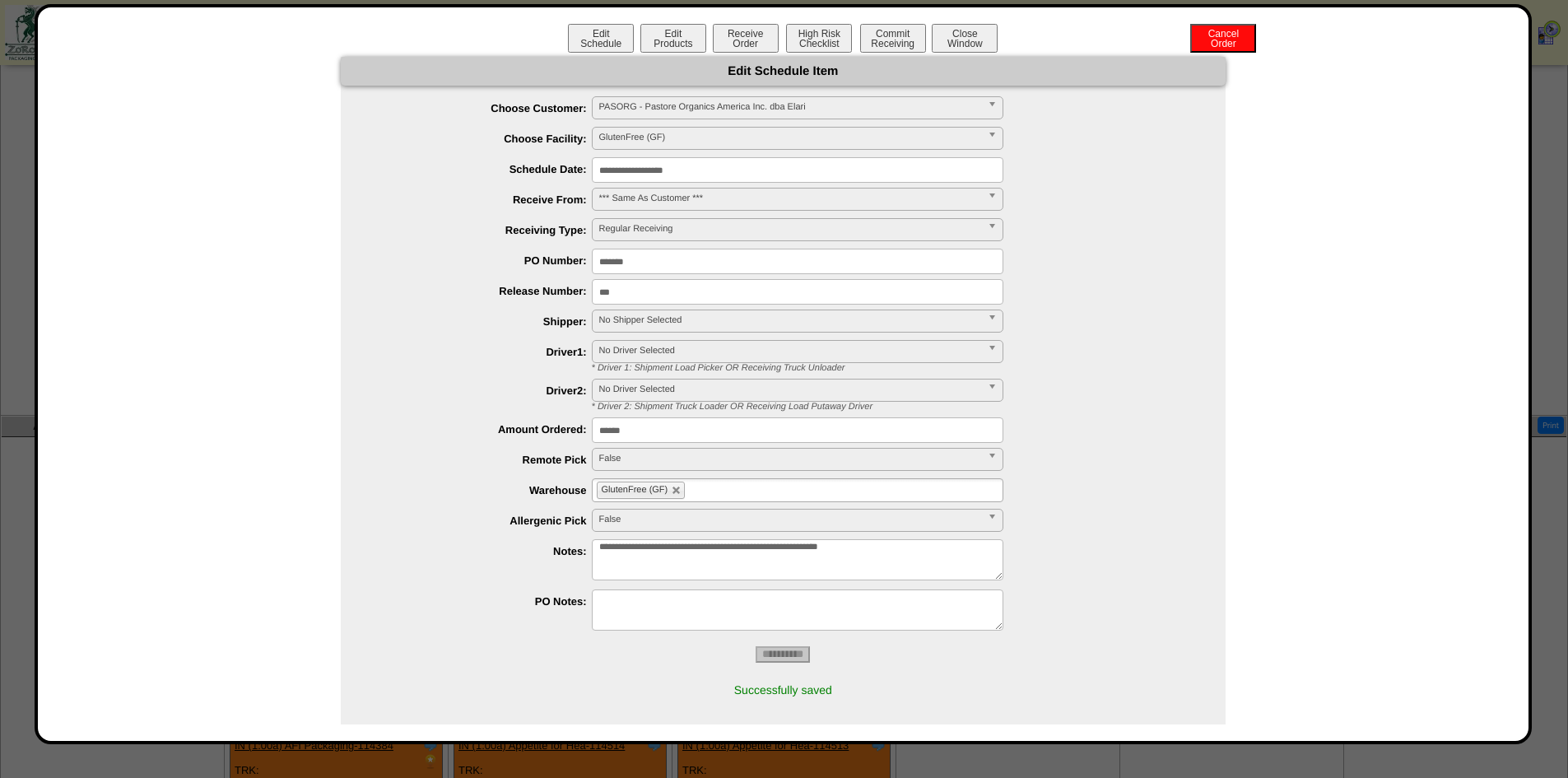 click on "Close Window" at bounding box center [965, 38] 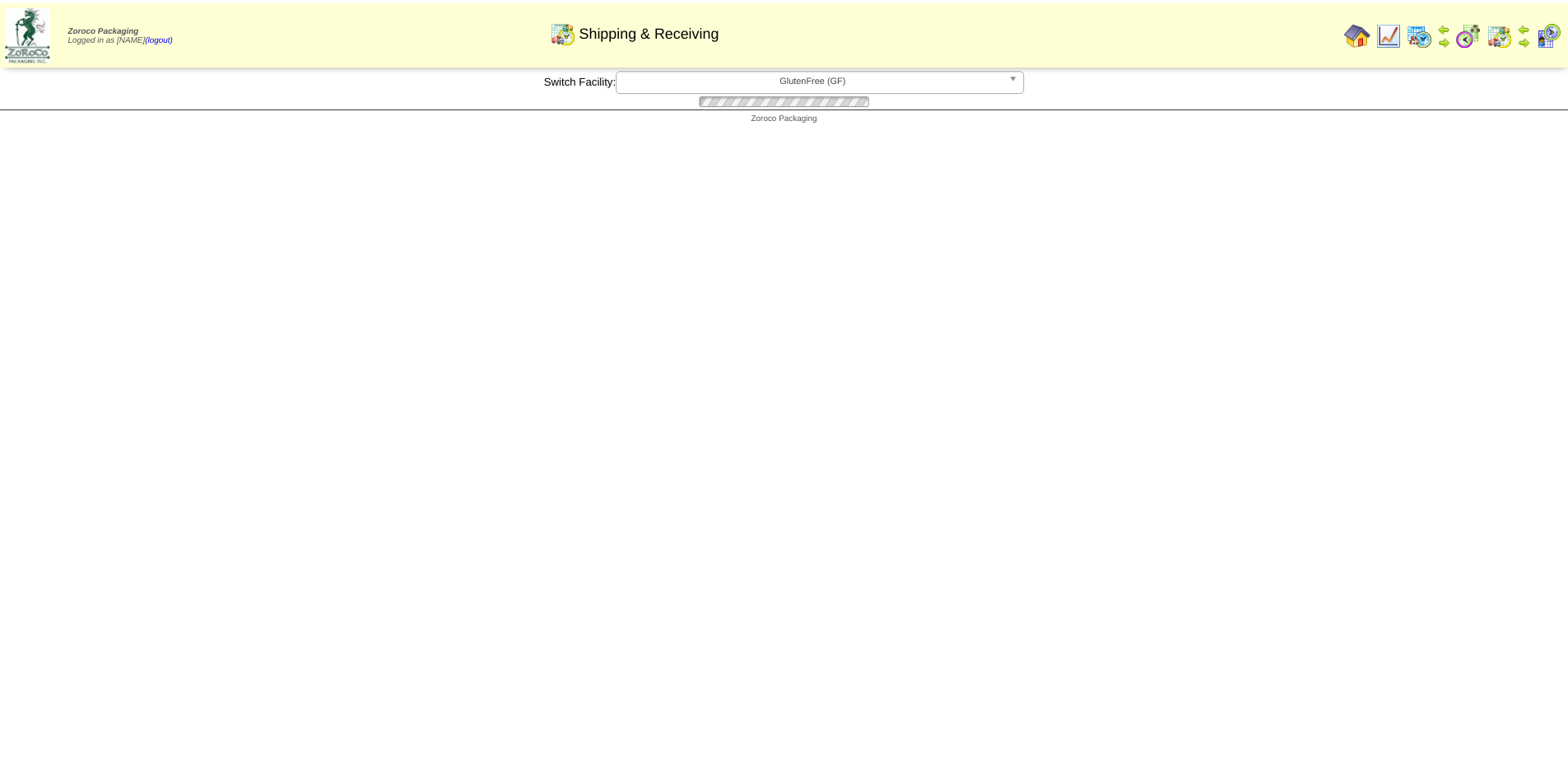 scroll, scrollTop: 0, scrollLeft: 0, axis: both 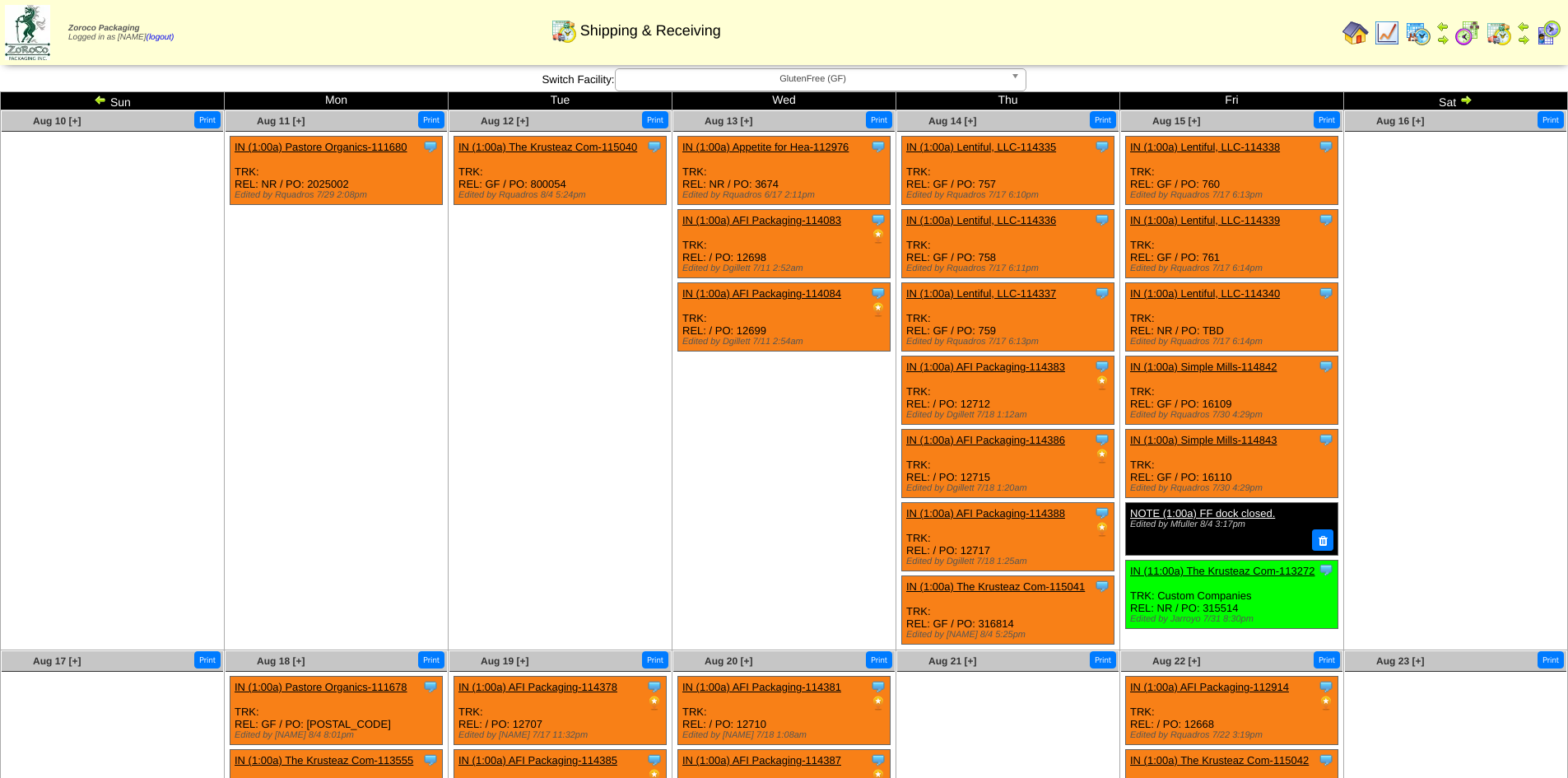 click on "Aug 12                        [+]
Print
Clone Item
IN
(1:00a)
The Krusteaz Com-115040
The Krusteaz Company
ScheduleID: 115040" at bounding box center (561, 380) 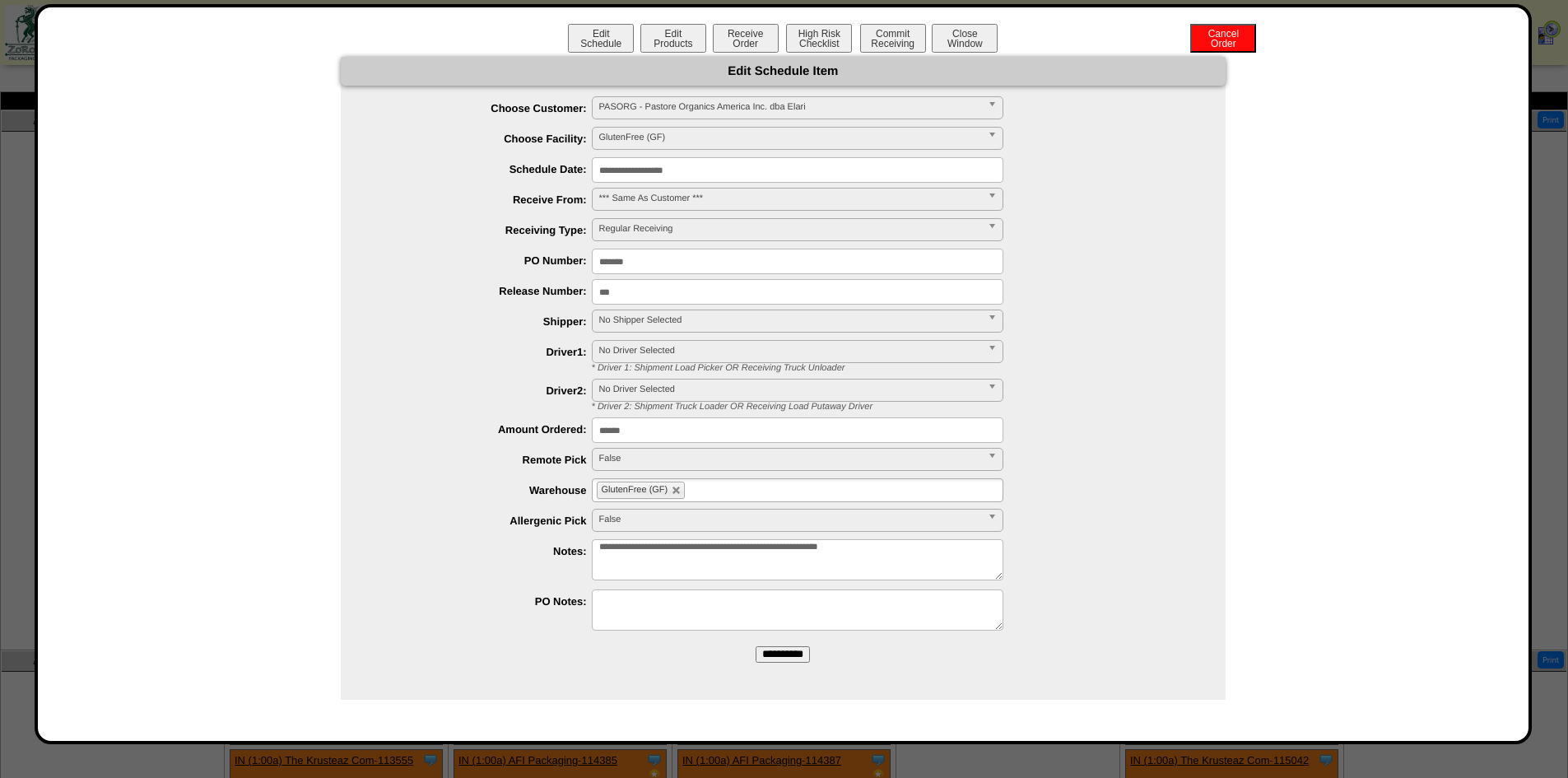 click on "*******" at bounding box center (798, 261) 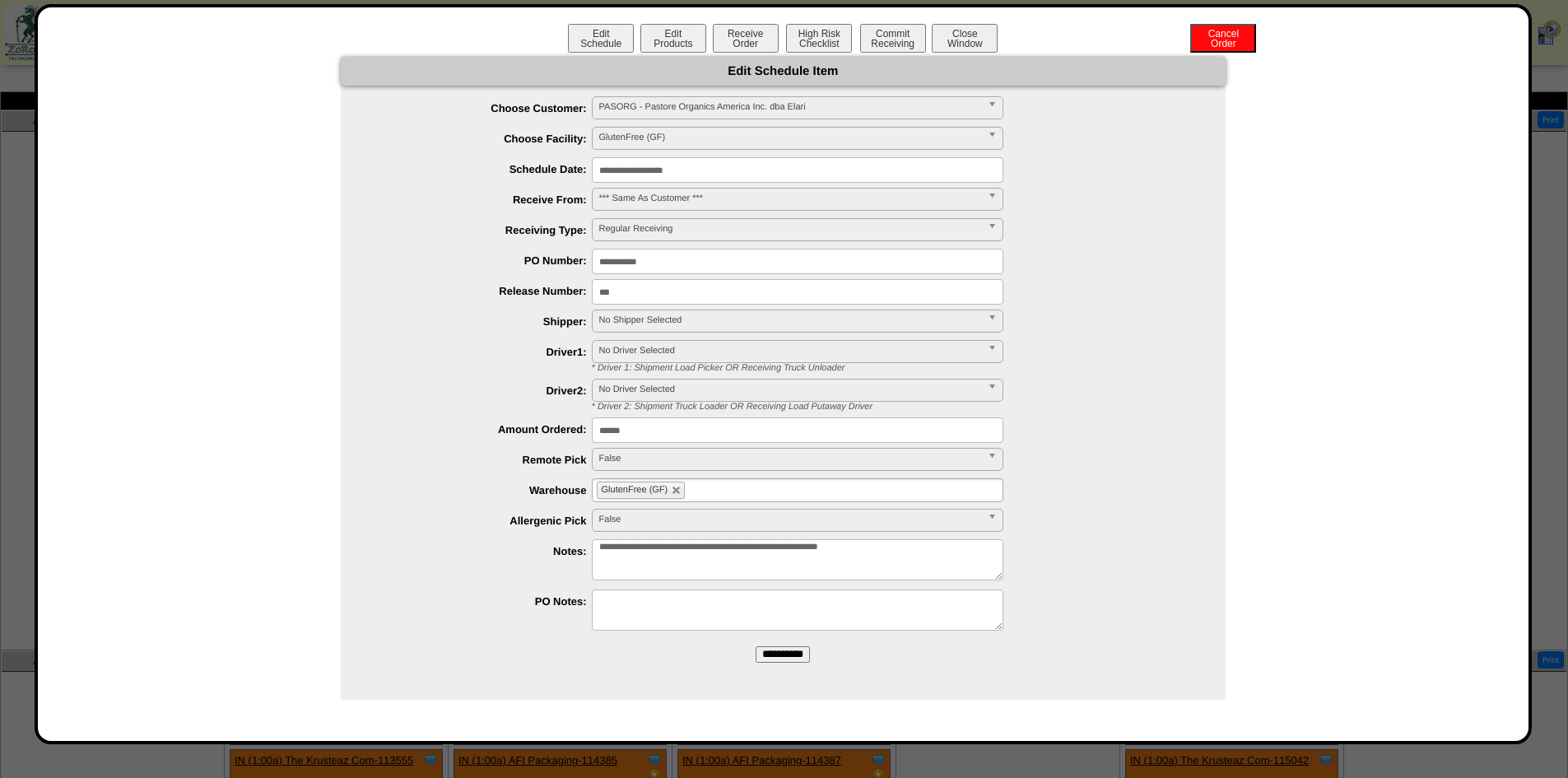 type on "**********" 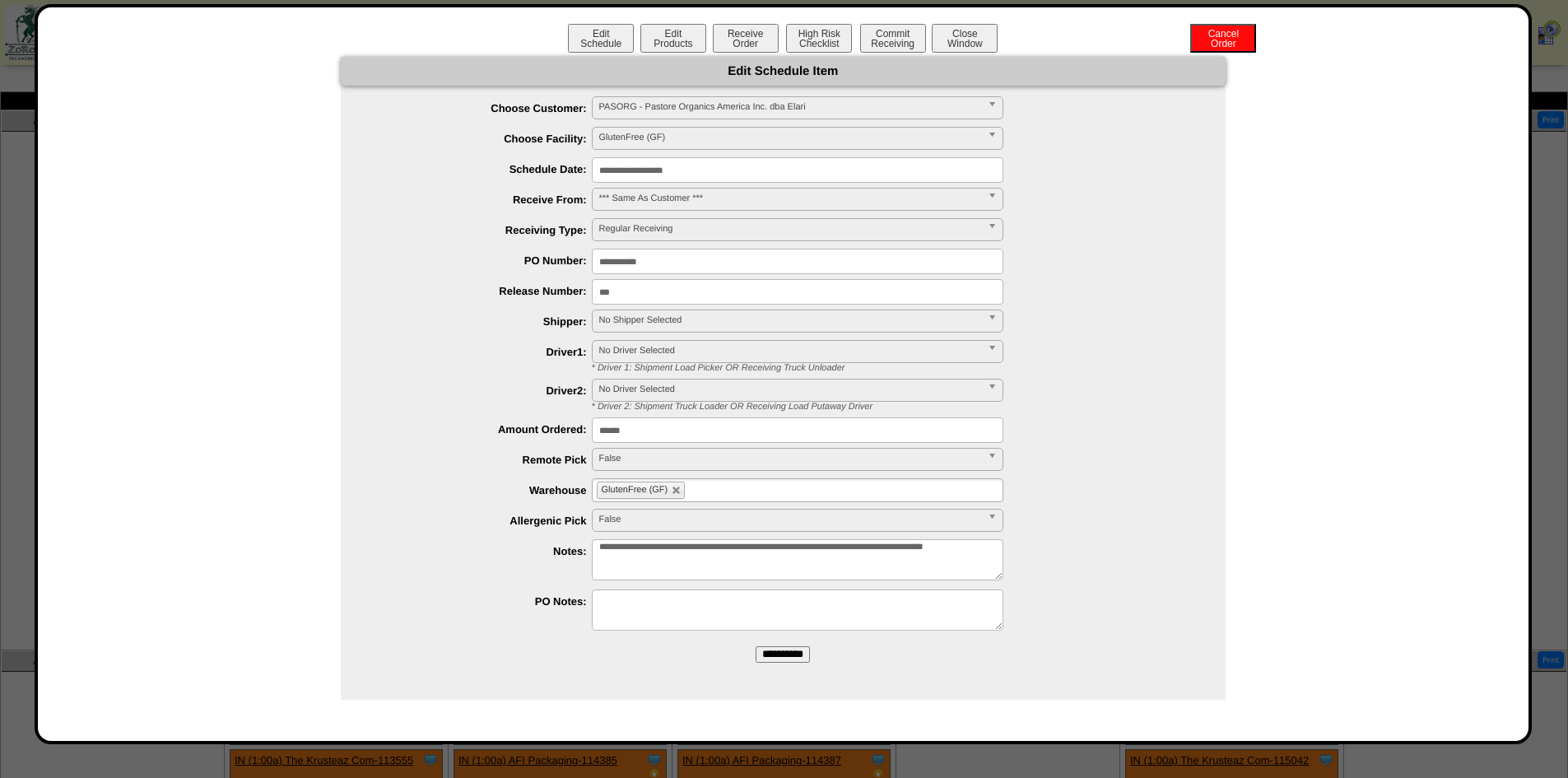 type on "**********" 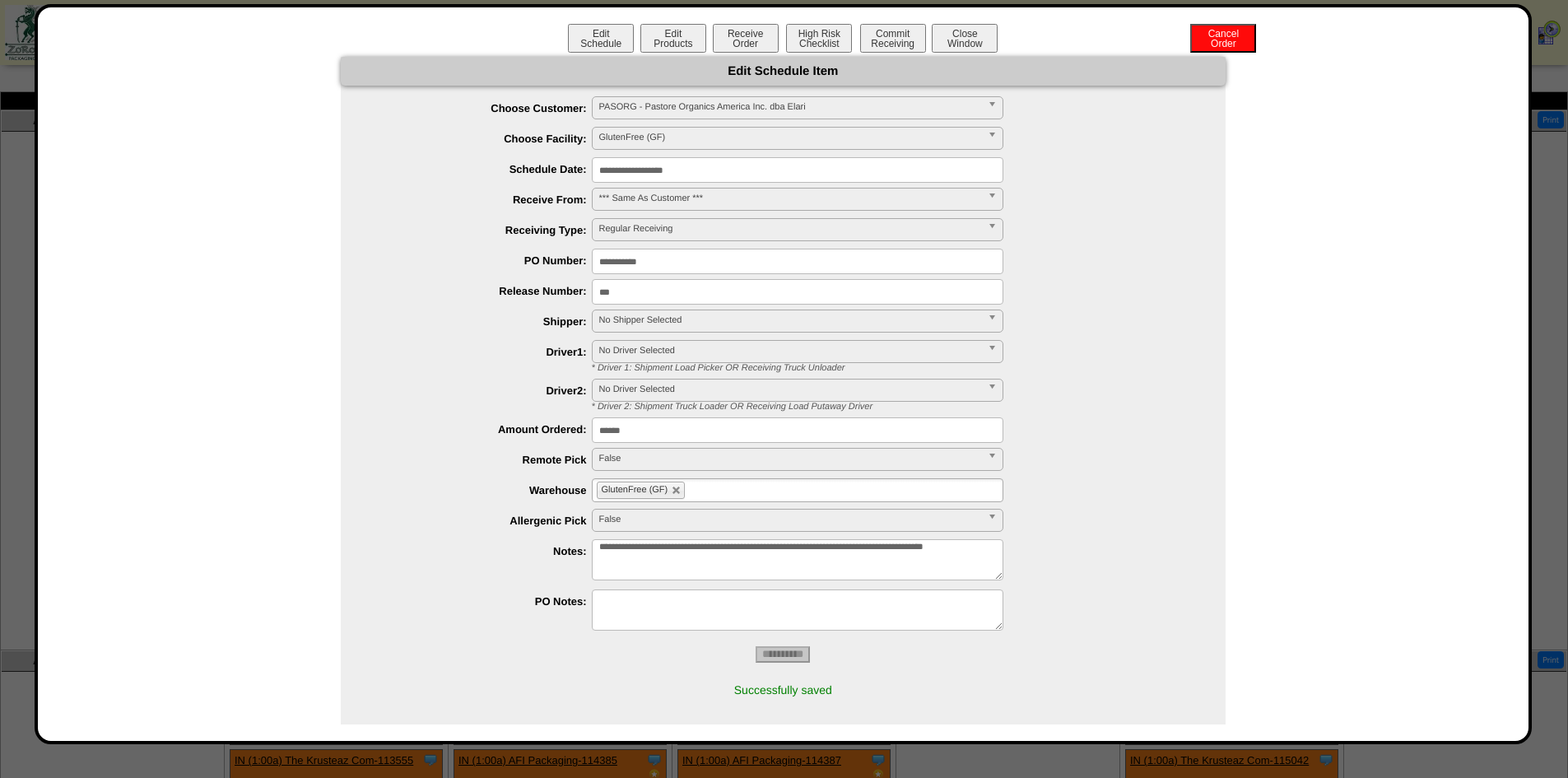 click on "Close Window" at bounding box center [965, 38] 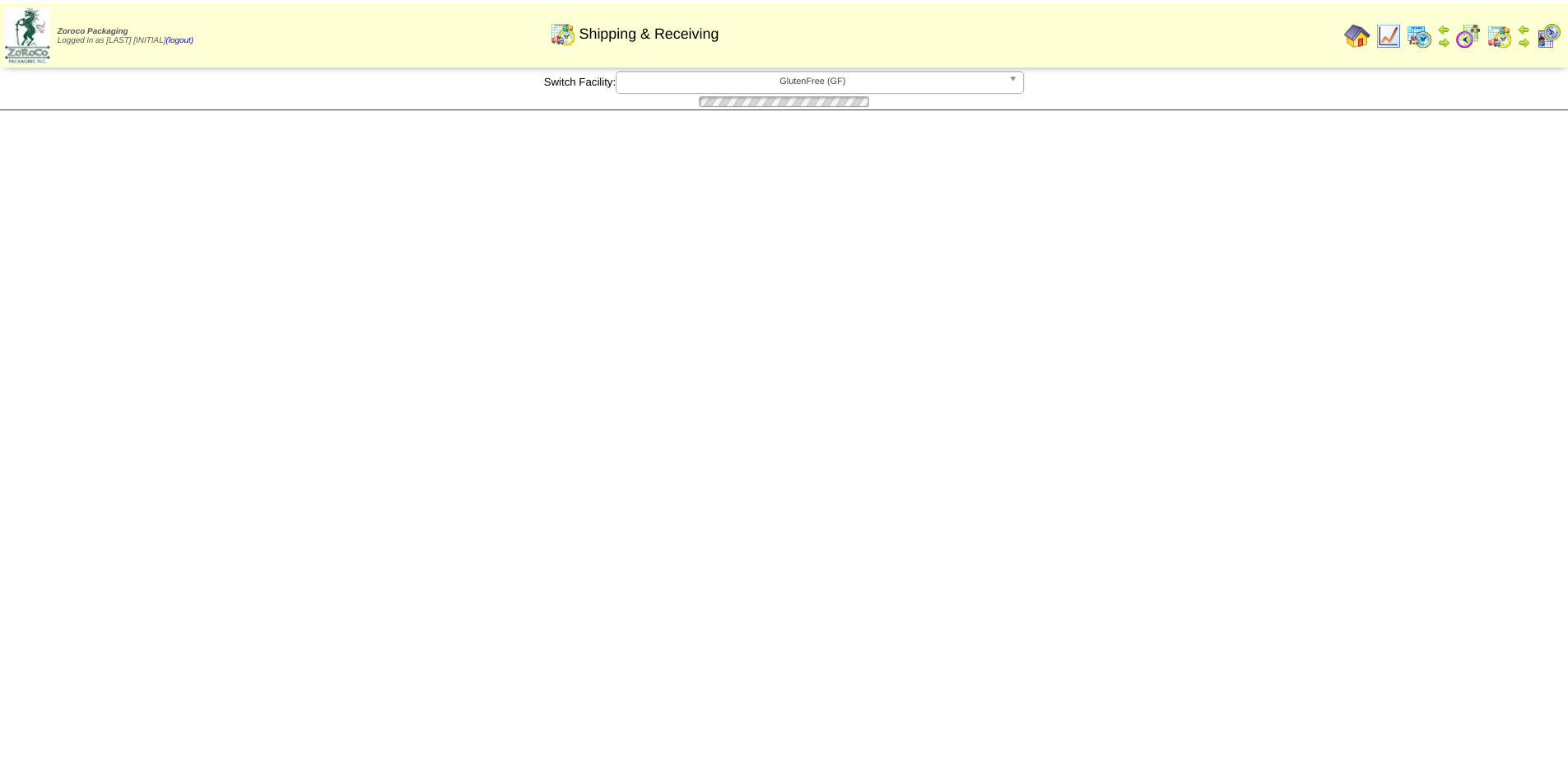 scroll, scrollTop: 0, scrollLeft: 0, axis: both 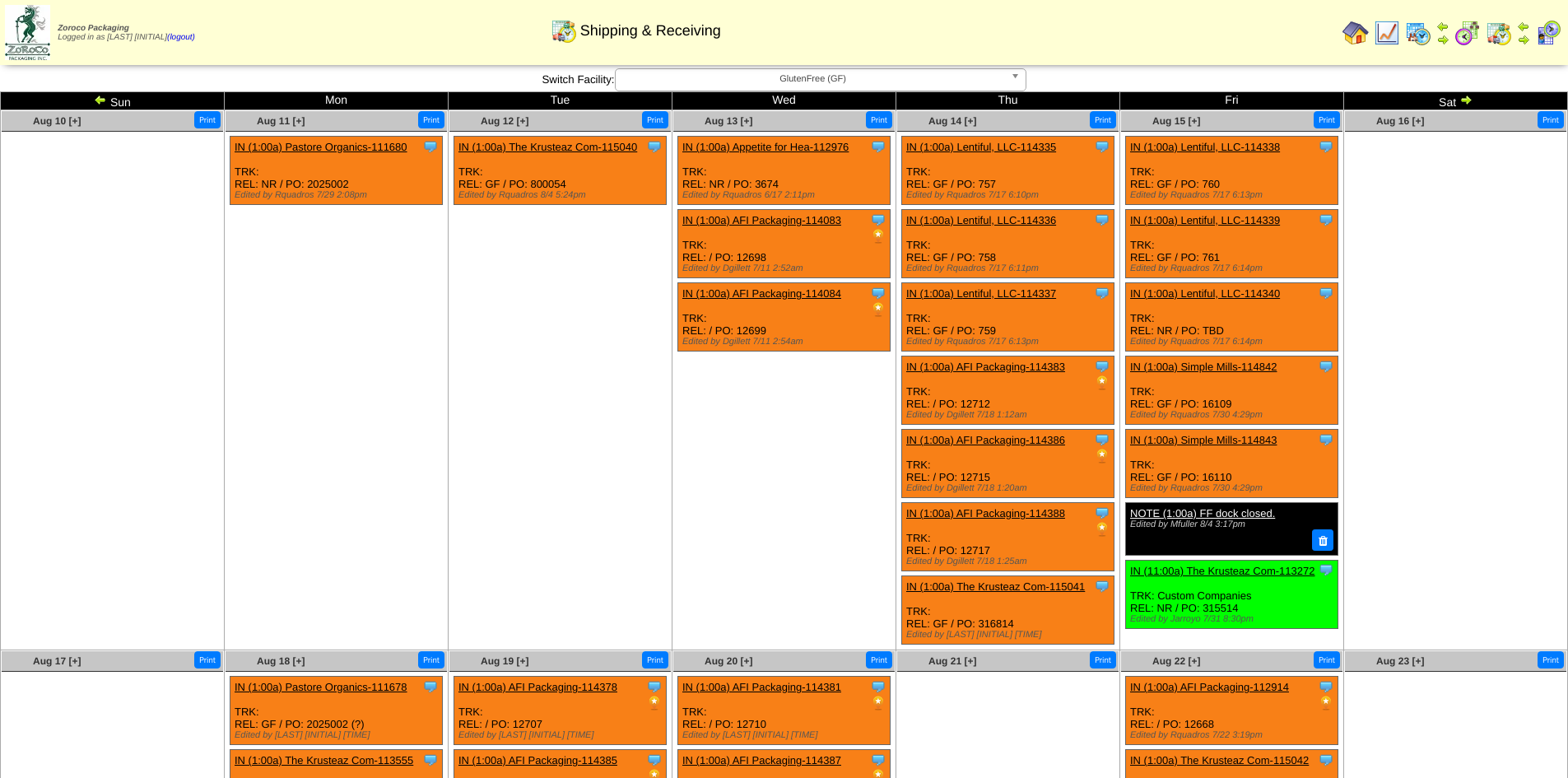 click on "Sun" at bounding box center [113, 101] 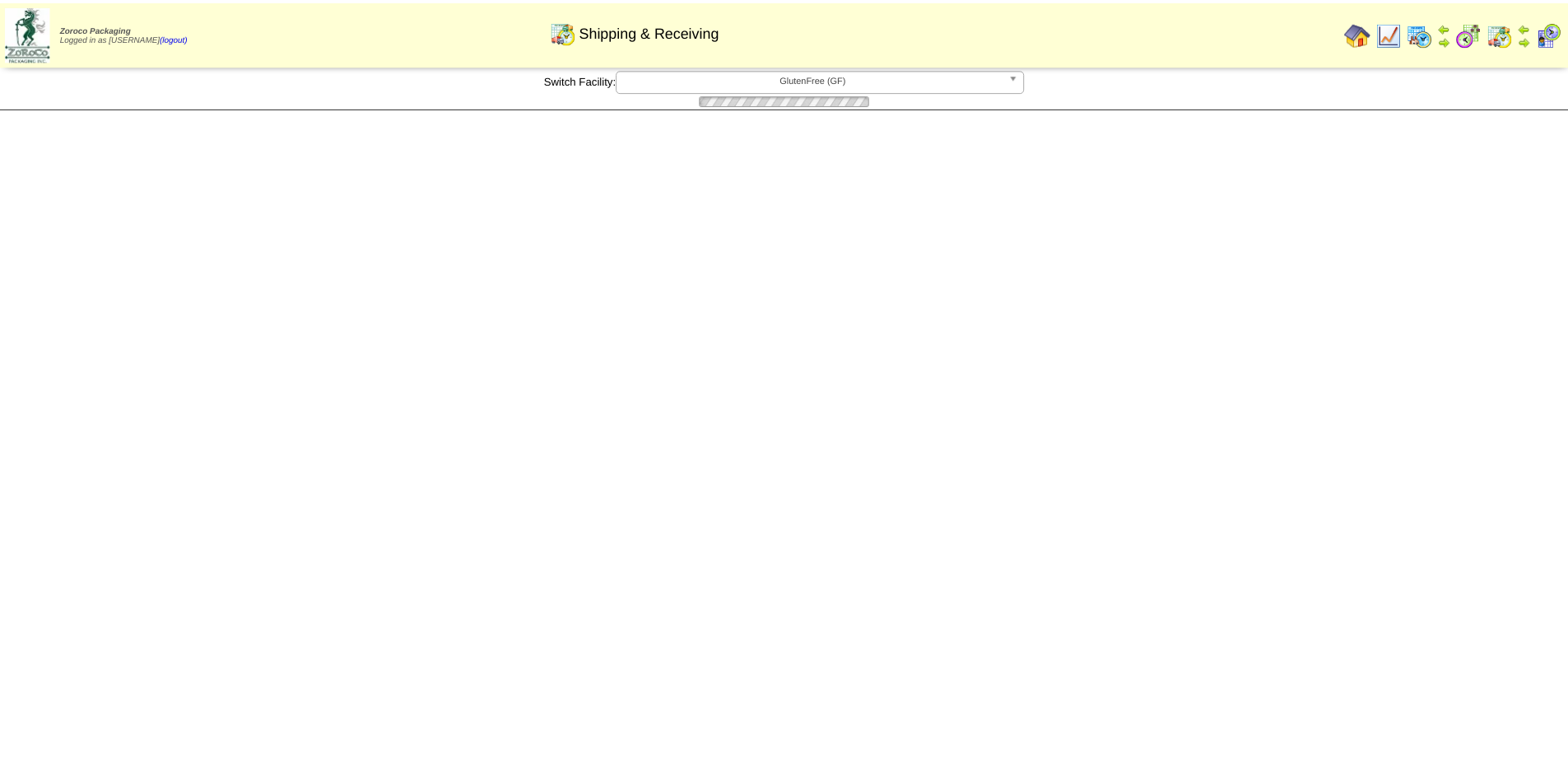 scroll, scrollTop: 0, scrollLeft: 0, axis: both 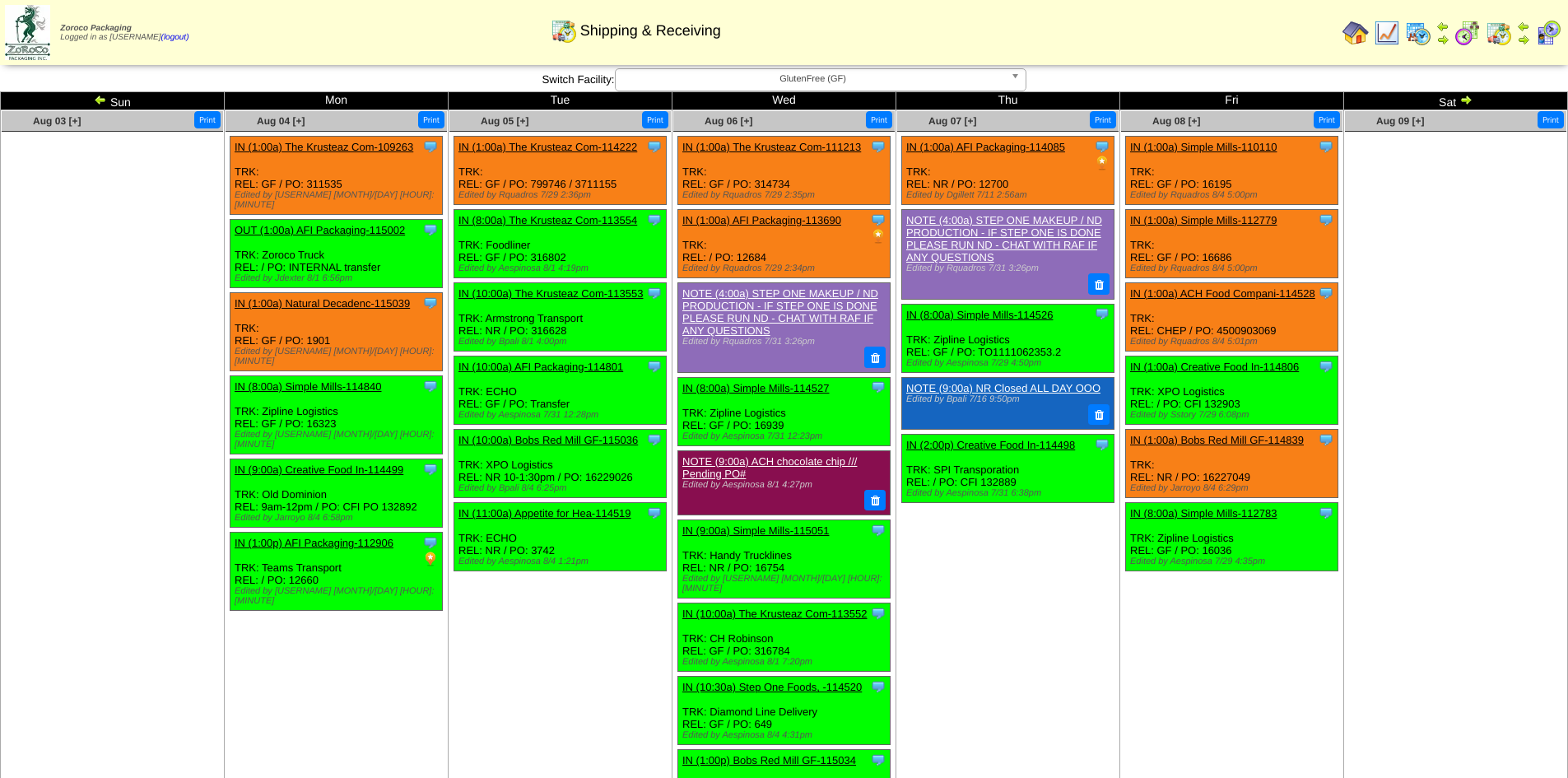 click at bounding box center [1455, 255] 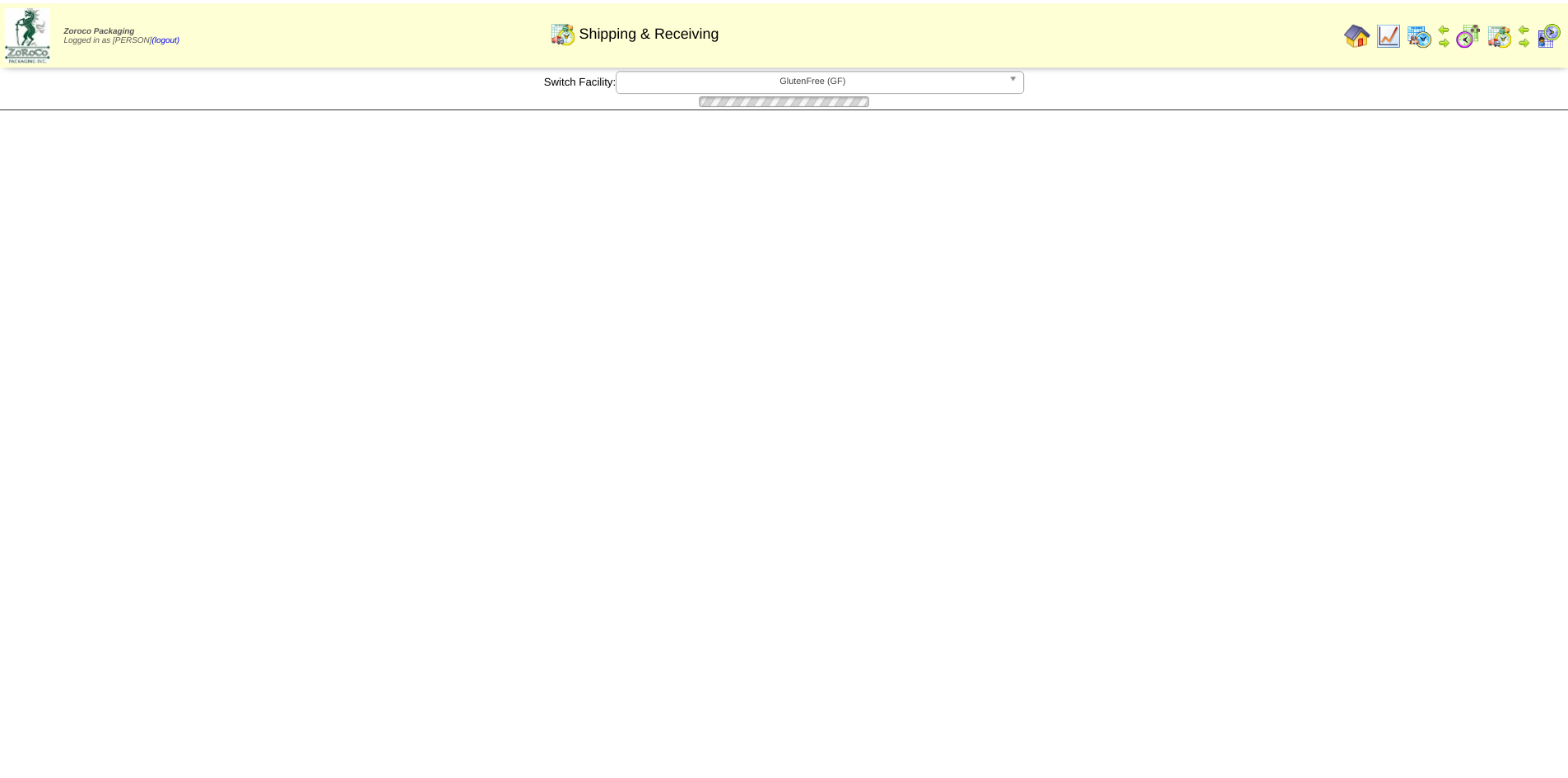 scroll, scrollTop: 0, scrollLeft: 0, axis: both 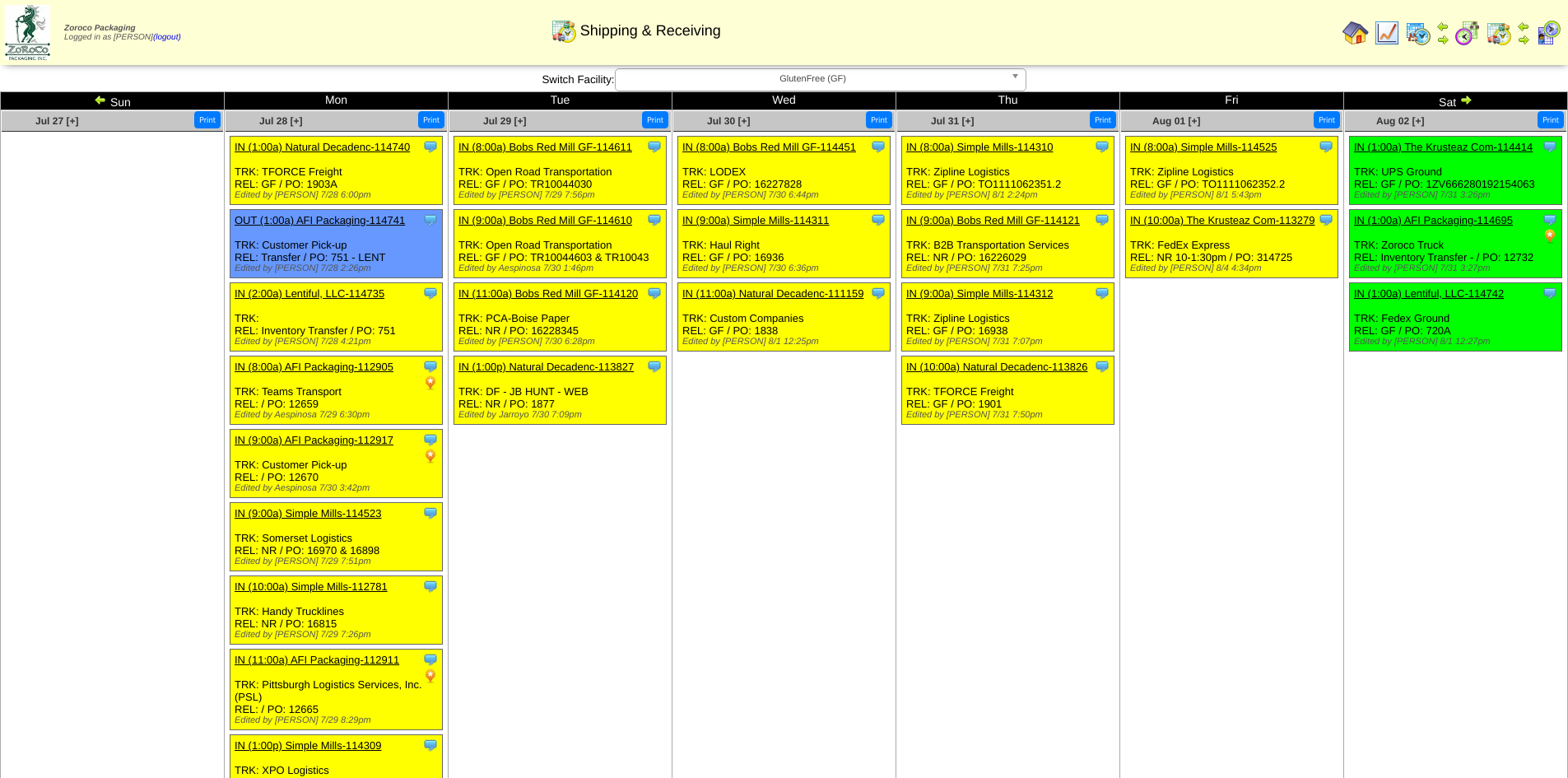 click on "Aug 01                        [+]
Print
Clone Item
IN
(8:00a)
Simple Mills-114525
Simple Mills
ScheduleID: 114525" at bounding box center (1232, 570) 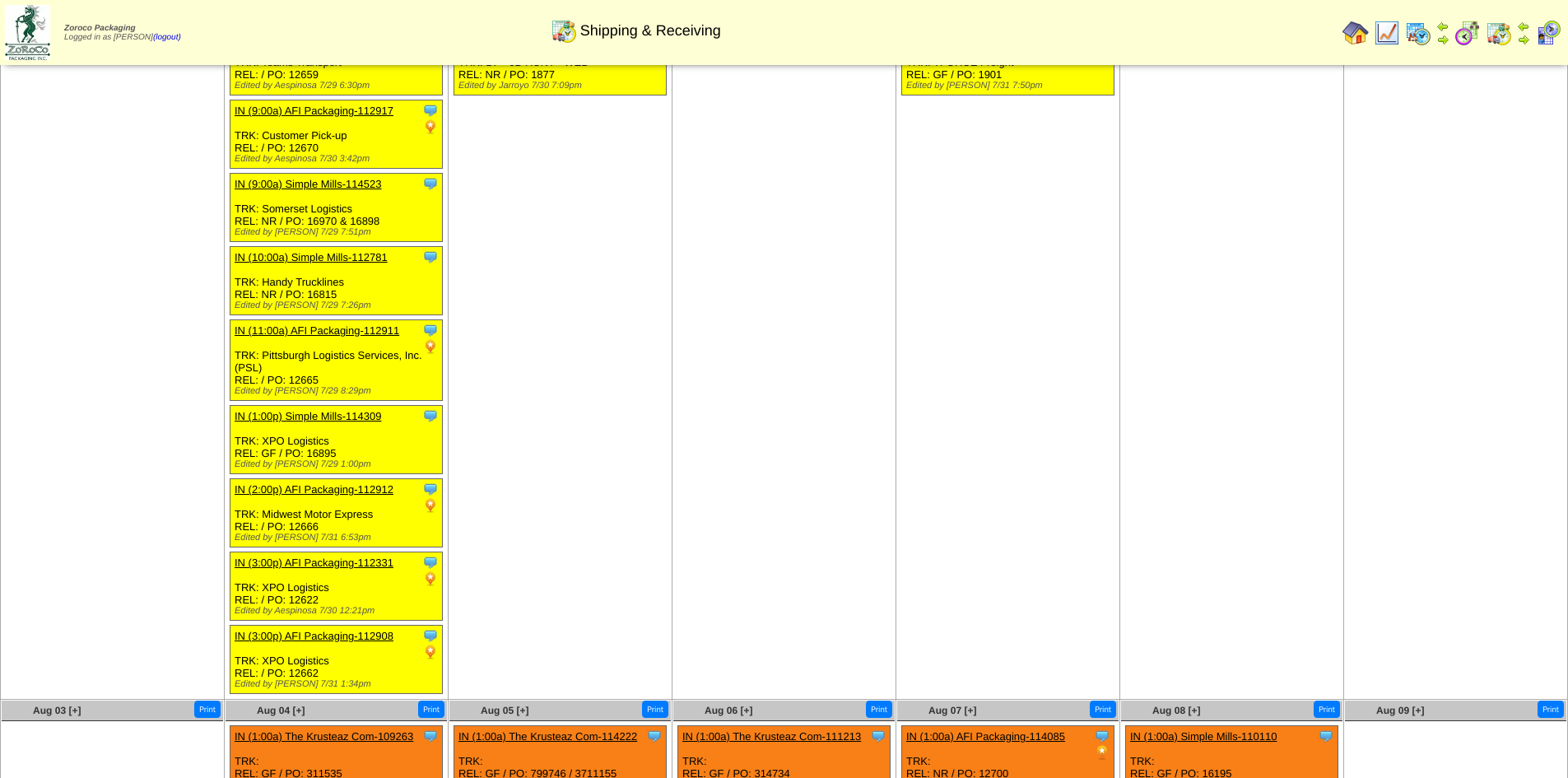 scroll, scrollTop: 0, scrollLeft: 0, axis: both 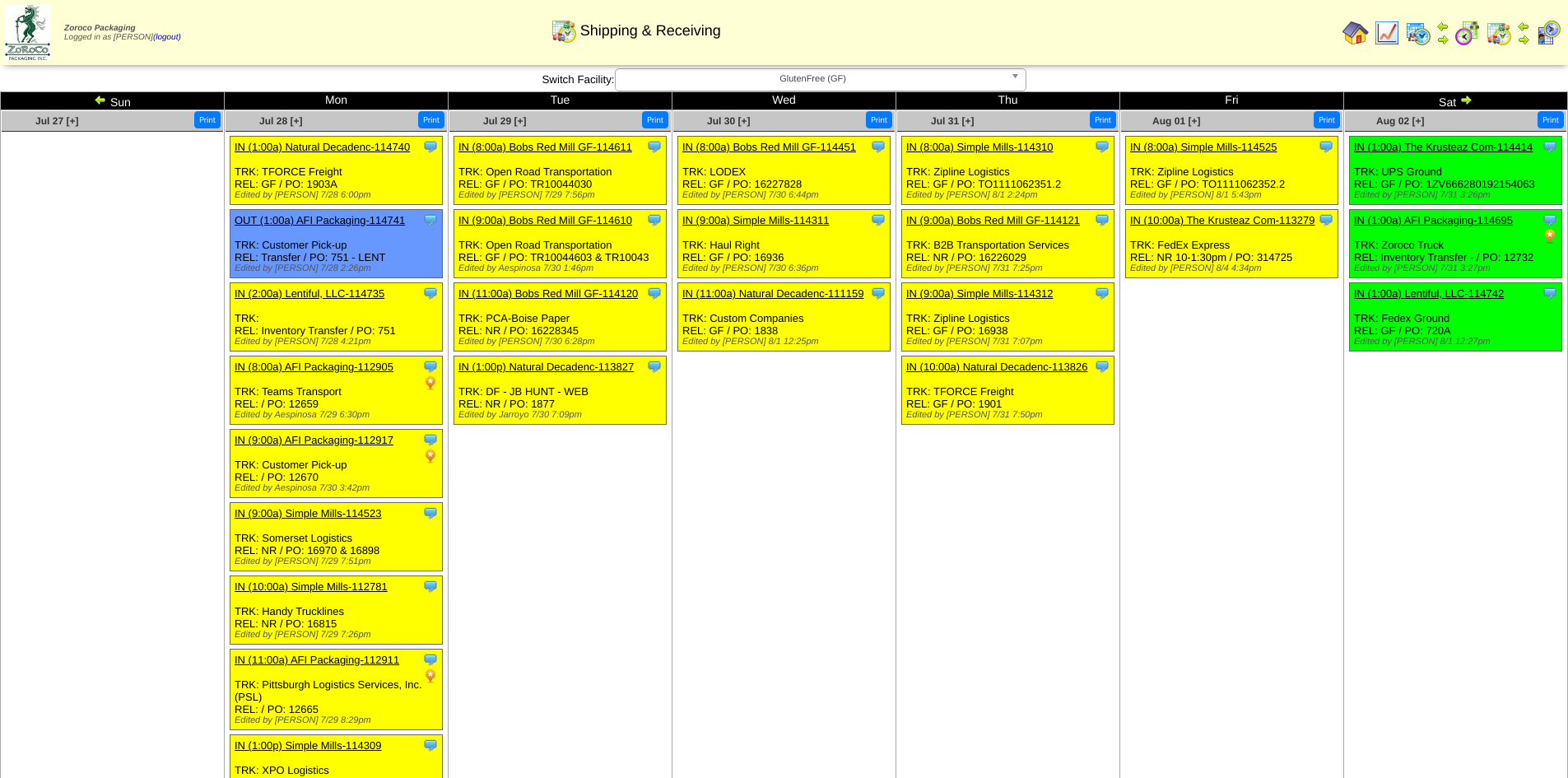 click at bounding box center (1466, 100) 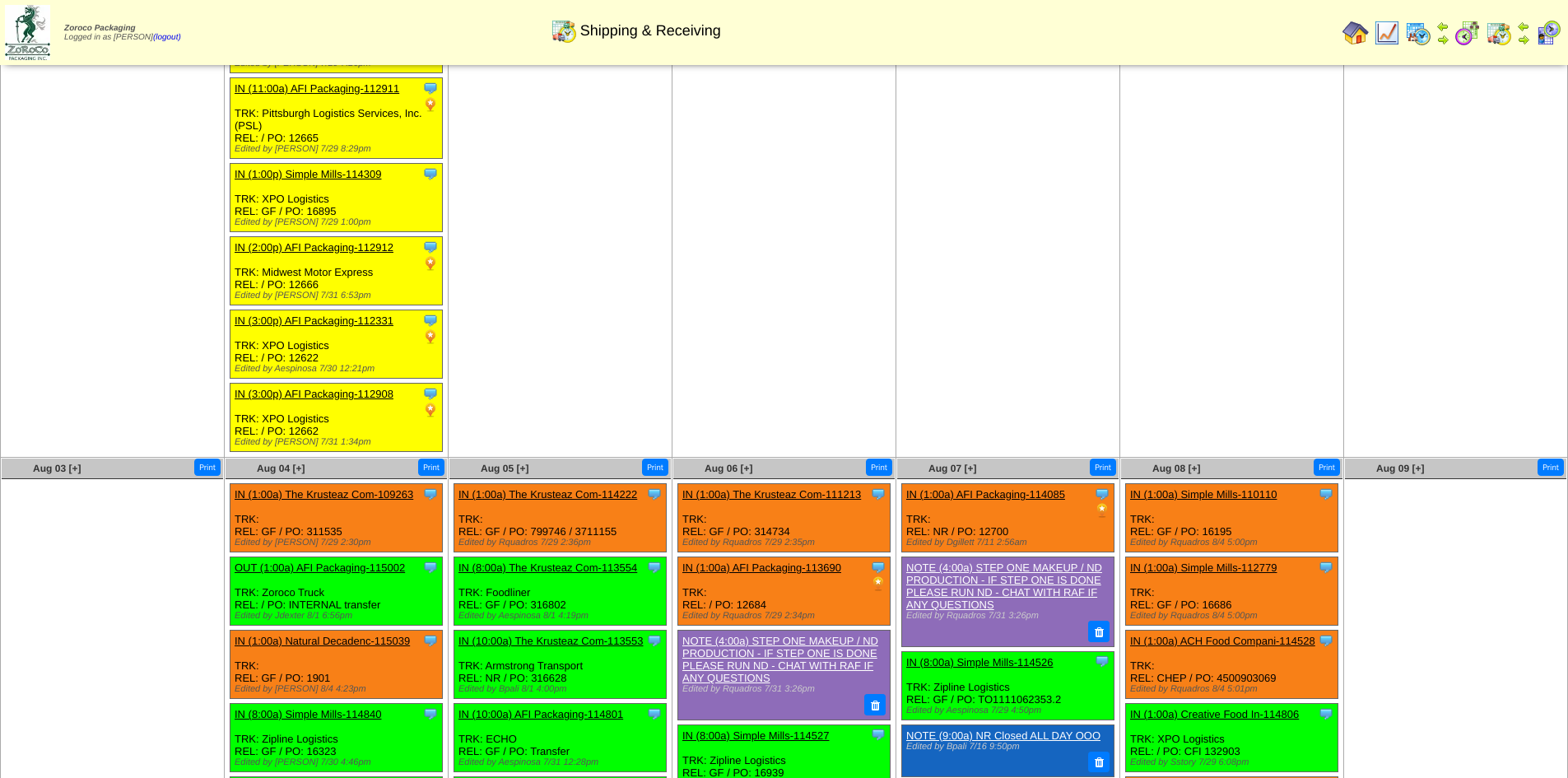 scroll, scrollTop: 576, scrollLeft: 0, axis: vertical 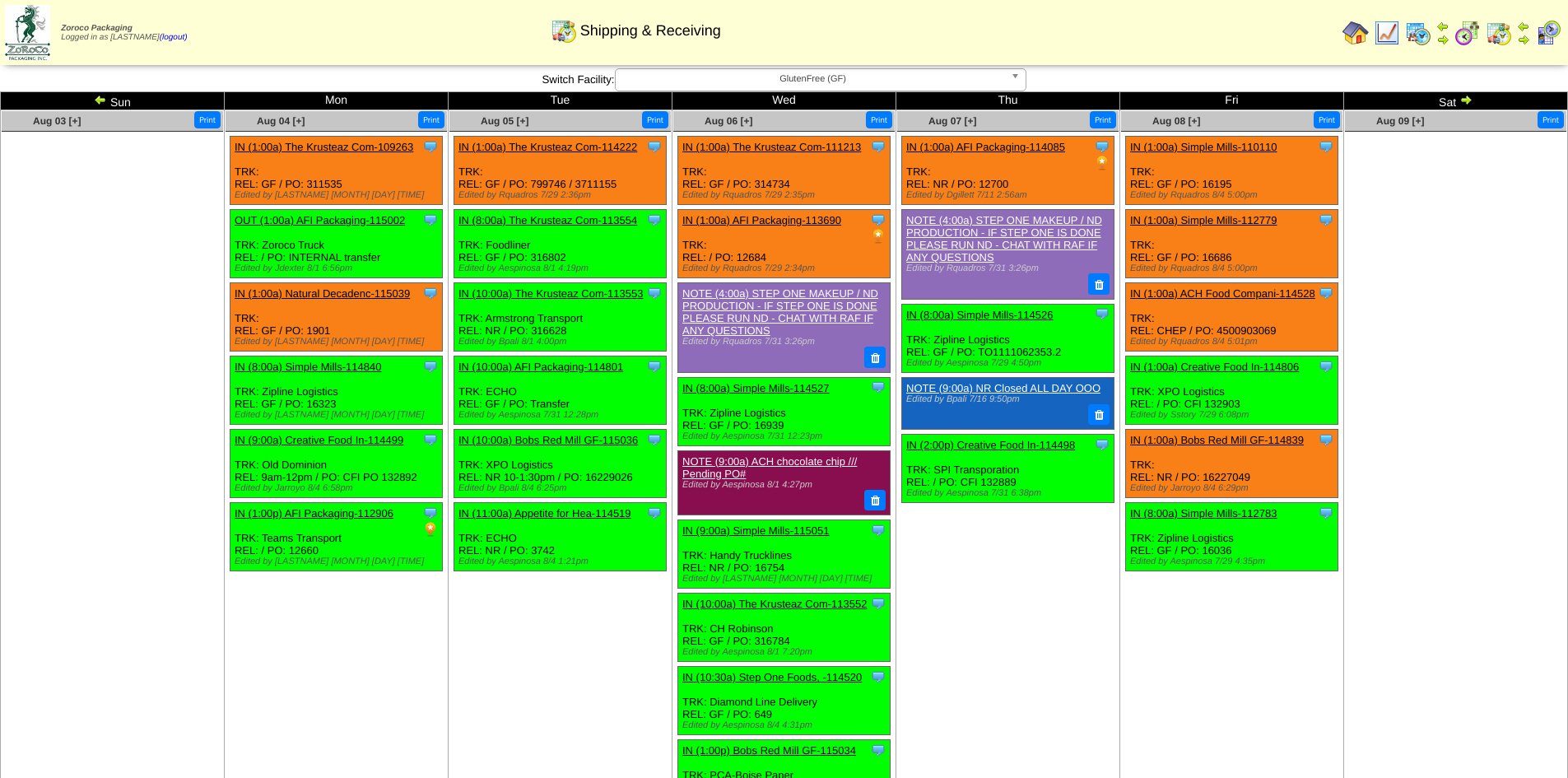 drag, startPoint x: 363, startPoint y: 36, endPoint x: 385, endPoint y: 4, distance: 38.832976 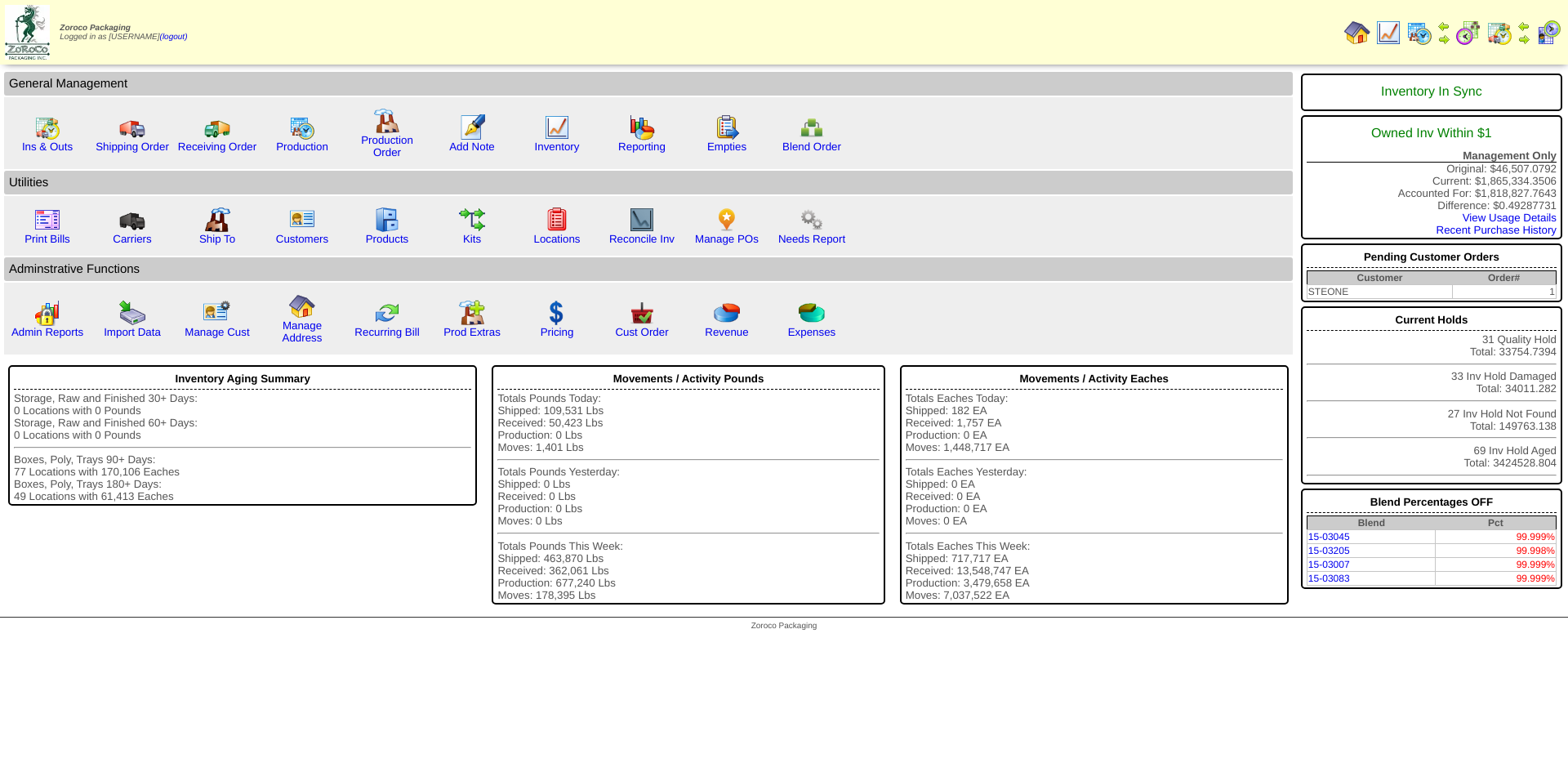 scroll, scrollTop: 0, scrollLeft: 0, axis: both 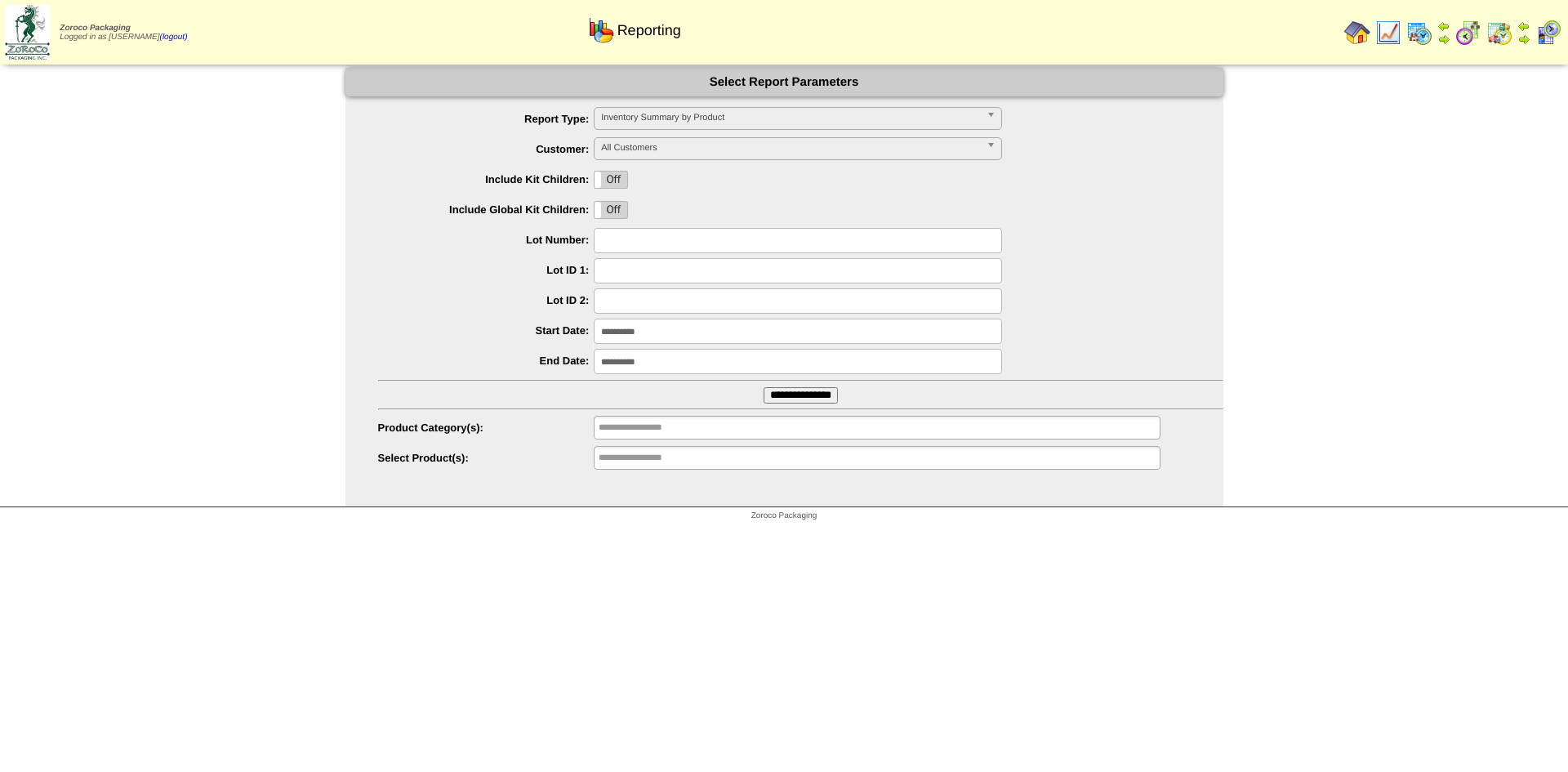 drag, startPoint x: 513, startPoint y: 151, endPoint x: 523, endPoint y: 151, distance: 10 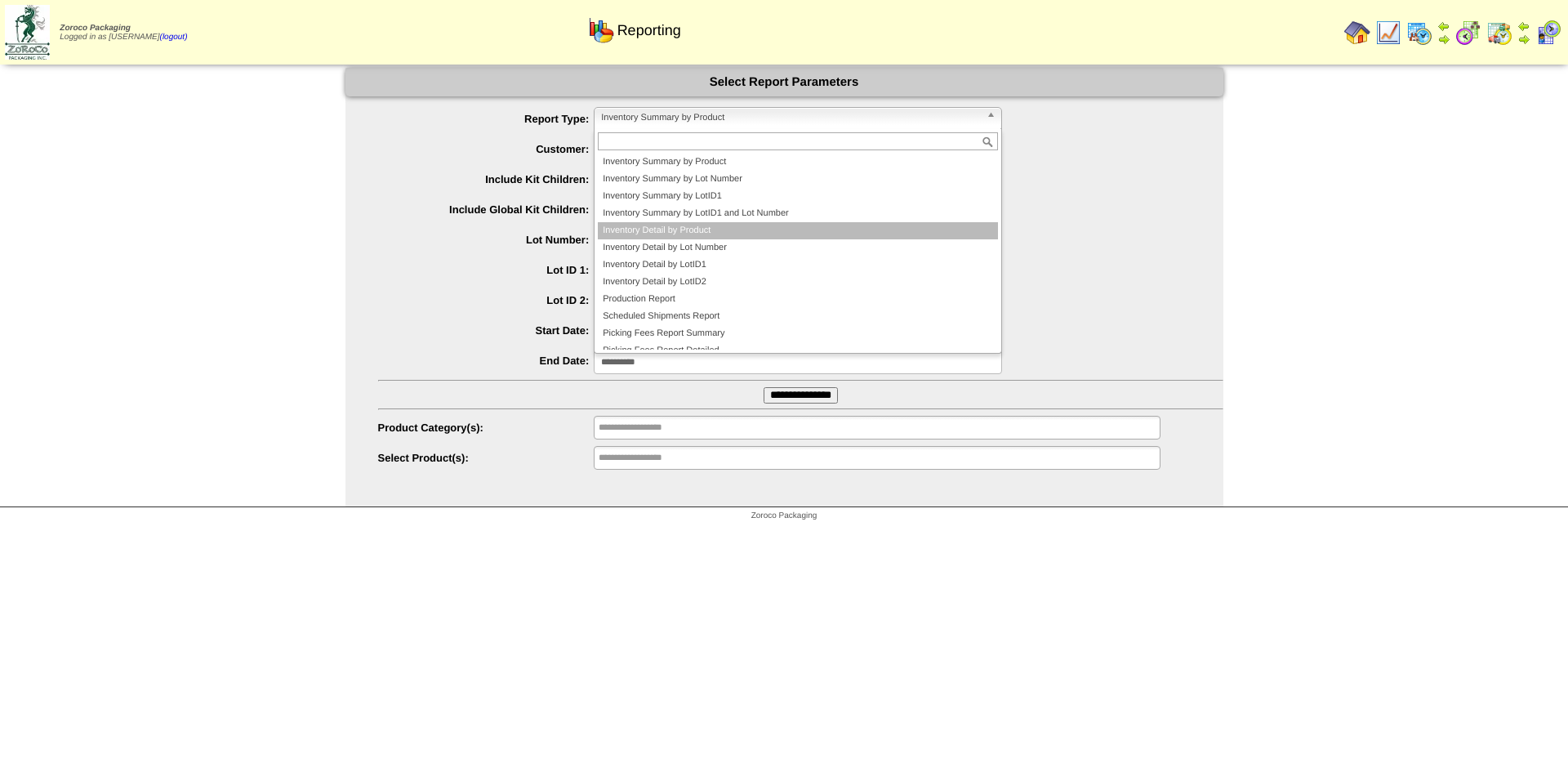 click on "Inventory Detail by Product" at bounding box center (798, 230) 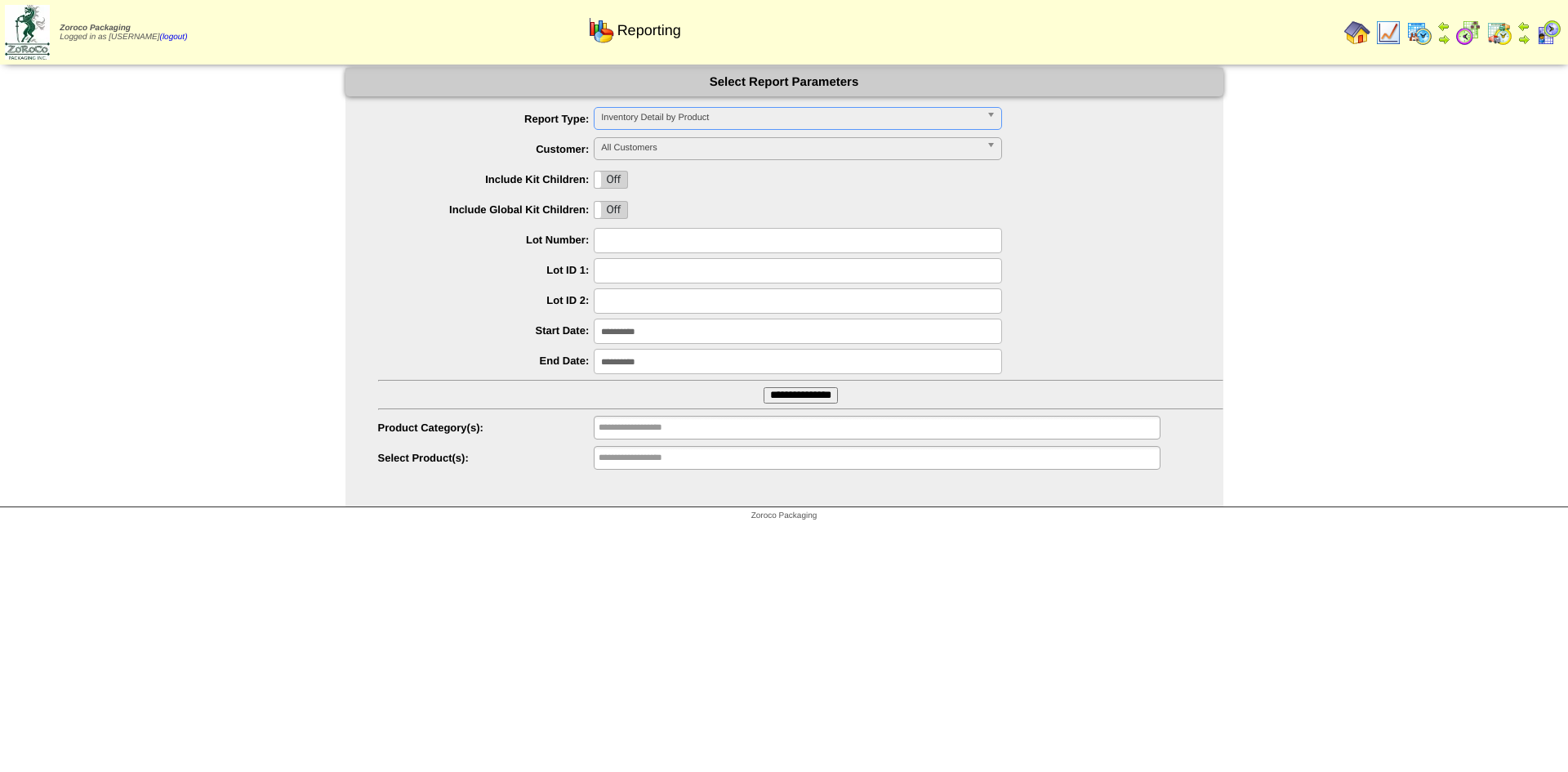click on "All Customers" at bounding box center (791, 148) 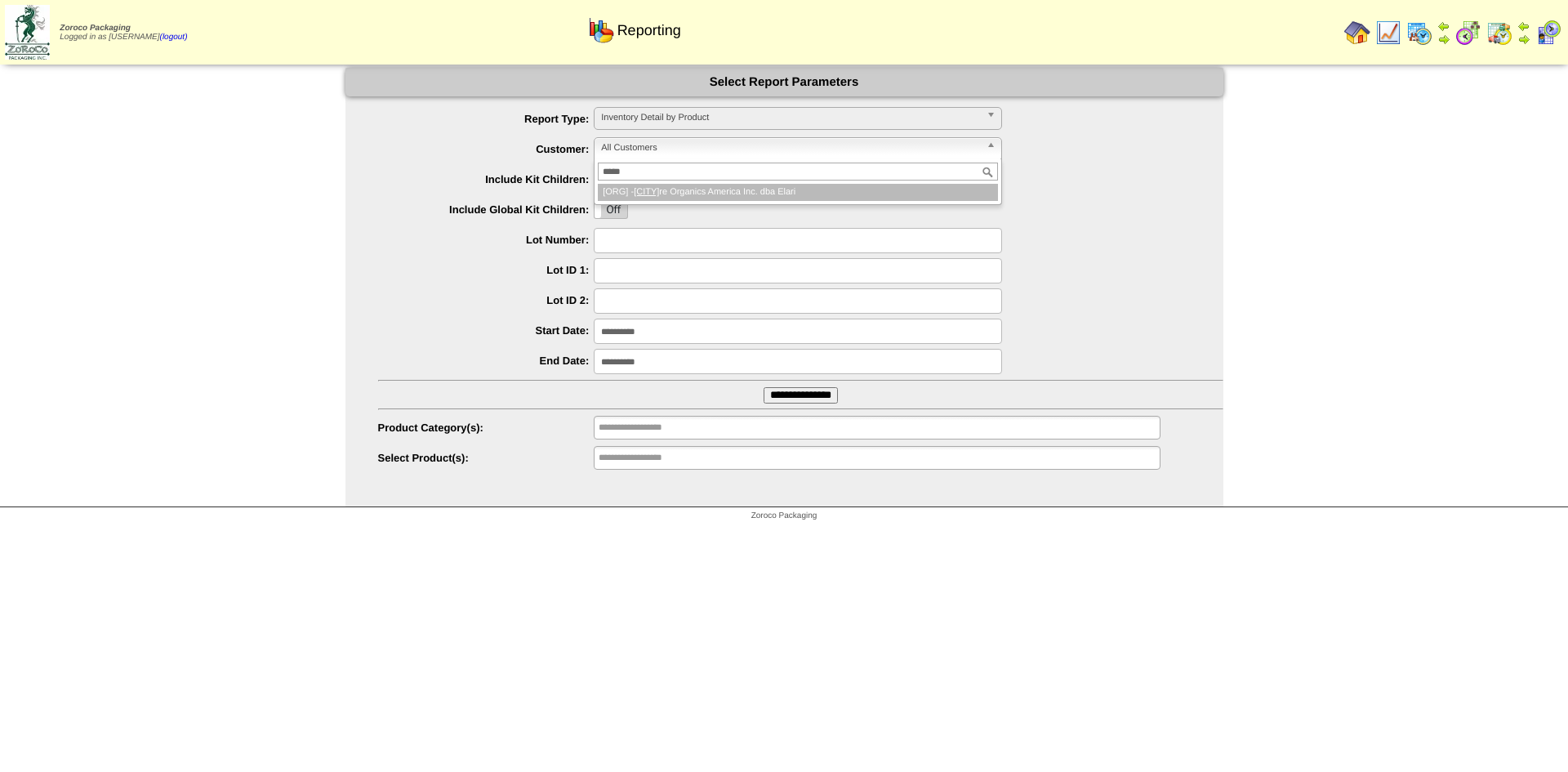 type on "*****" 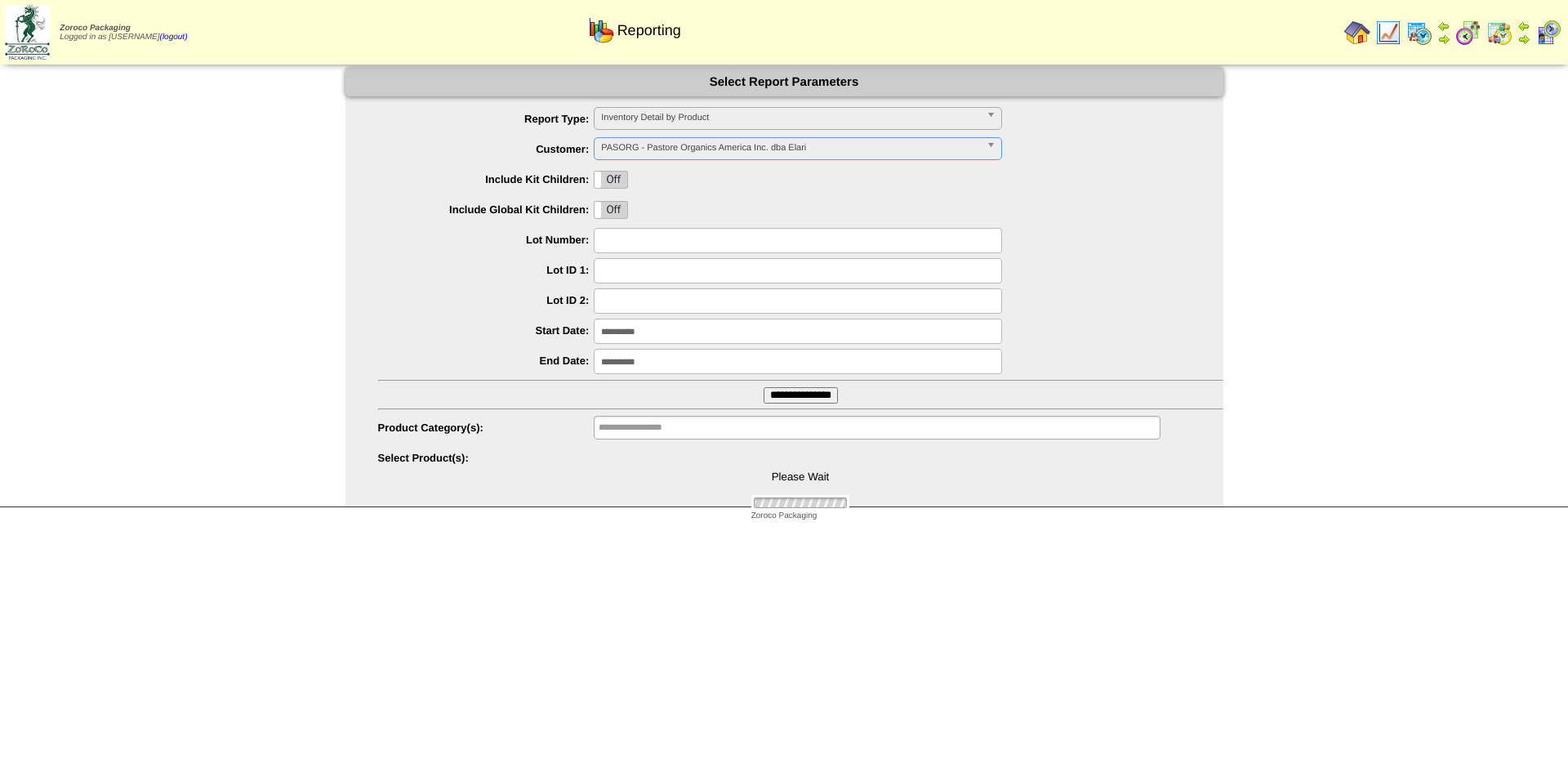 click on "**********" at bounding box center [798, 331] 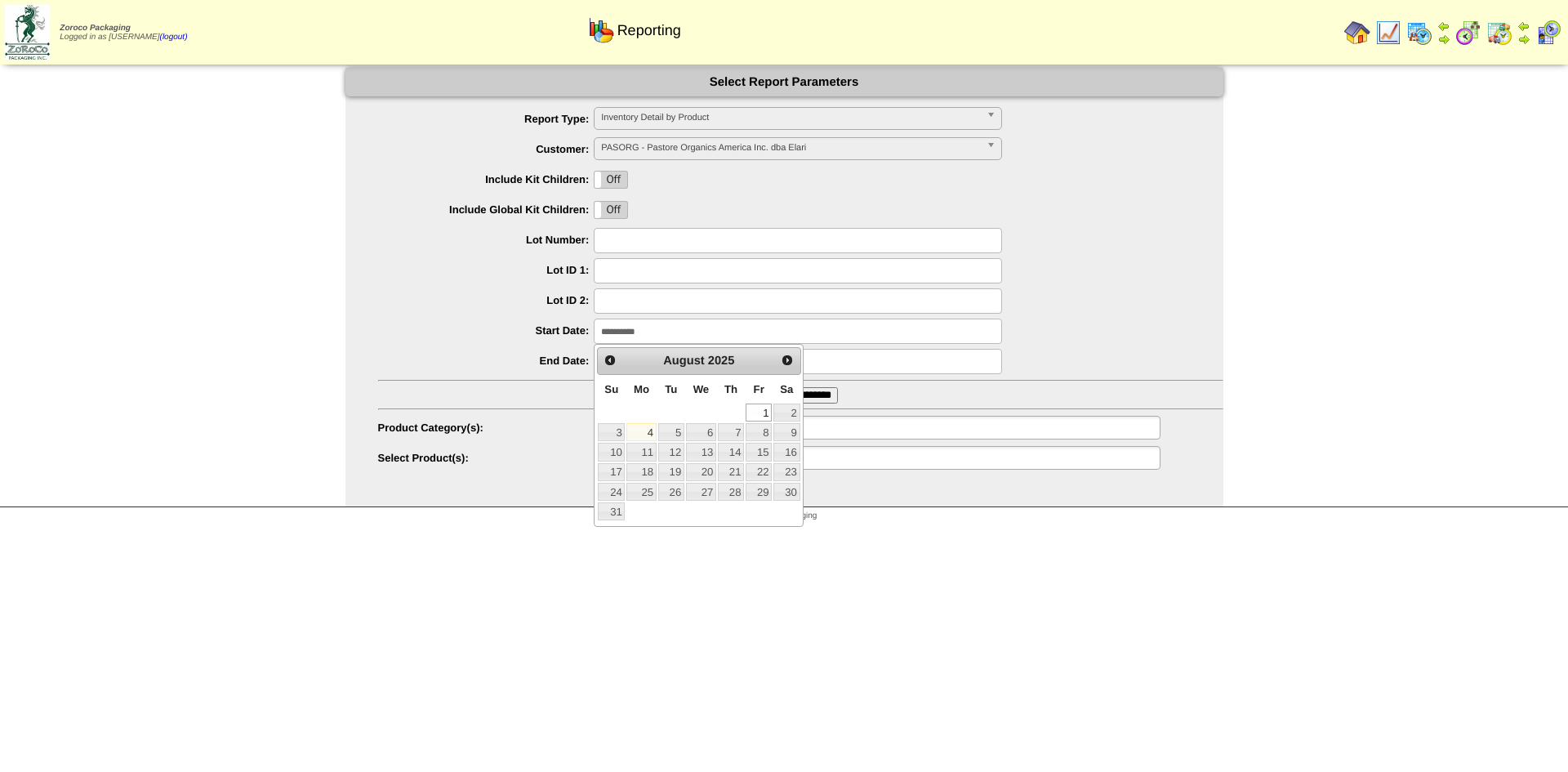 click on "Prev" at bounding box center [610, 360] 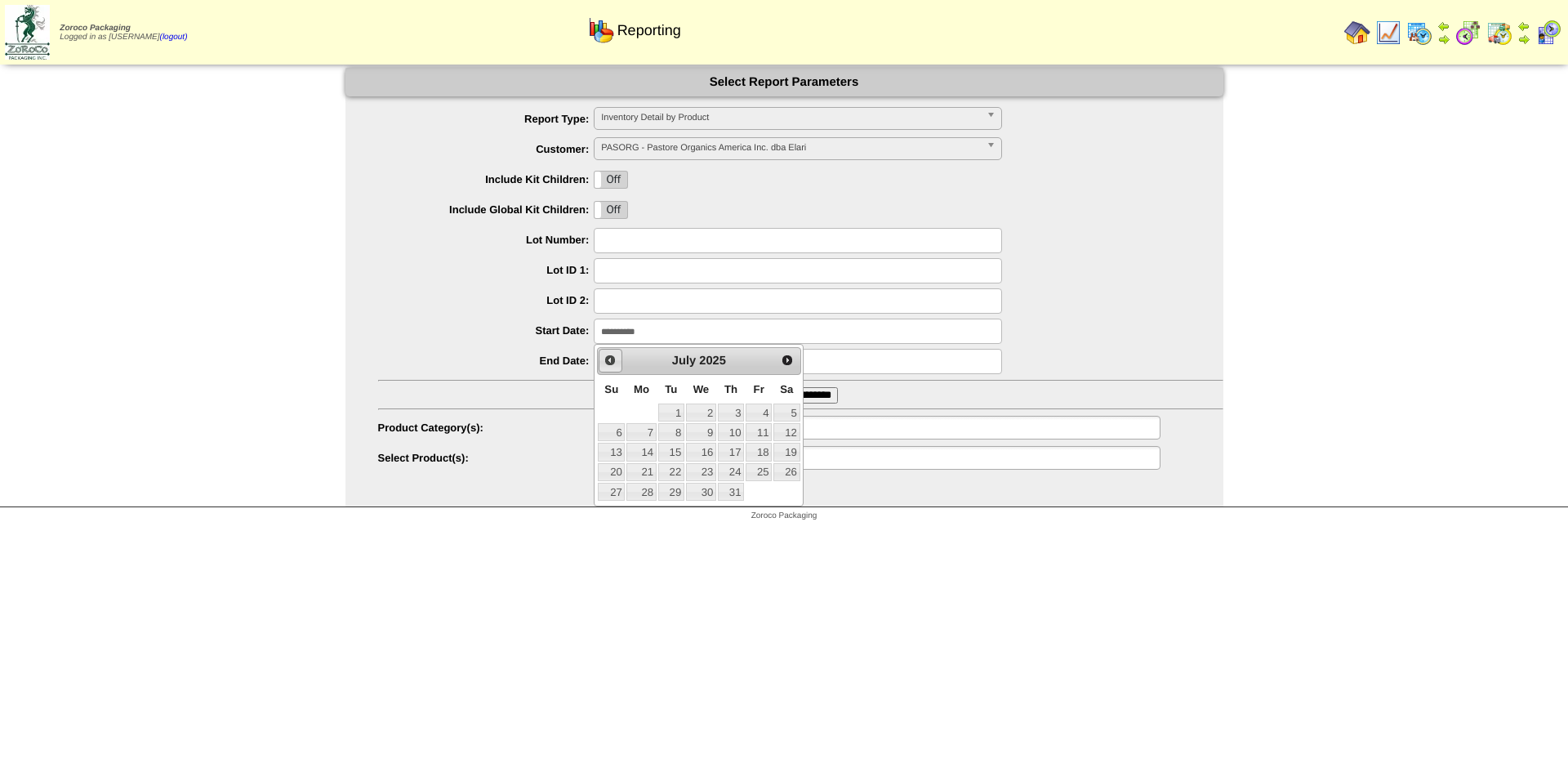click on "Prev" at bounding box center (610, 360) 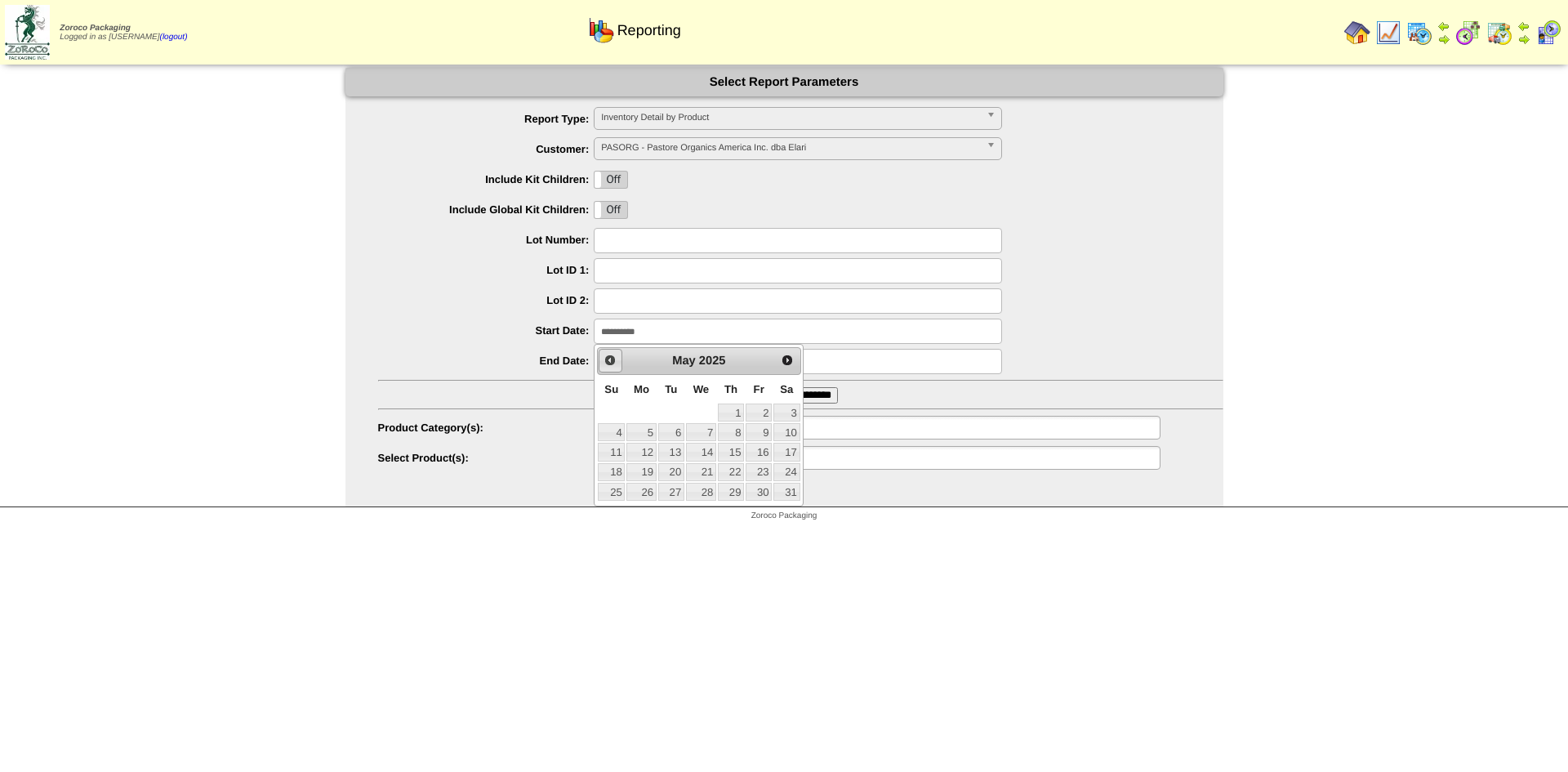click on "Prev" at bounding box center [610, 360] 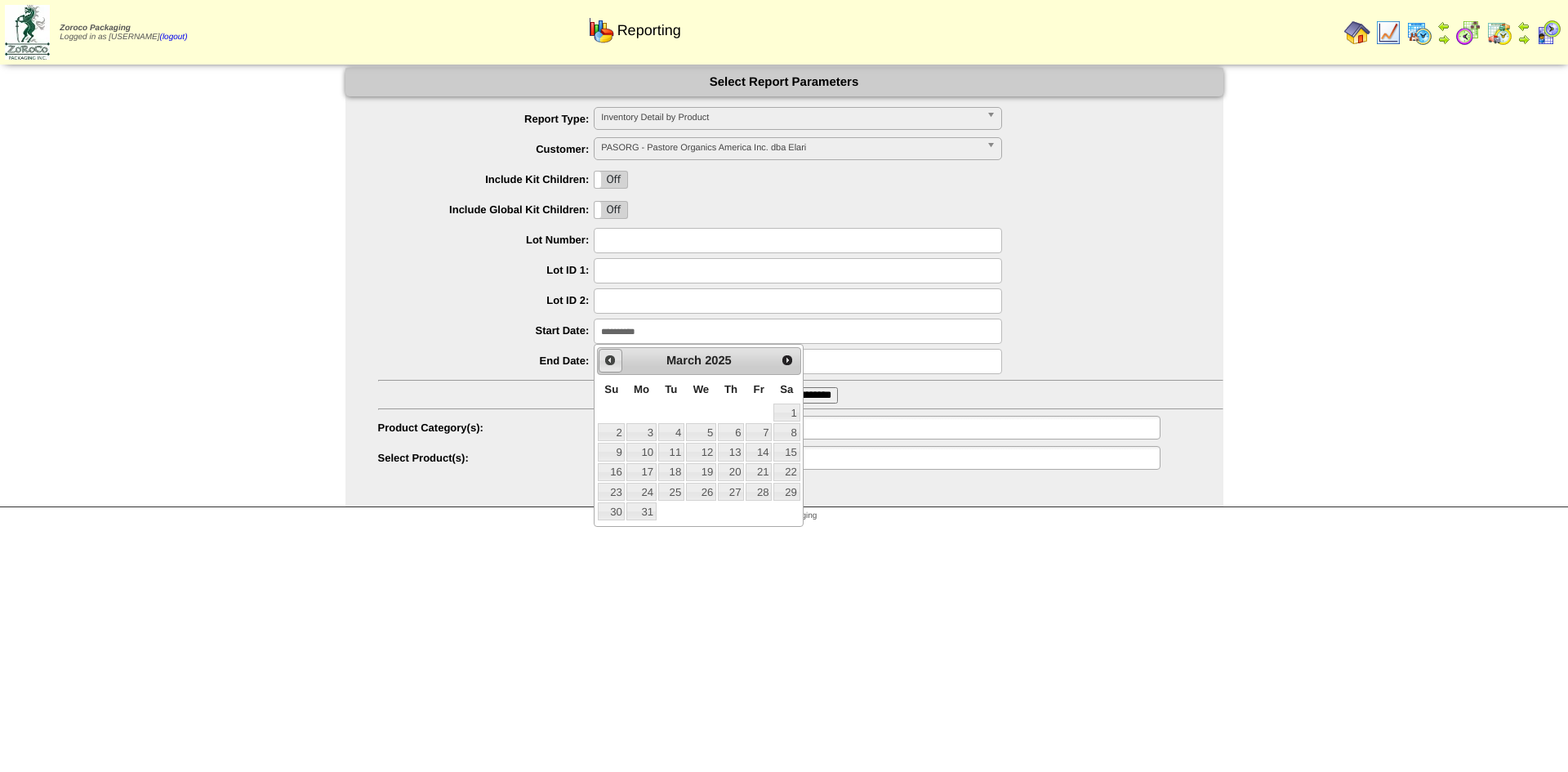 click on "Prev" at bounding box center [610, 360] 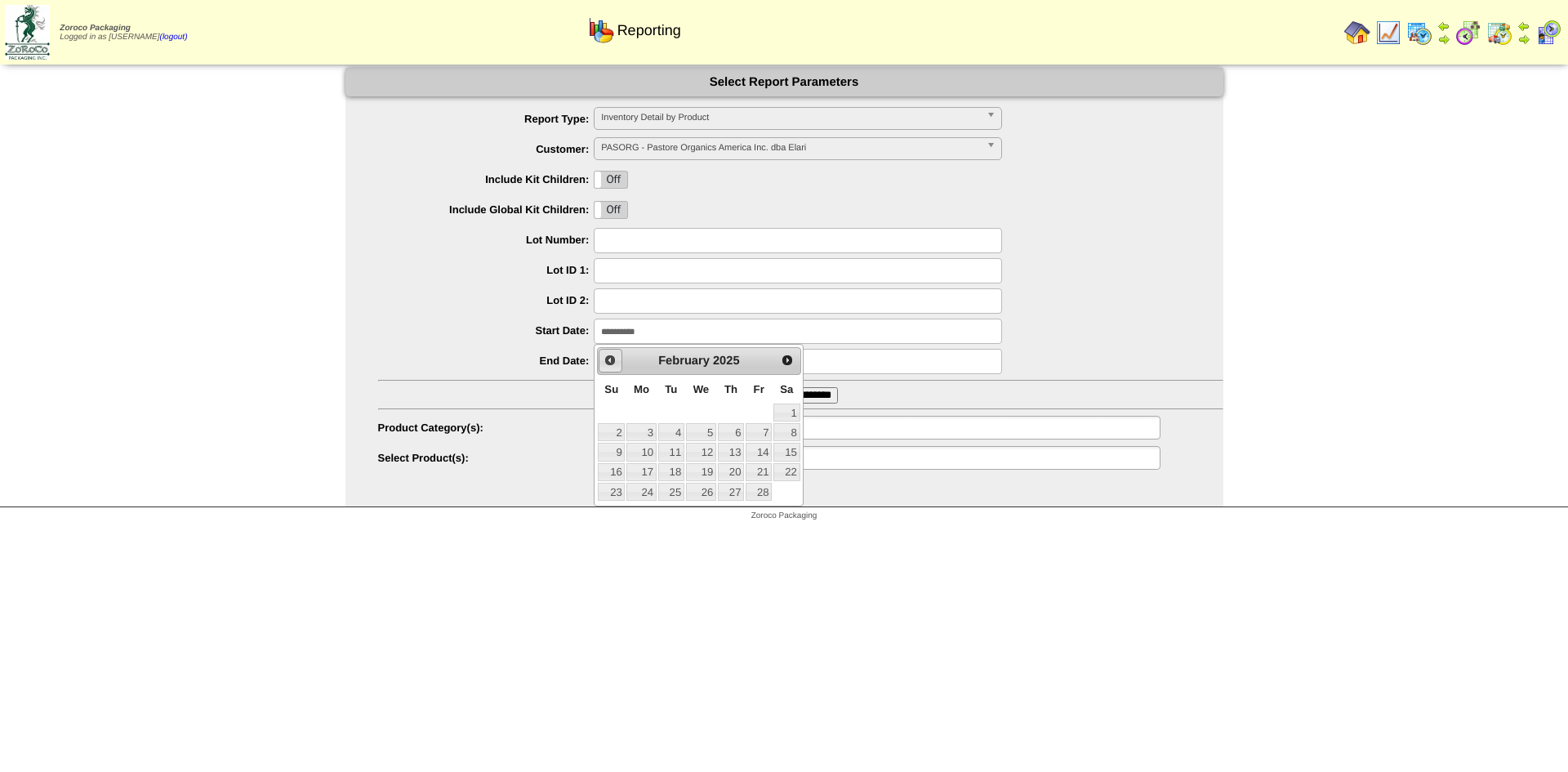 click on "Prev" at bounding box center [610, 360] 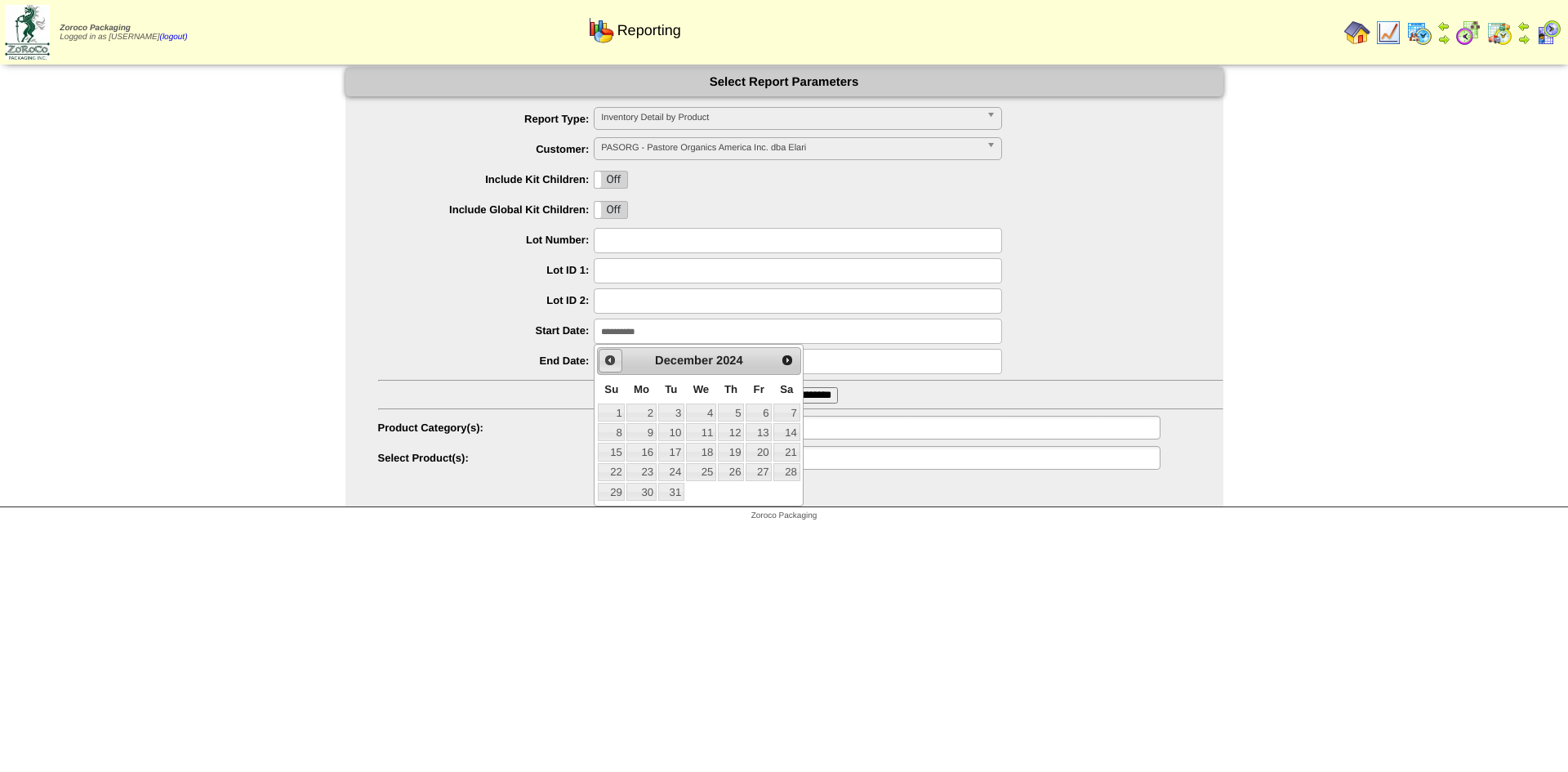click on "Prev" at bounding box center [610, 360] 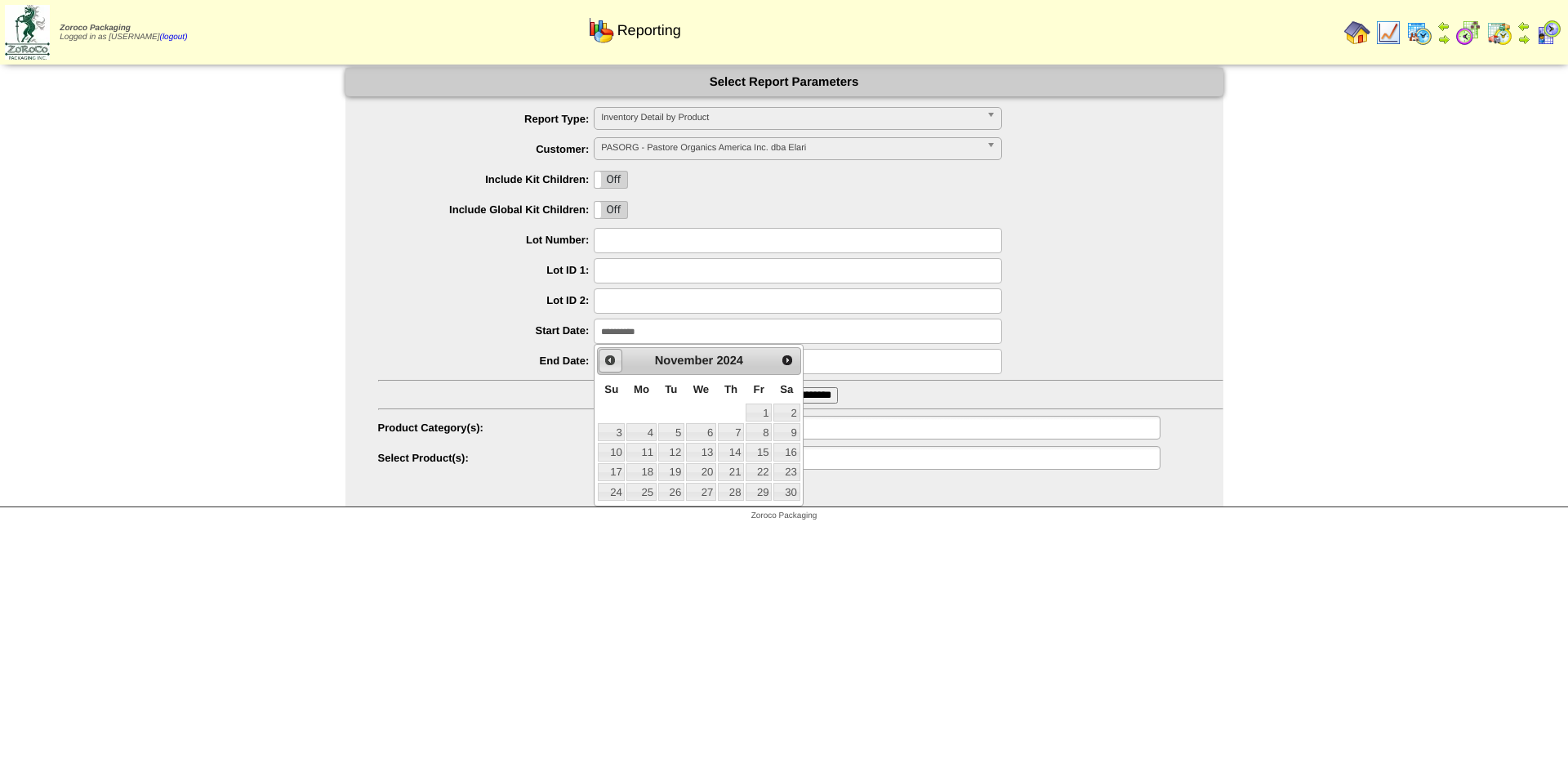 click on "Prev" at bounding box center (610, 360) 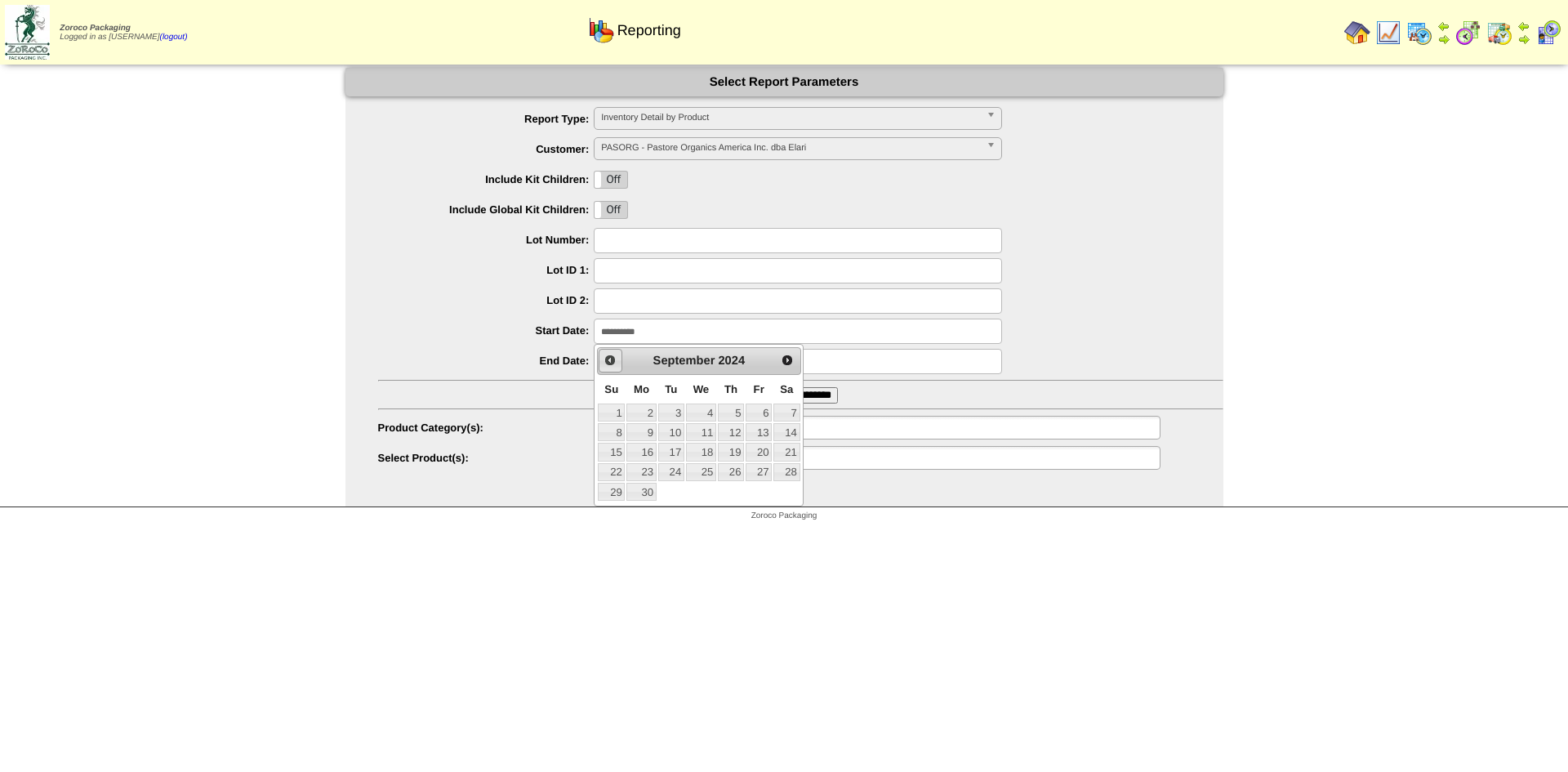 click on "Prev" at bounding box center (610, 360) 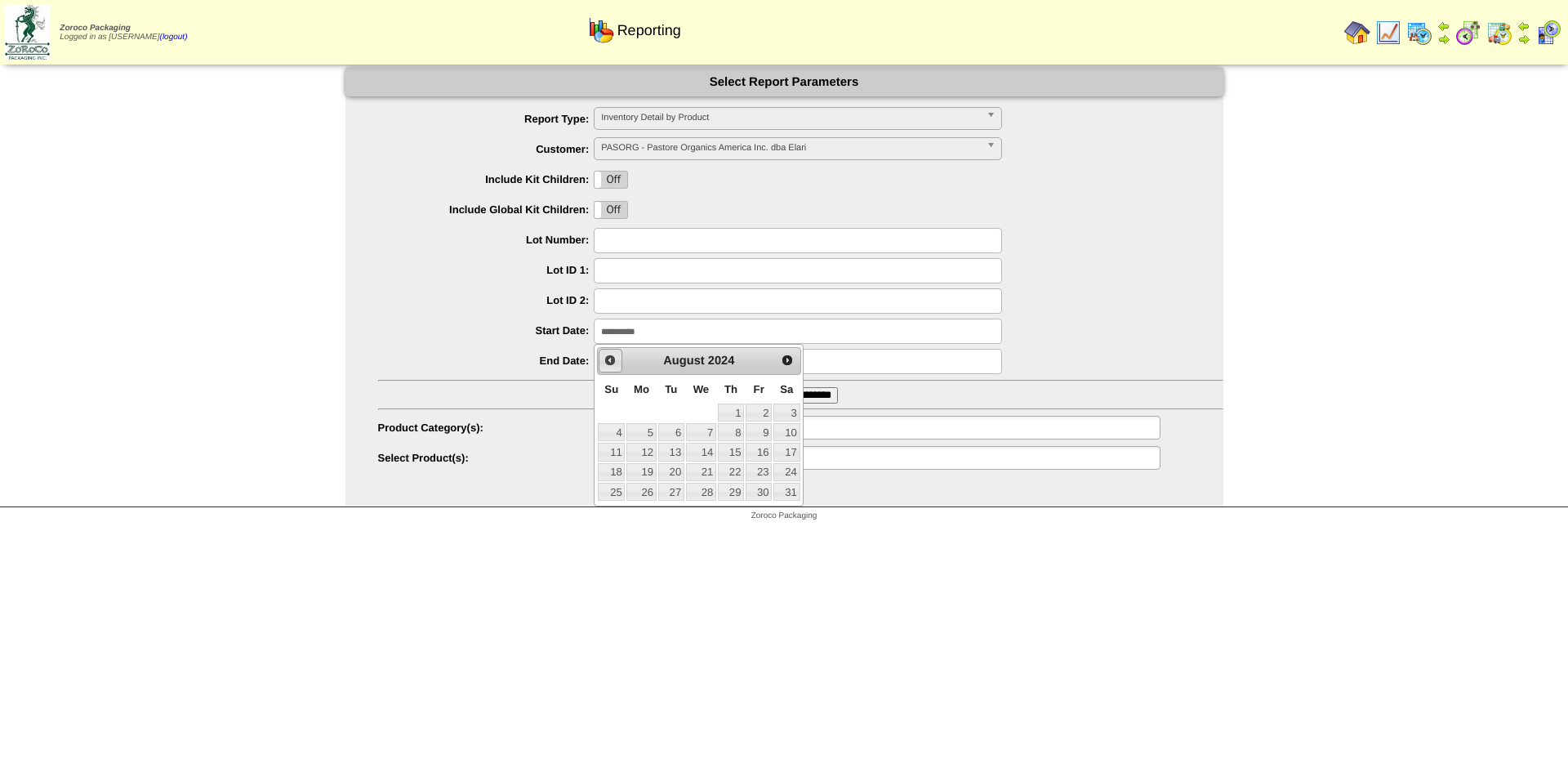click on "Prev" at bounding box center (610, 360) 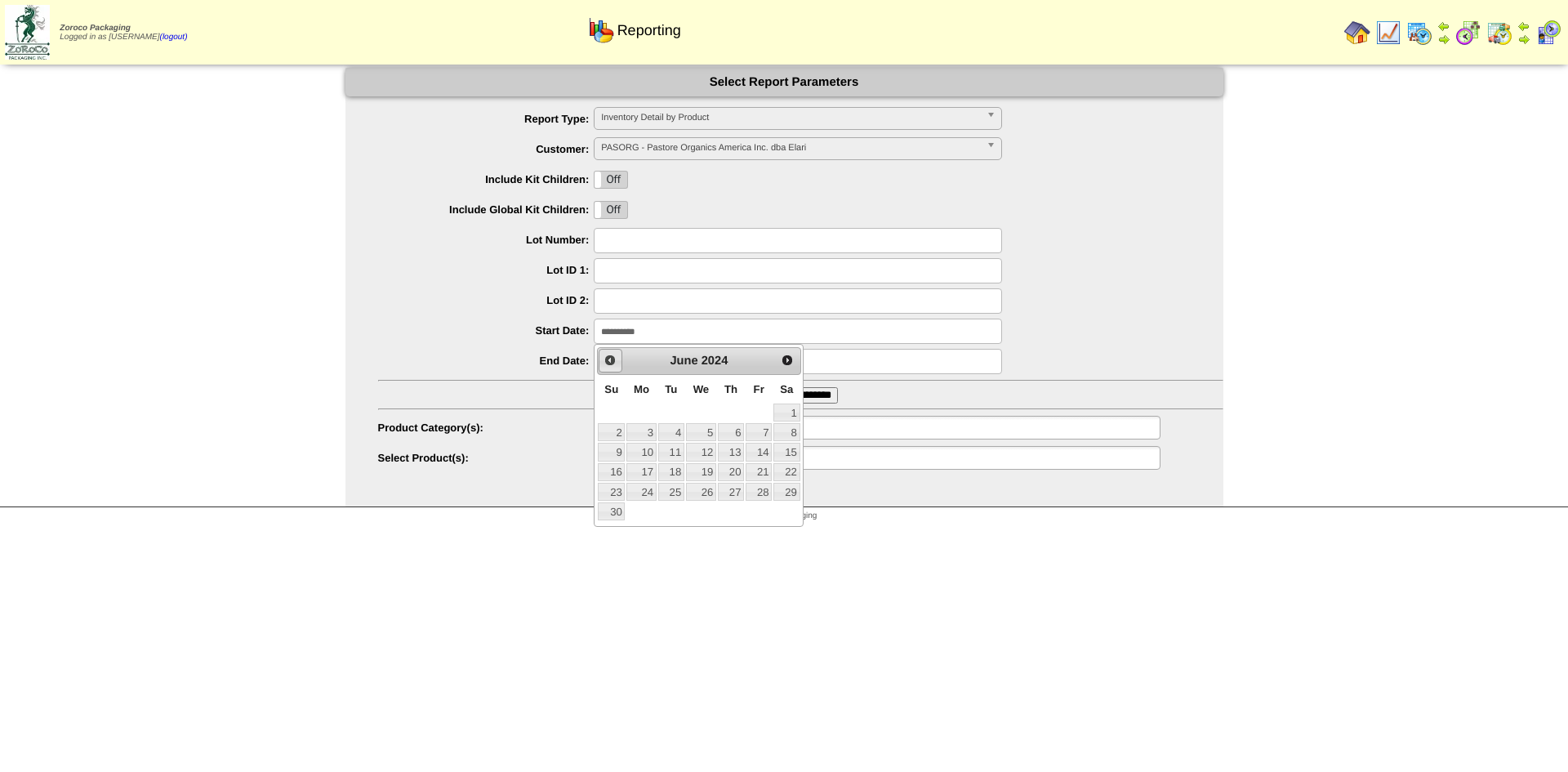 click on "Prev" at bounding box center (610, 360) 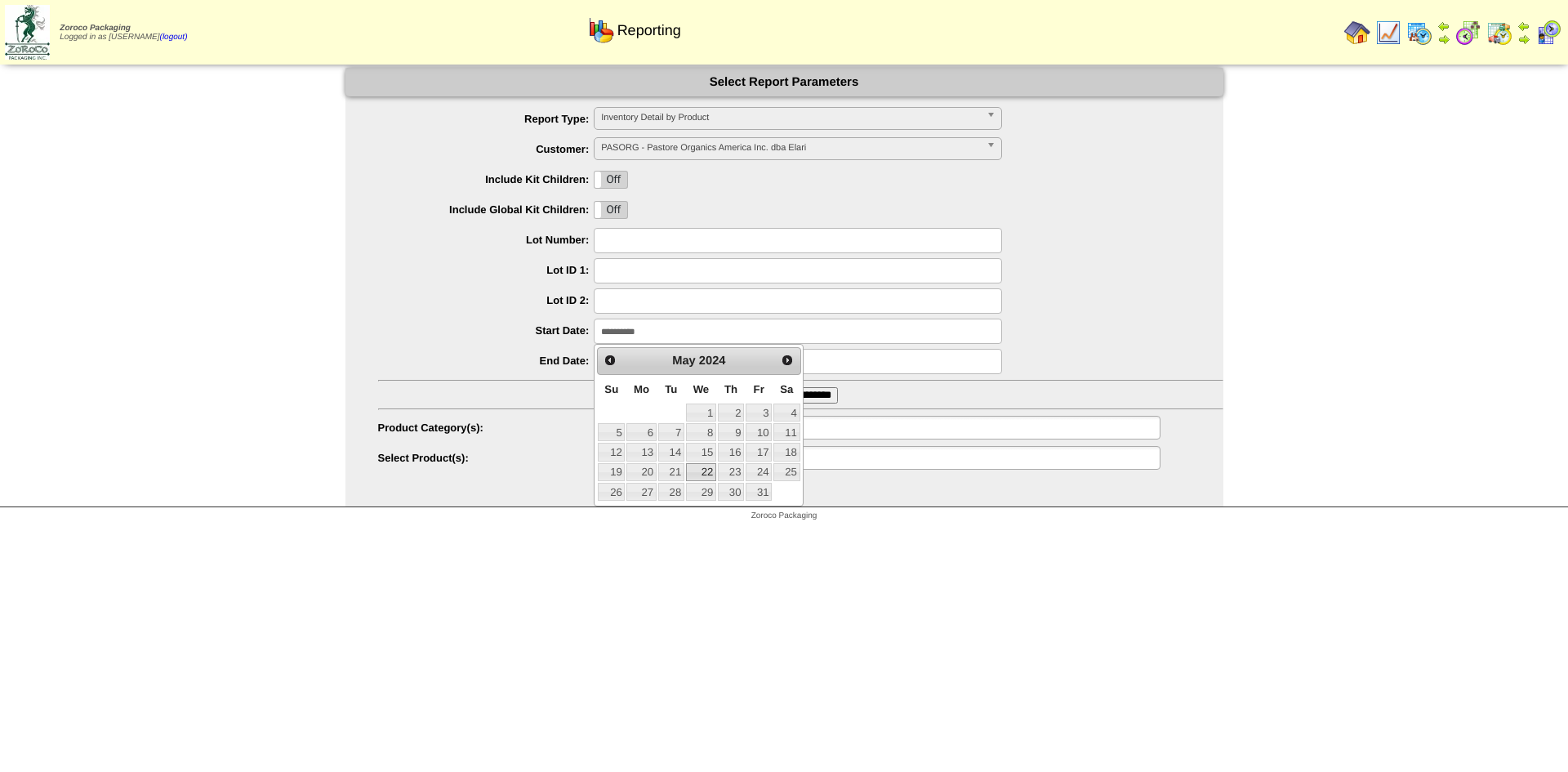 click on "22" at bounding box center (701, 472) 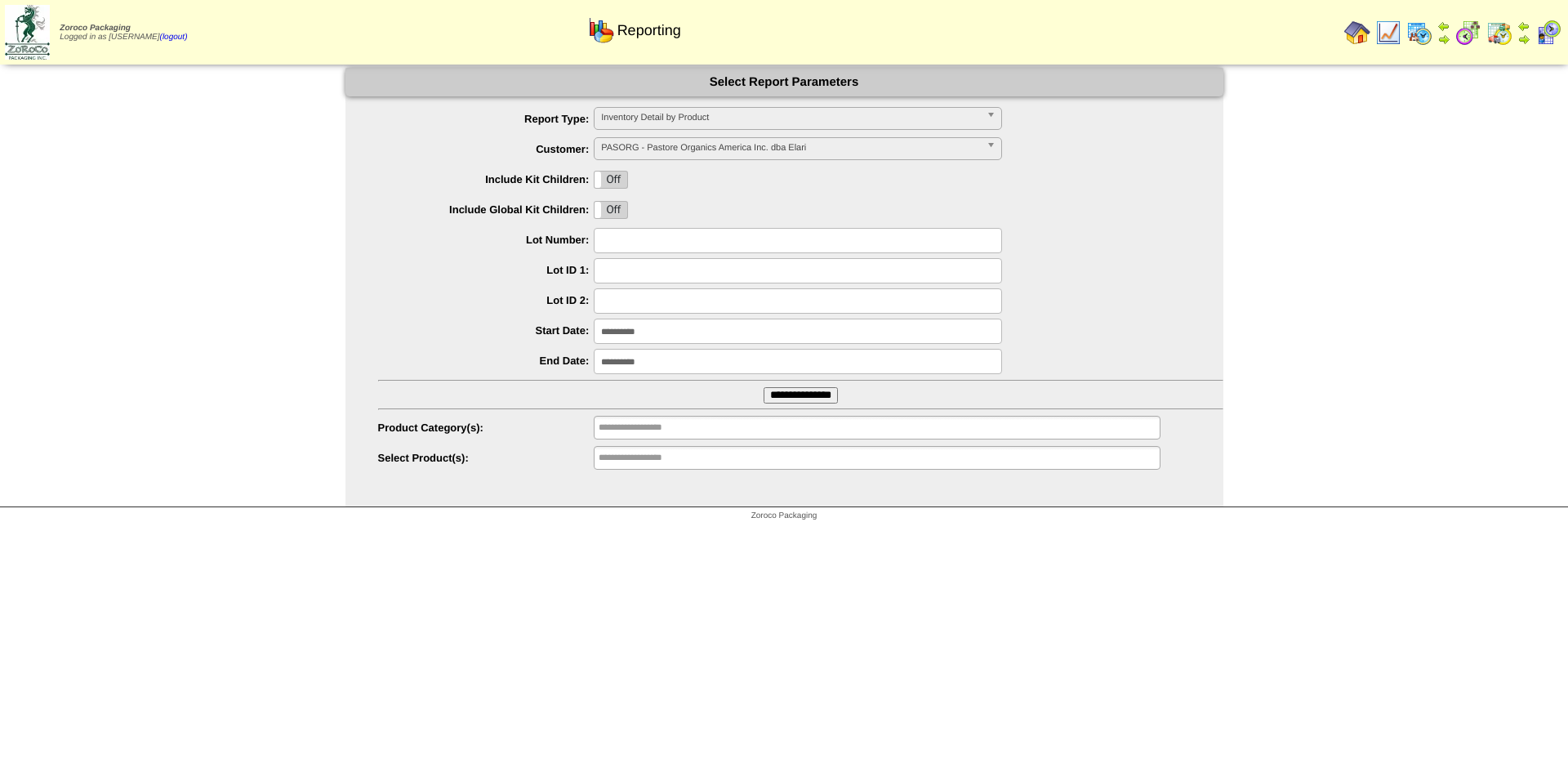 click on "**********" at bounding box center [800, 395] 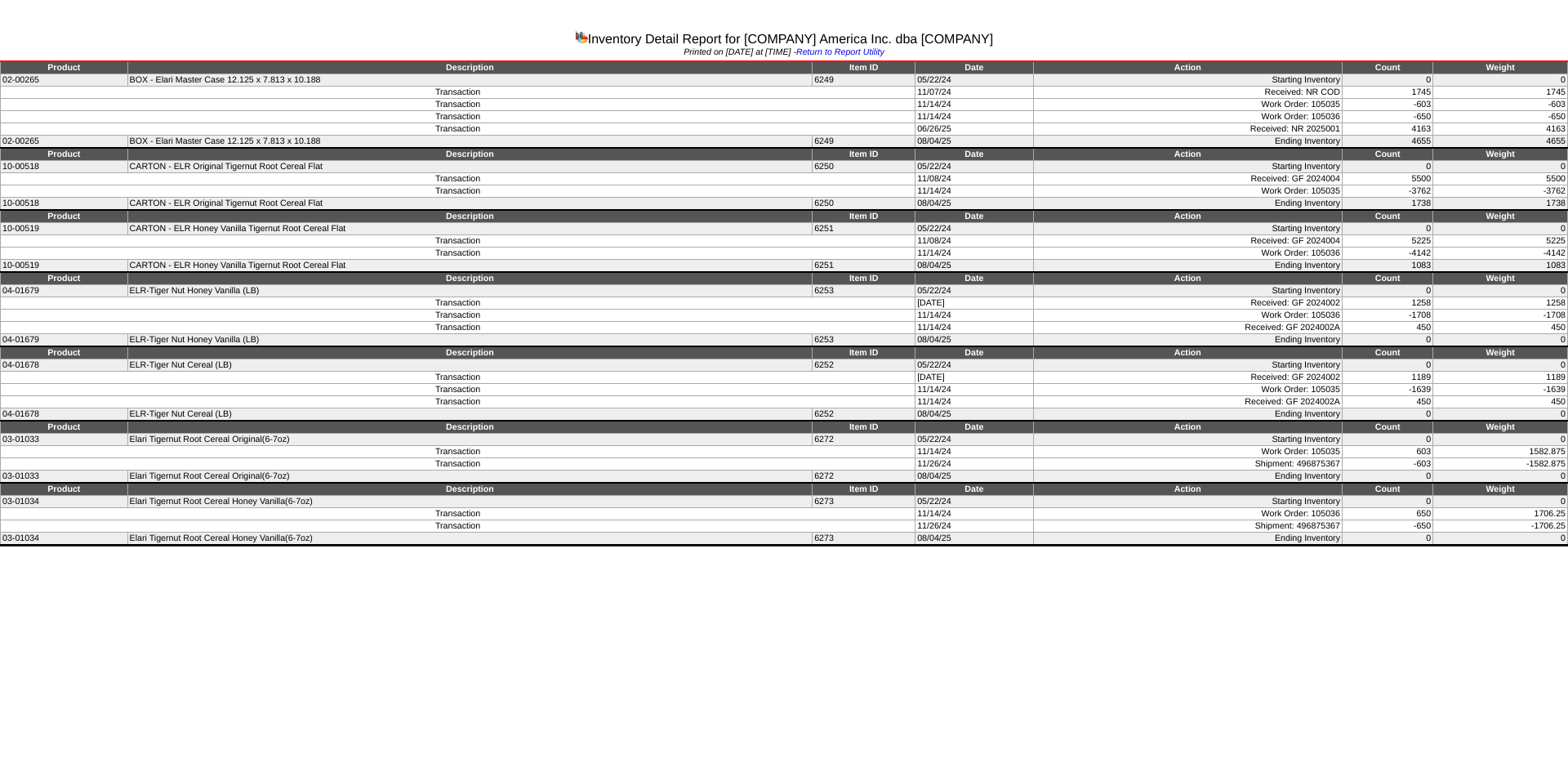 scroll, scrollTop: 0, scrollLeft: 0, axis: both 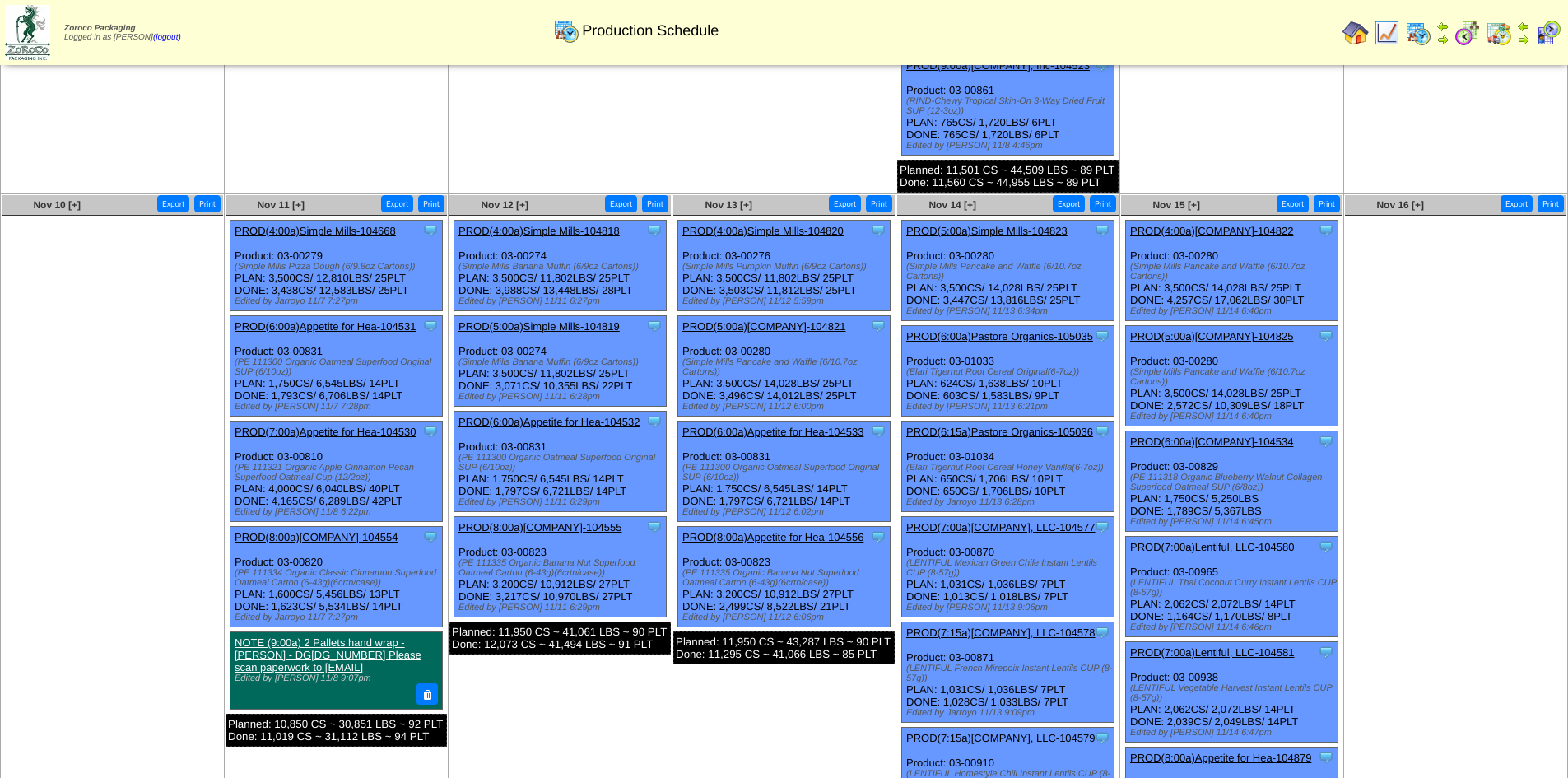 click on "Nov 12 [+] Print Export Clone Item PROD(4:00a)[COMPANY]-104818 [COMPANY] ScheduleID: 104818" at bounding box center [561, 645] 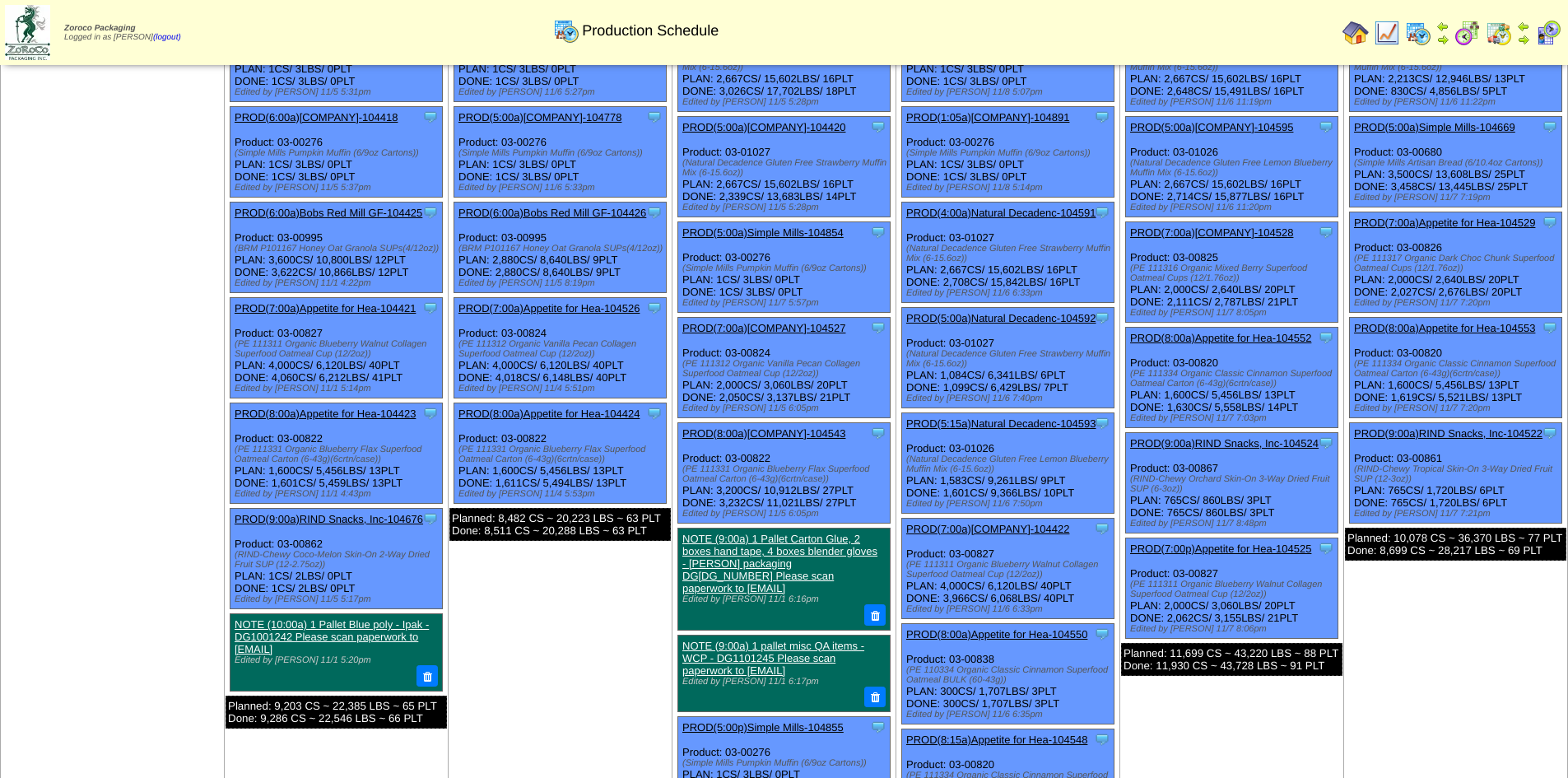 scroll, scrollTop: 0, scrollLeft: 0, axis: both 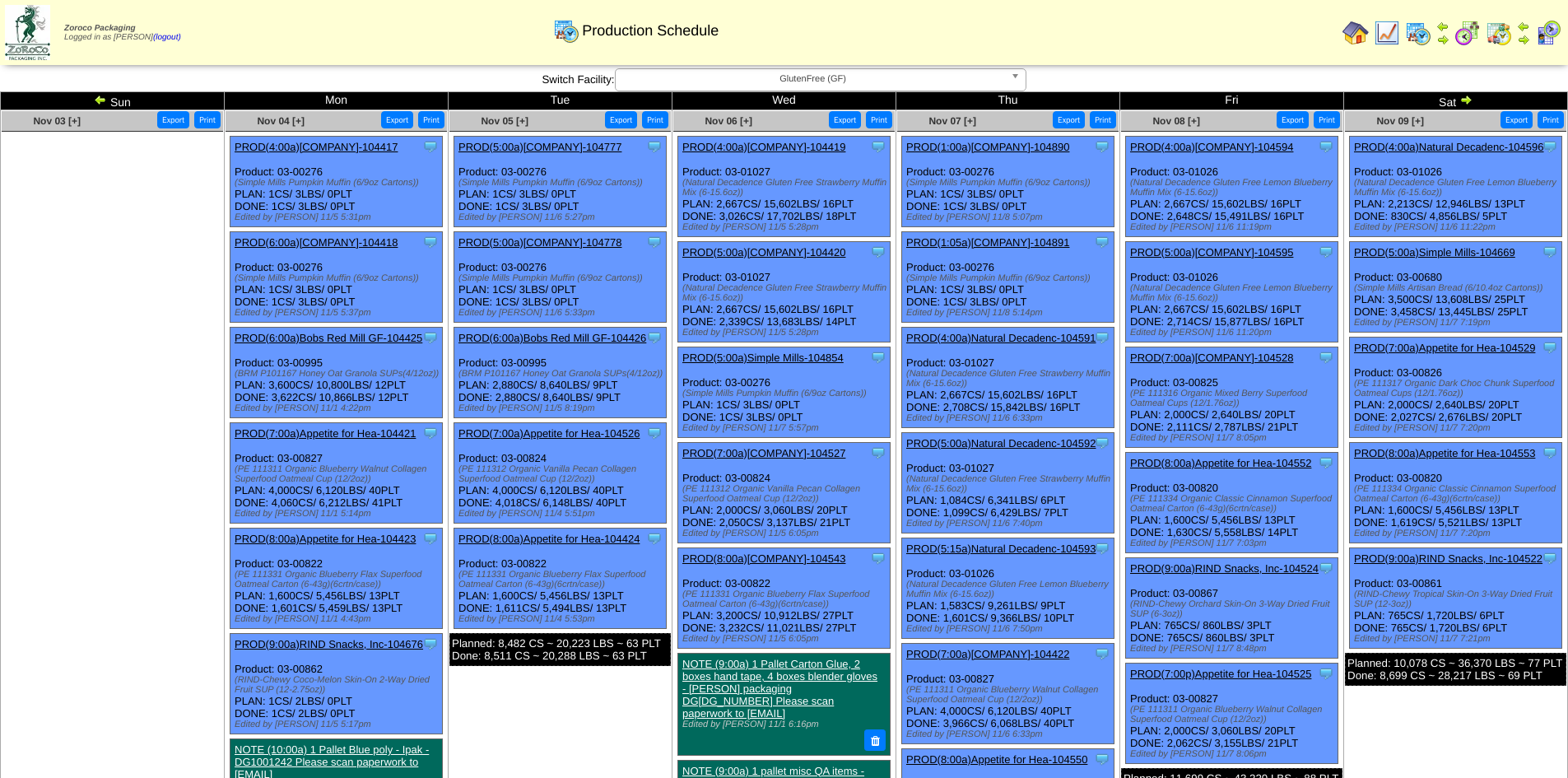 click at bounding box center [1466, 100] 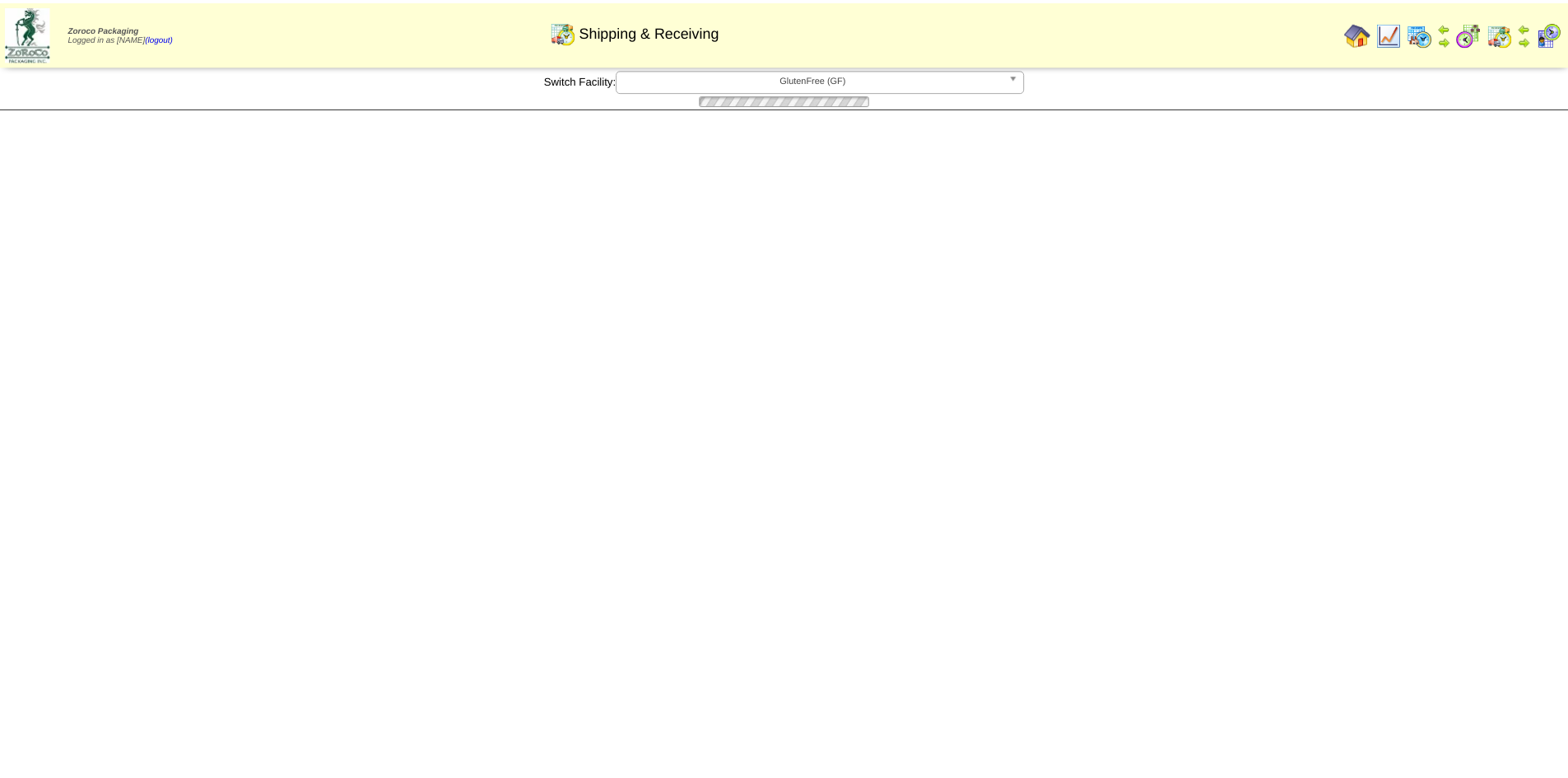 scroll, scrollTop: 0, scrollLeft: 0, axis: both 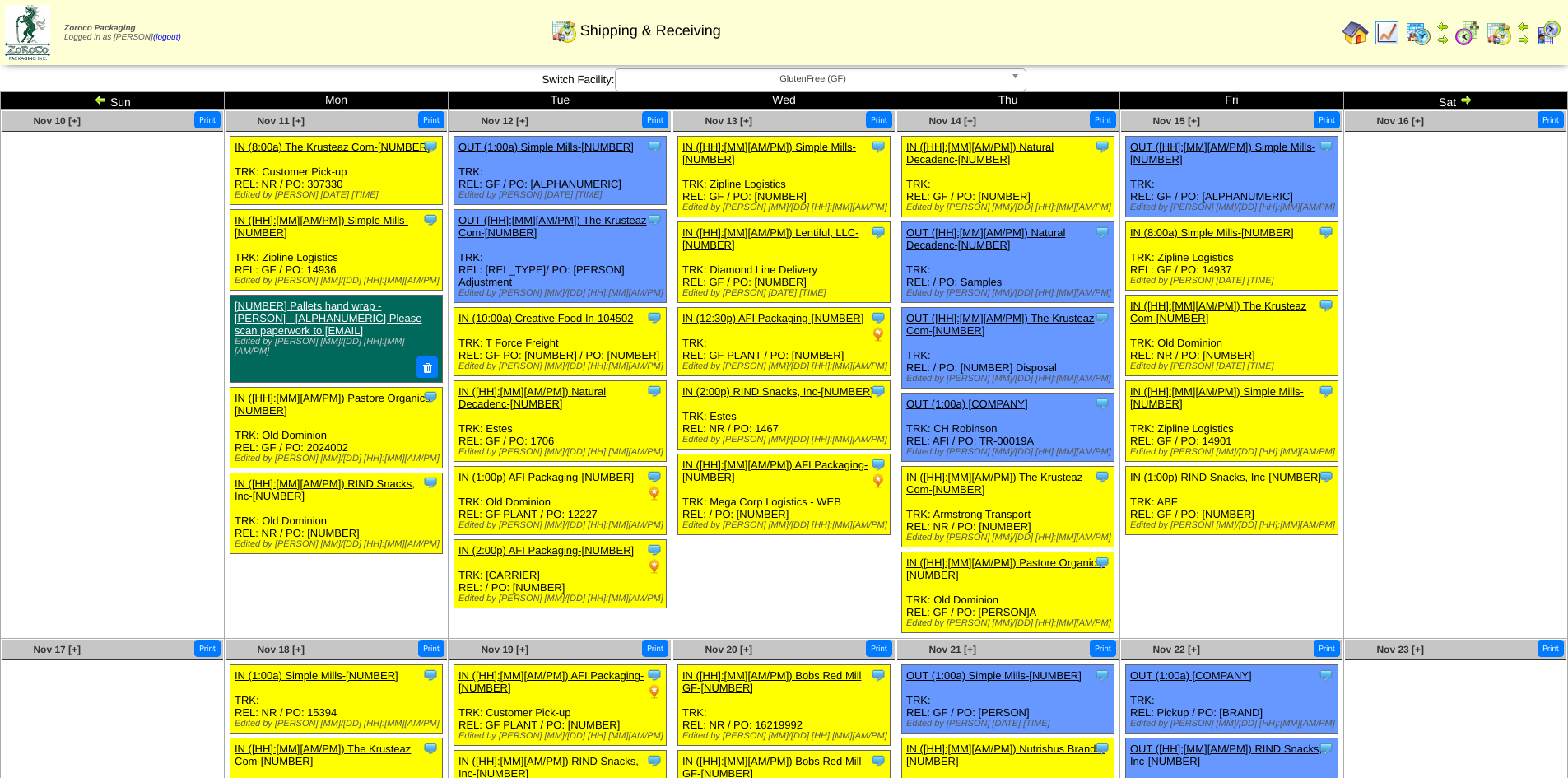 click at bounding box center (1418, 33) 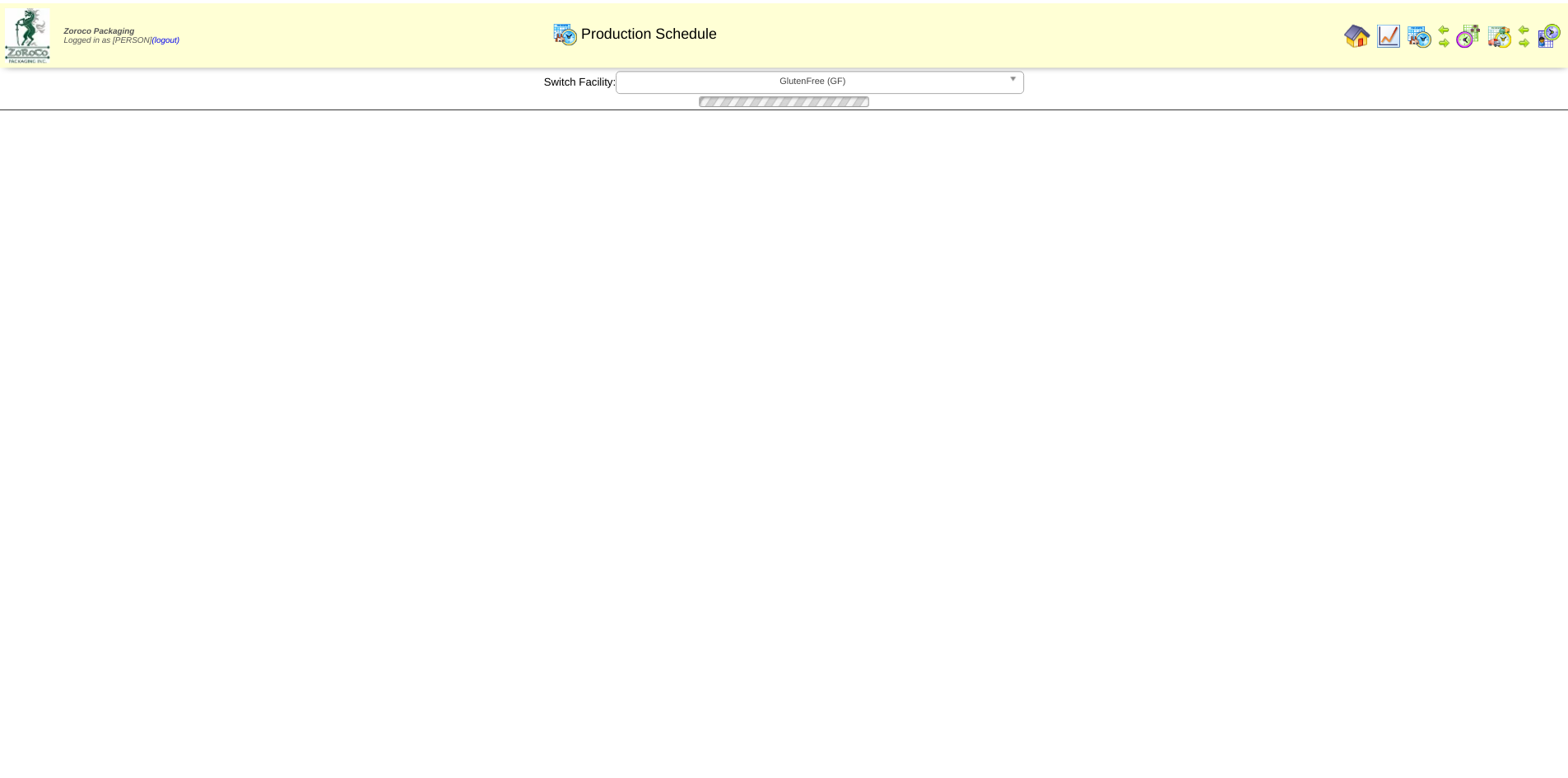 scroll, scrollTop: 0, scrollLeft: 0, axis: both 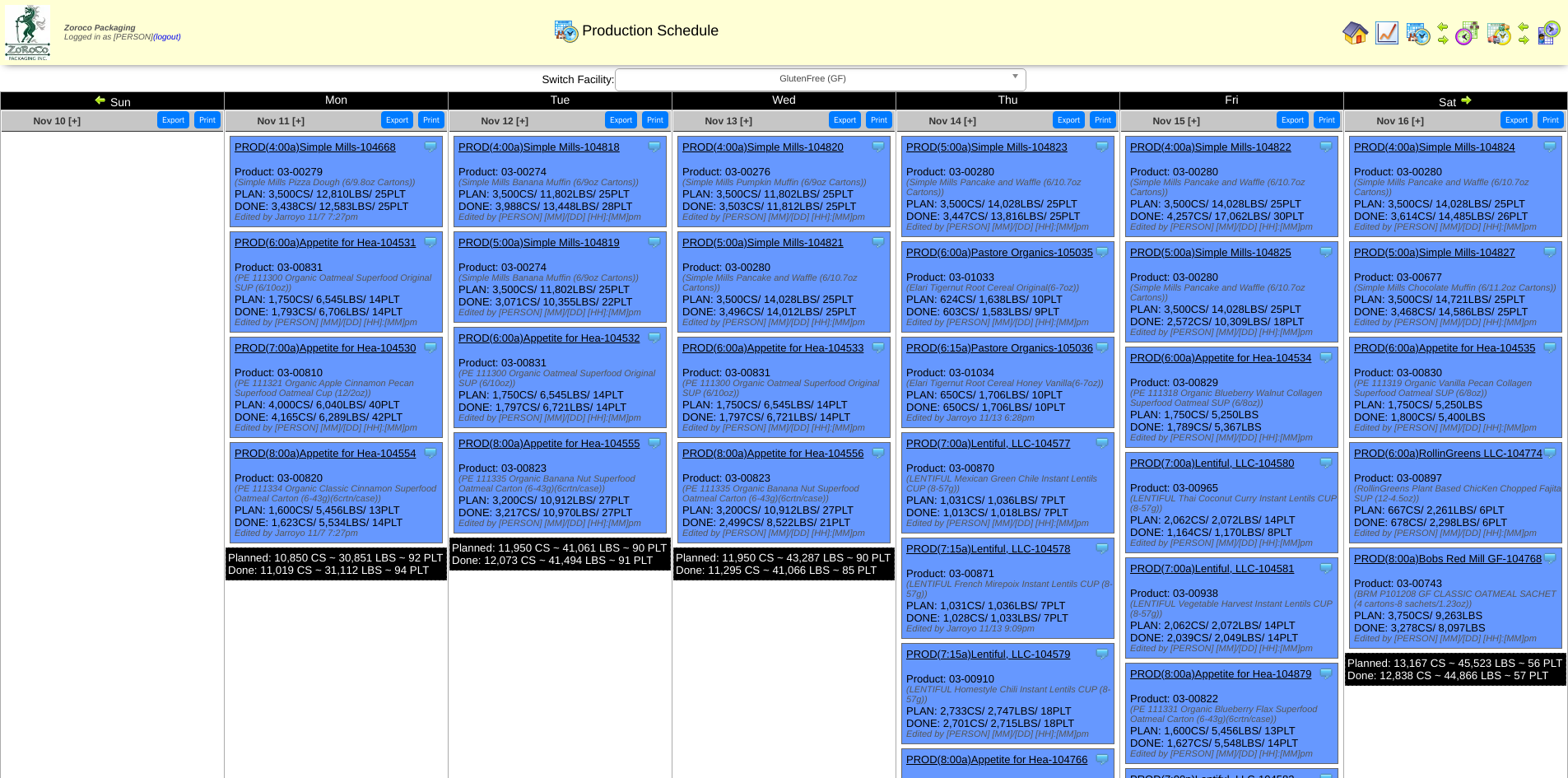 click on "[MONTH] [DD]                        [+]
Print
Export
Clone Item
PROD([HH]:[MM]a)[PRODUCT]-[ID]
[PRODUCT]
ScheduleID: [ID]" at bounding box center (784, 568) 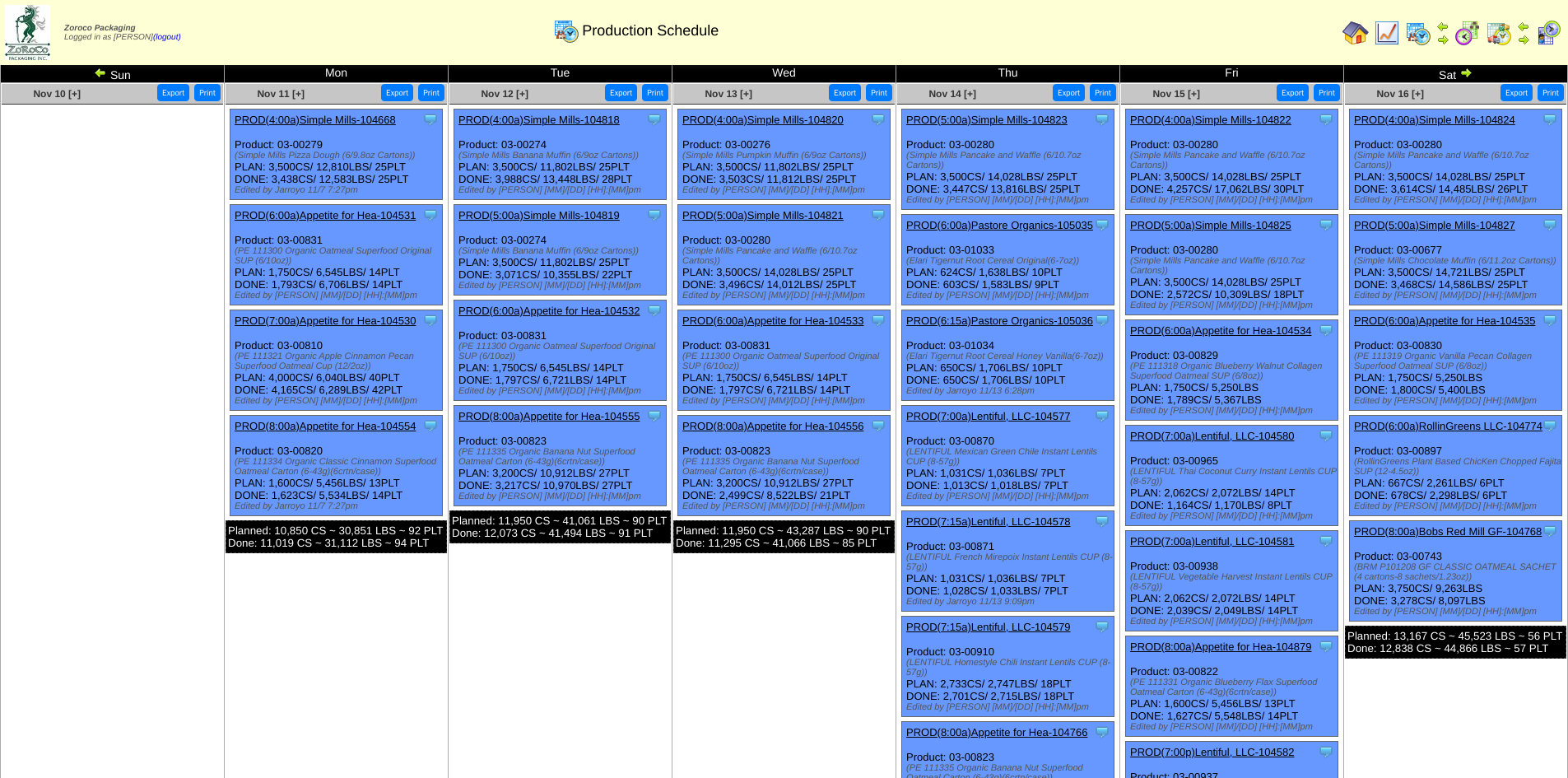 scroll, scrollTop: 0, scrollLeft: 0, axis: both 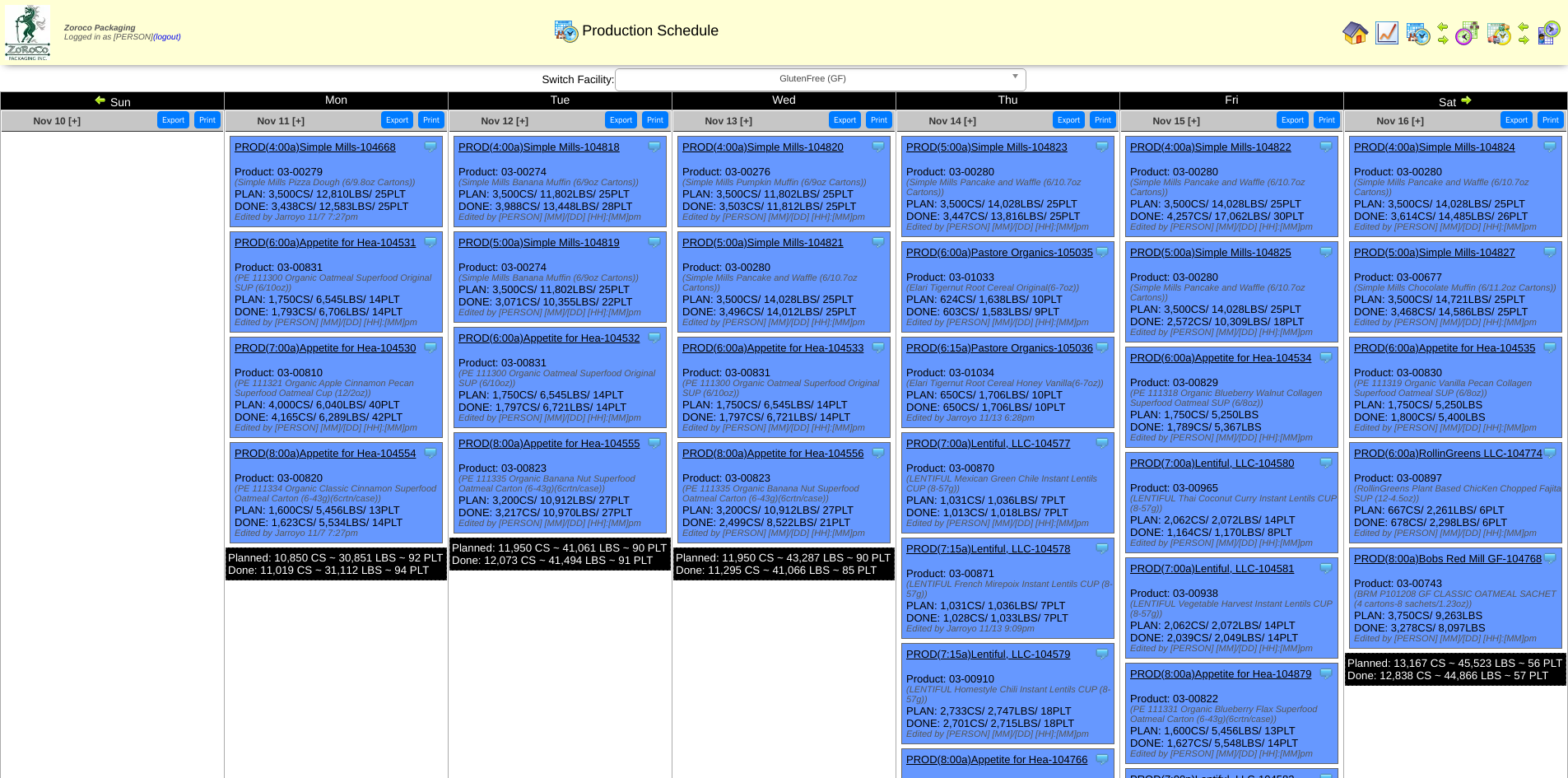 click on "PROD(6:00a)Pastore Organics-105035" at bounding box center [999, 252] 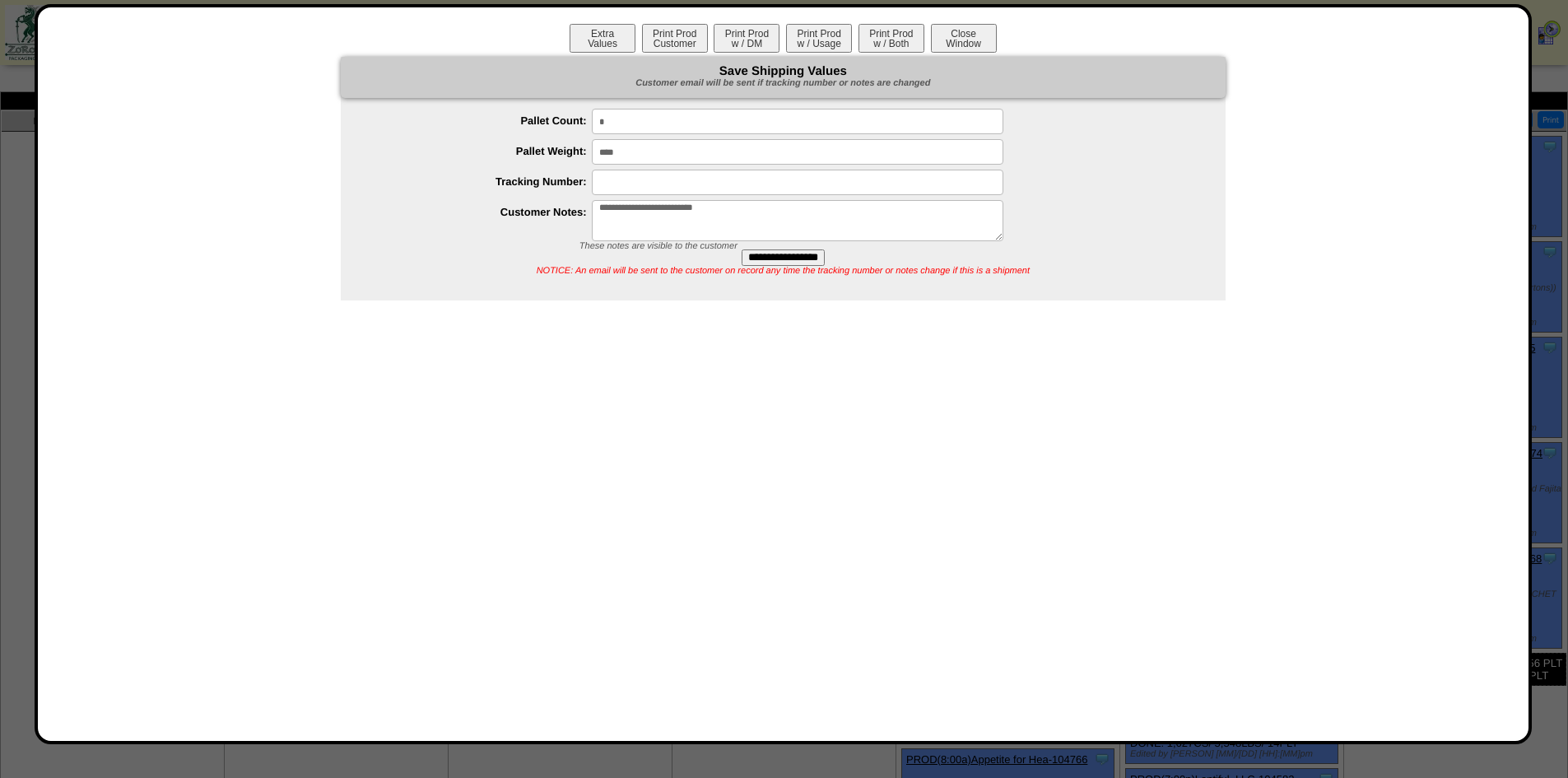 click on "Close Window" at bounding box center [964, 38] 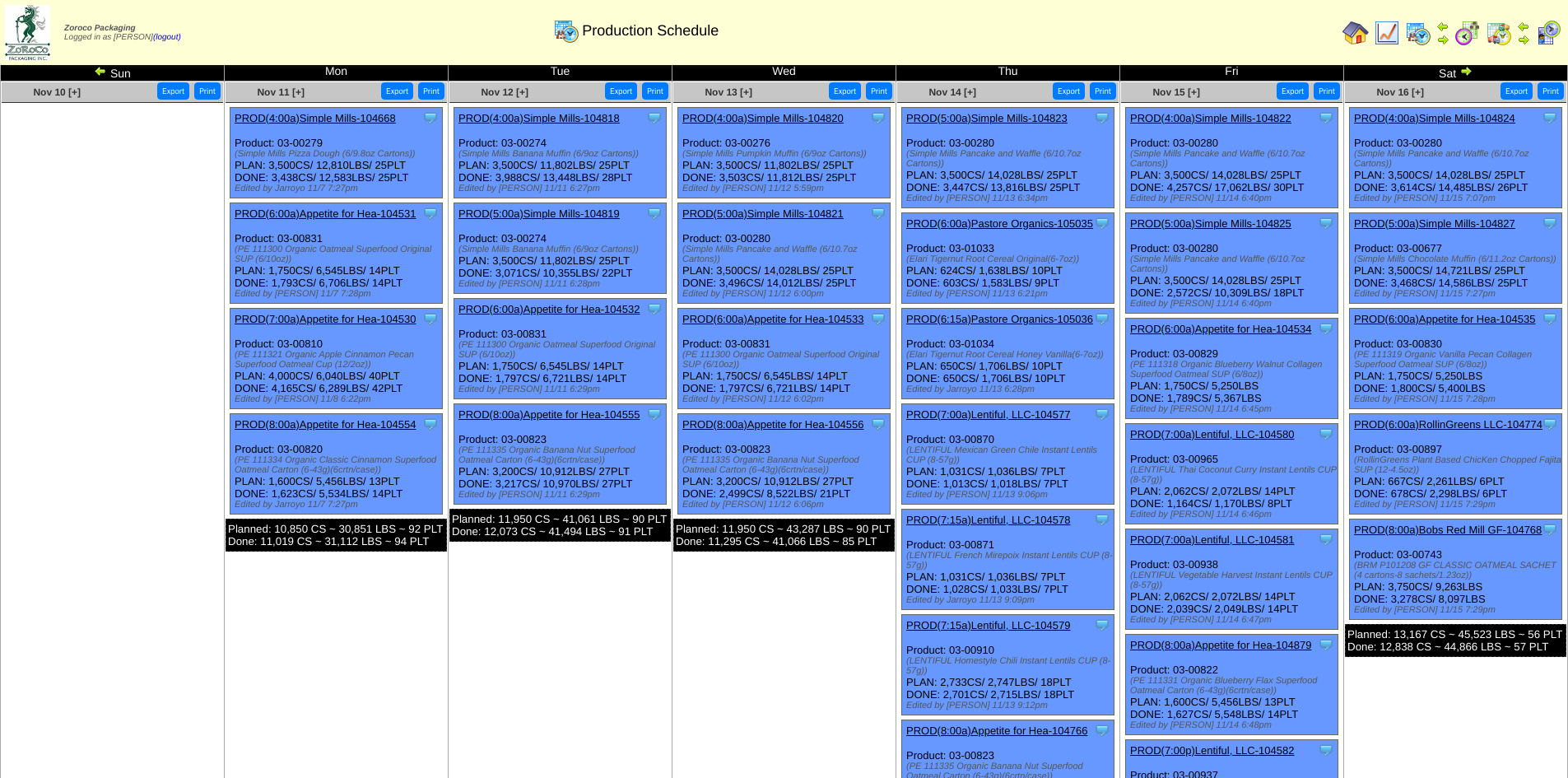 scroll, scrollTop: 0, scrollLeft: 0, axis: both 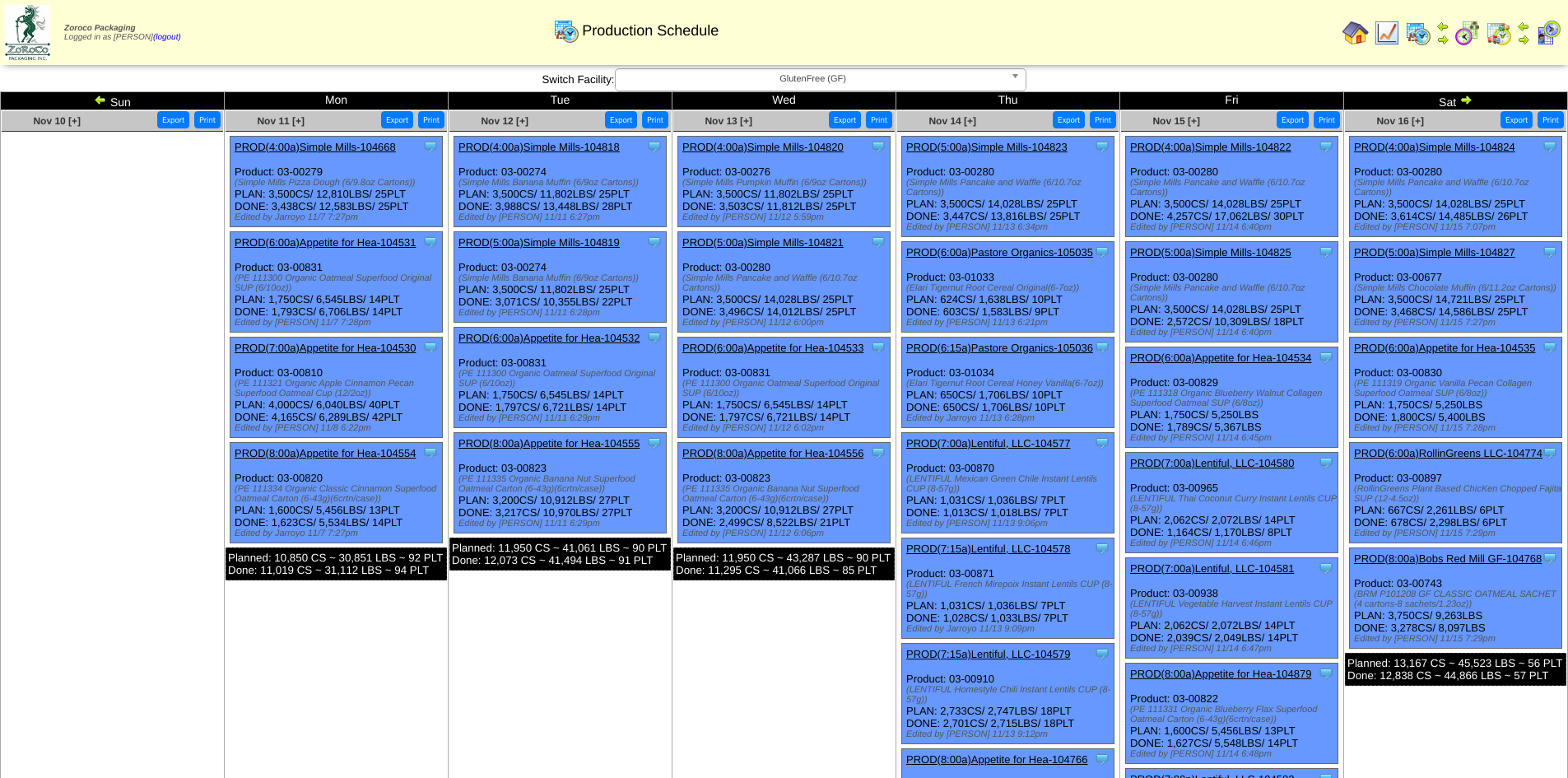 click at bounding box center [1466, 100] 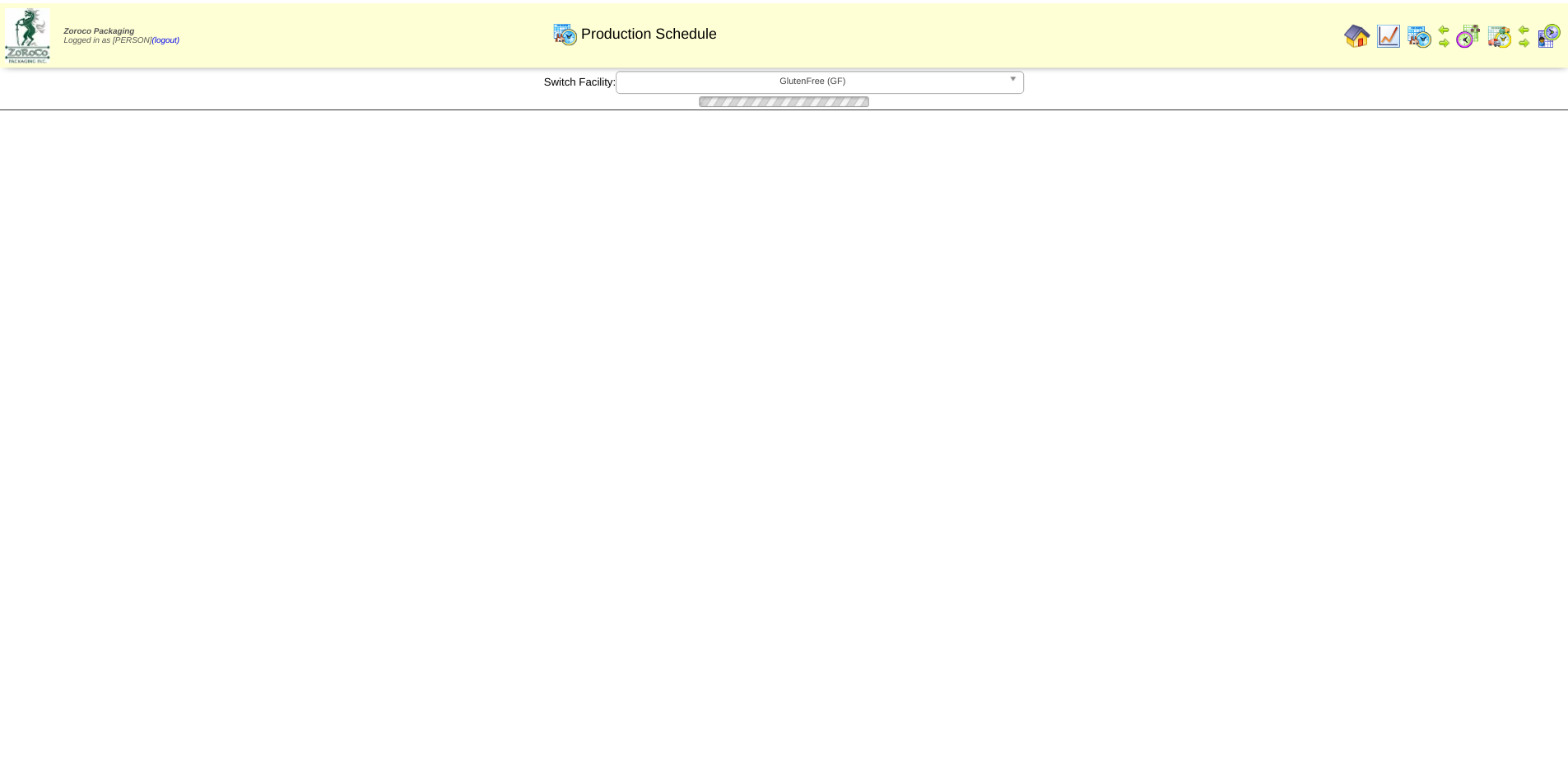 scroll, scrollTop: 0, scrollLeft: 0, axis: both 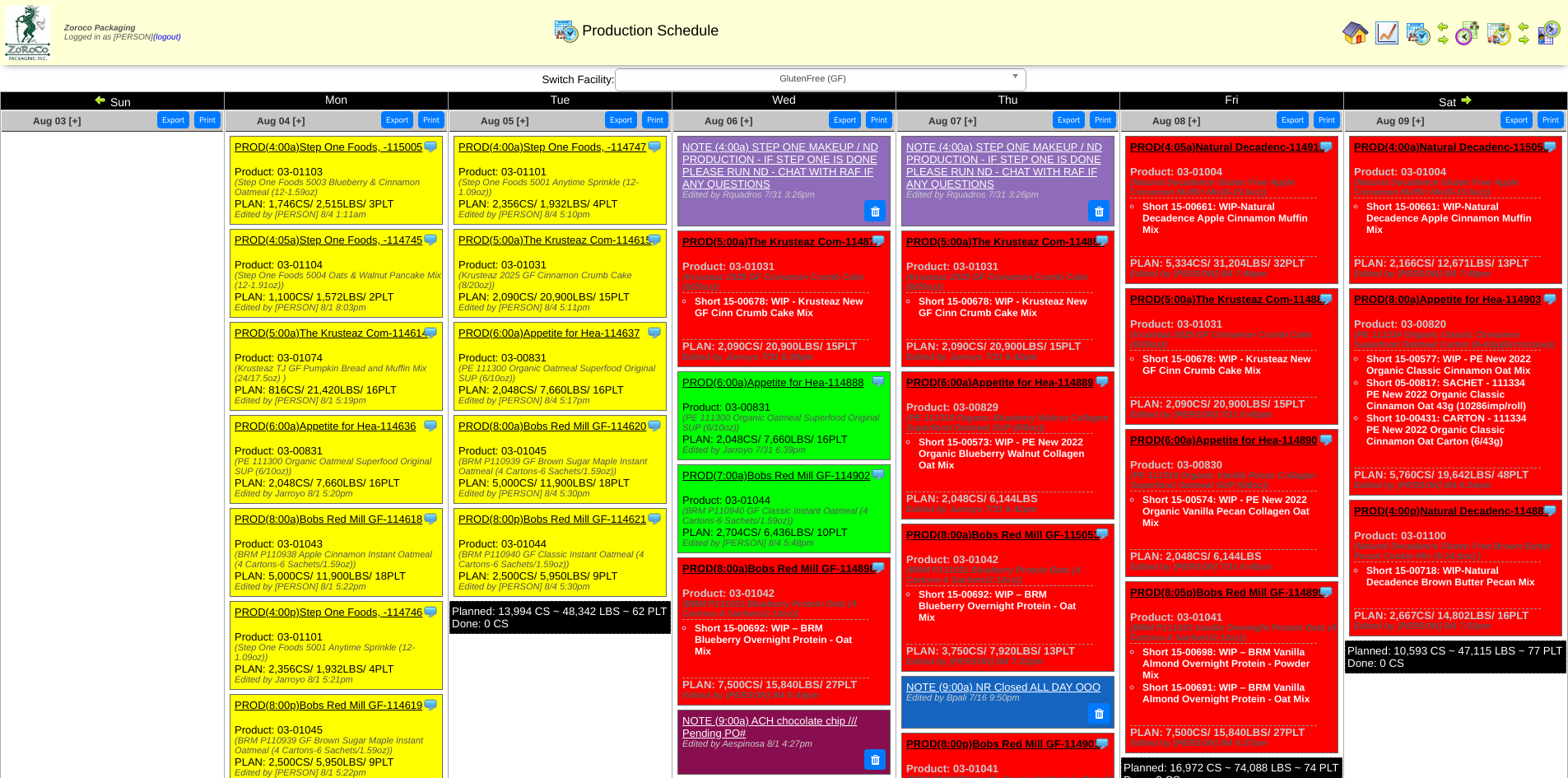 click on "Aug 05                        [+]
Print
Export
Clone Item
PROD(4:00a)Step One Foods, -114747
Step One Foods, LLC
ScheduleID: 114747" at bounding box center [561, 527] 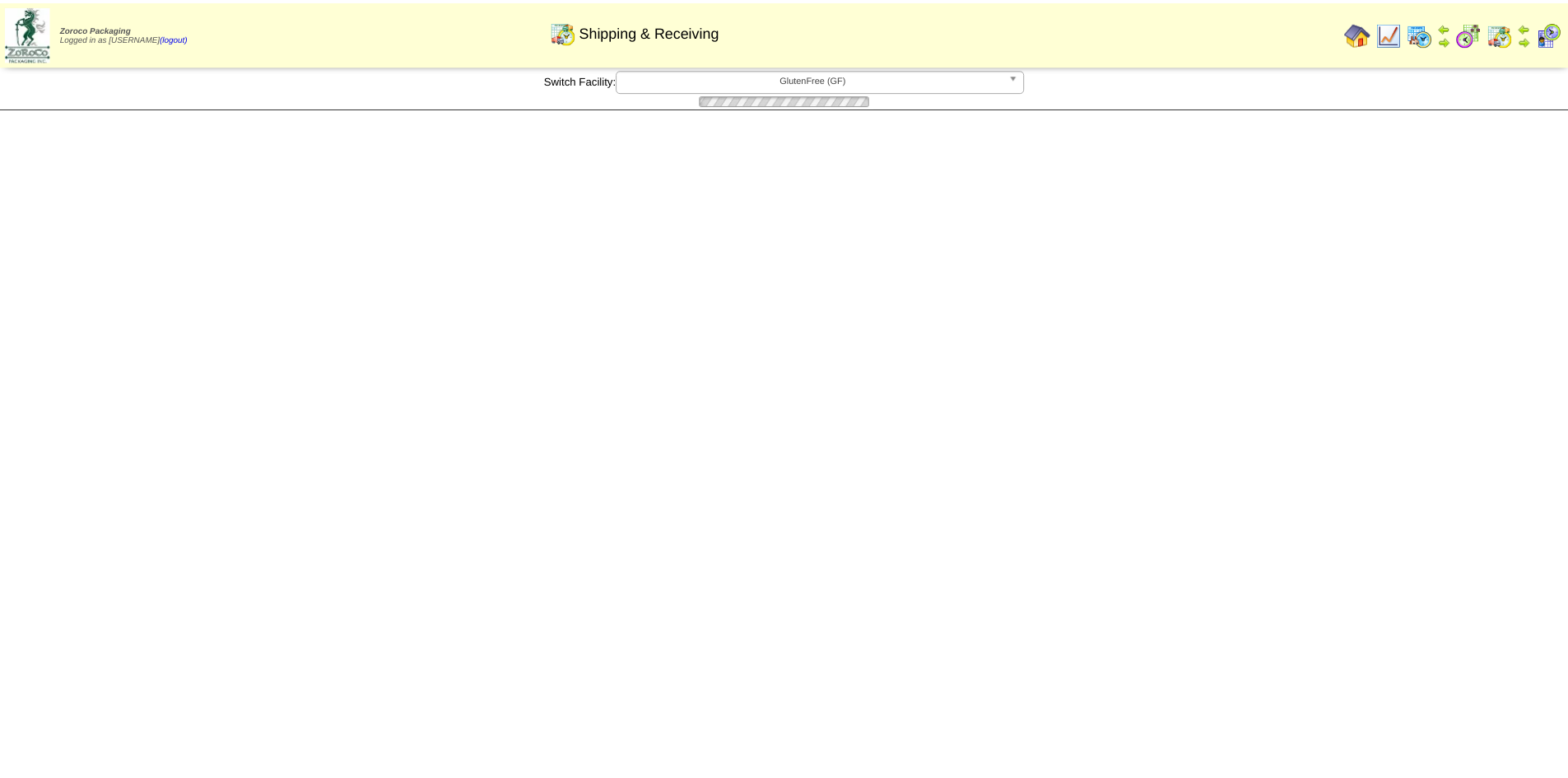 scroll, scrollTop: 0, scrollLeft: 0, axis: both 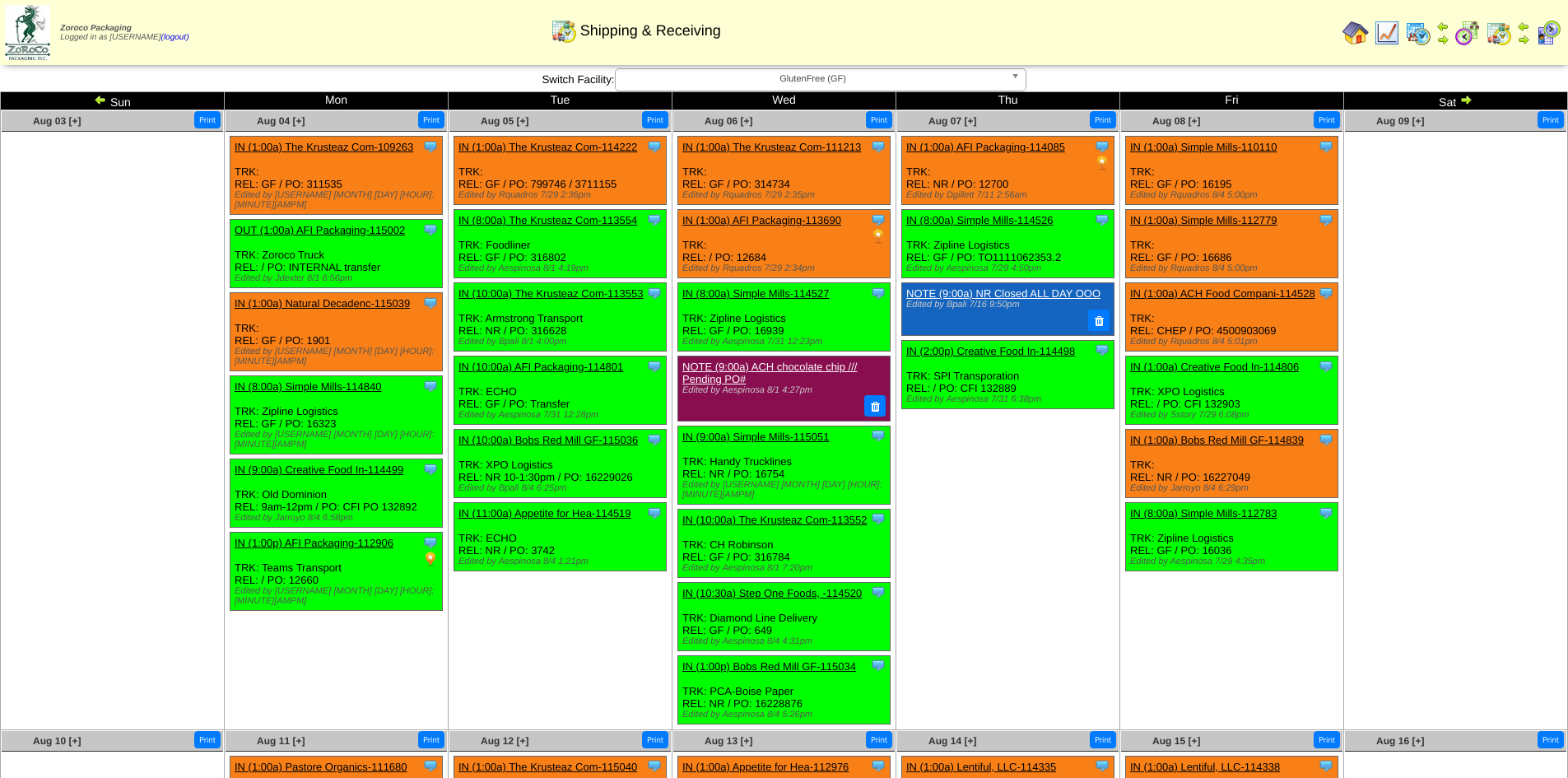 click on "Aug 07                        [+]
Print
Clone Item
IN
(1:00a)
AFI Packaging-114085
AFI Packaging
ScheduleID: 114085
Total" at bounding box center [1008, 420] 